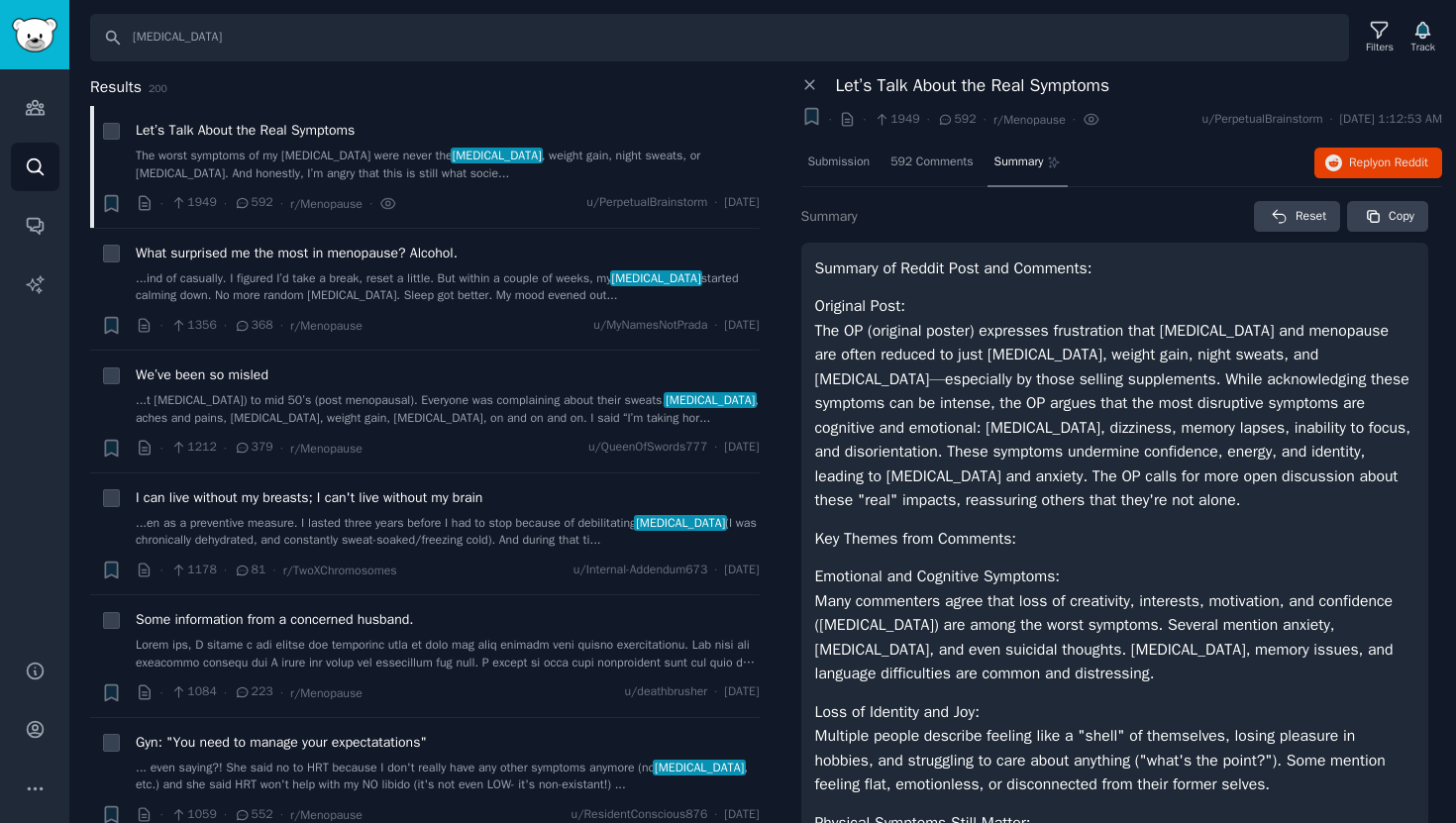 scroll, scrollTop: 0, scrollLeft: 0, axis: both 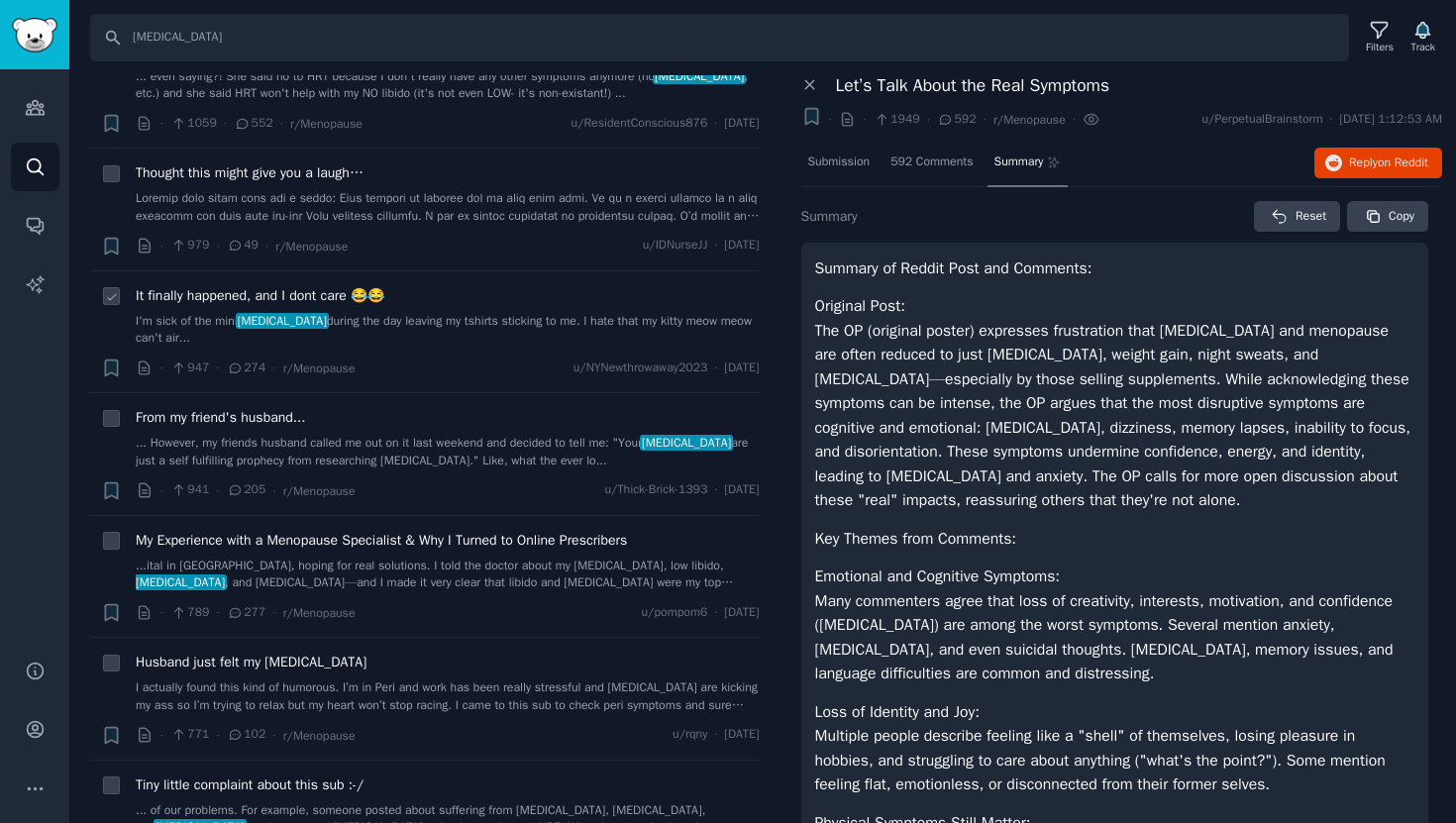 click on "I'm sick of the mini  [MEDICAL_DATA]  during the day leaving my tshirts sticking to me.
I hate that my kitty meow meow can't air..." at bounding box center [448, 330] 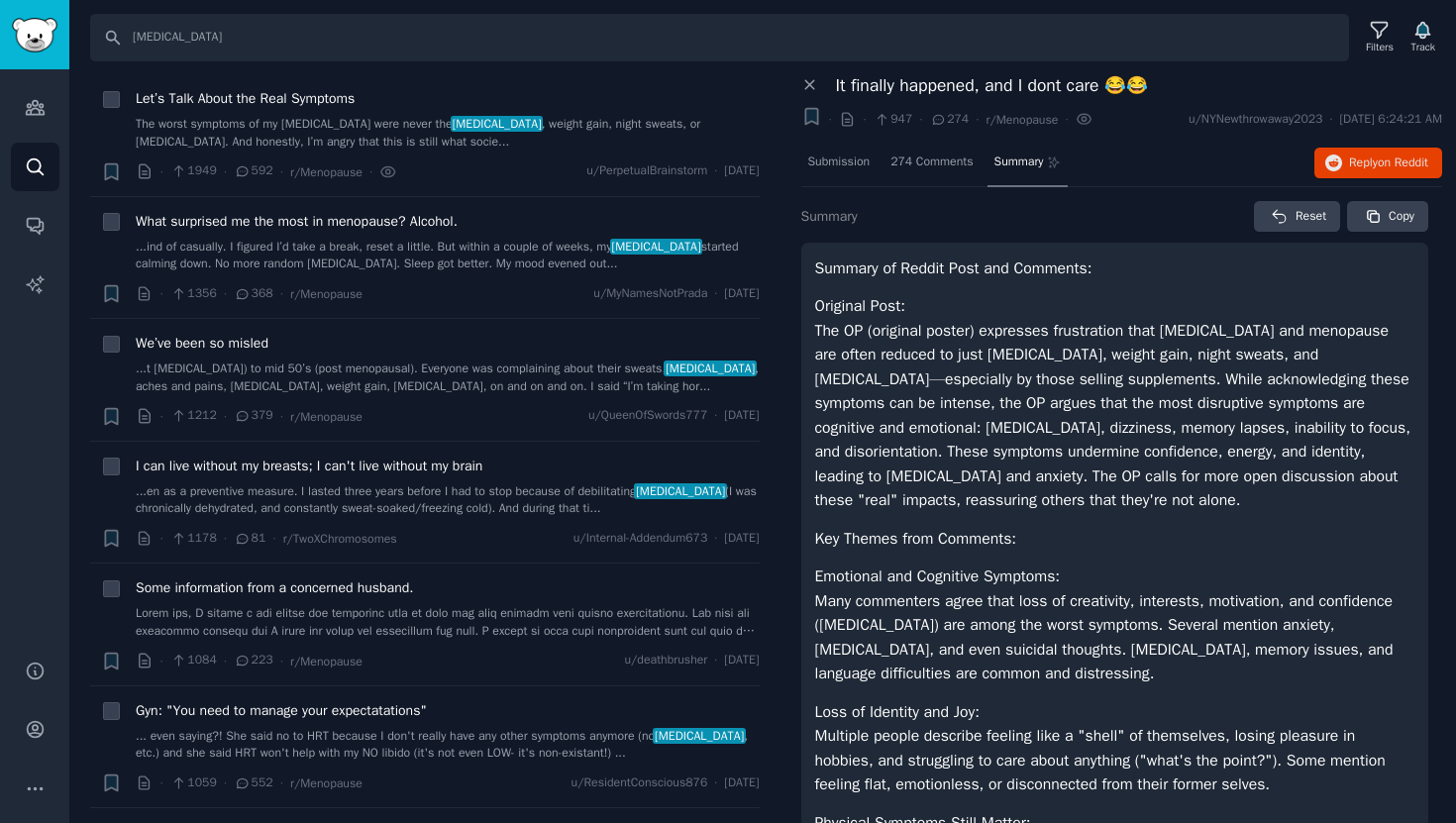 scroll, scrollTop: 0, scrollLeft: 0, axis: both 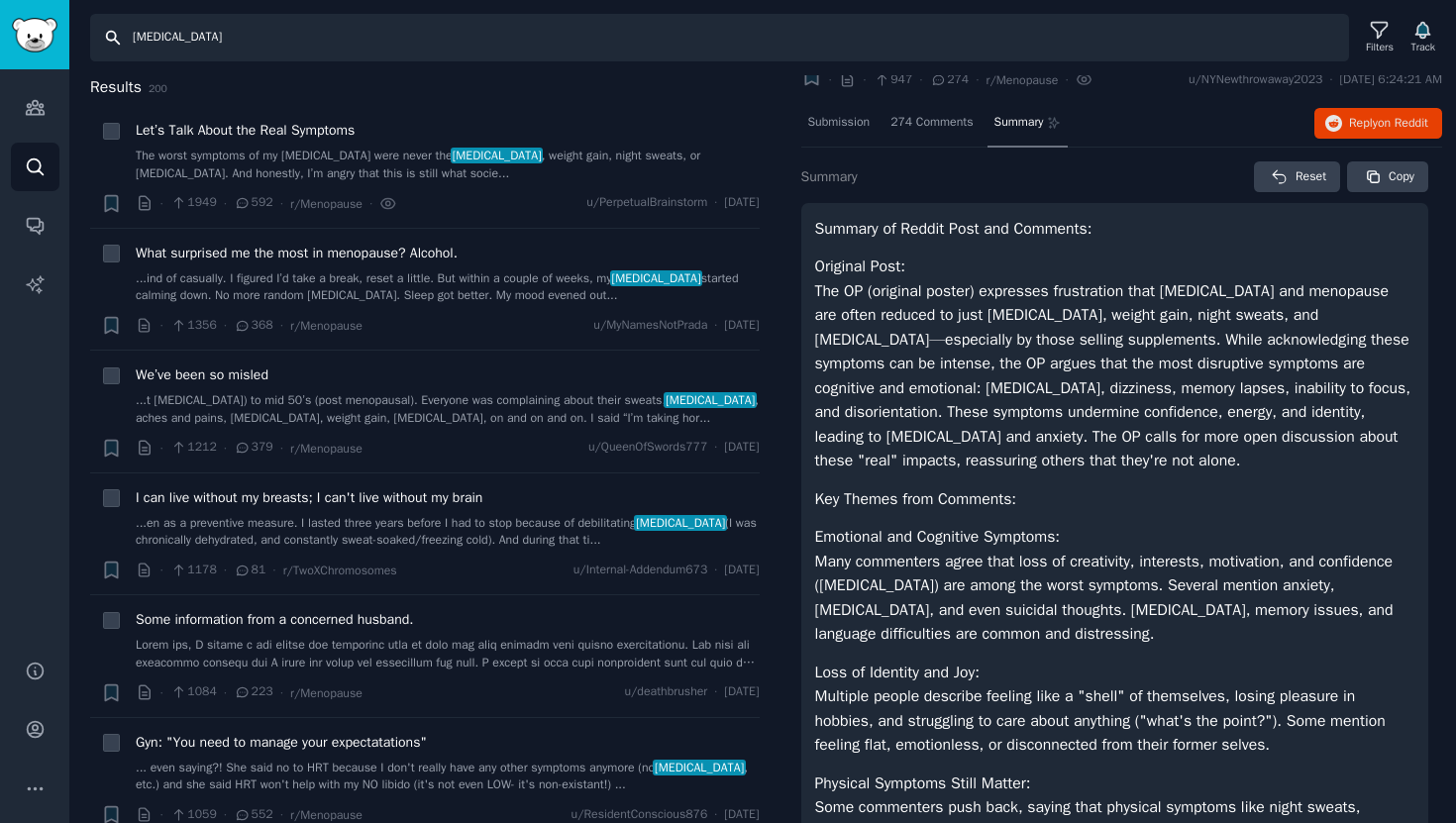 click on "[MEDICAL_DATA]" at bounding box center (719, 38) 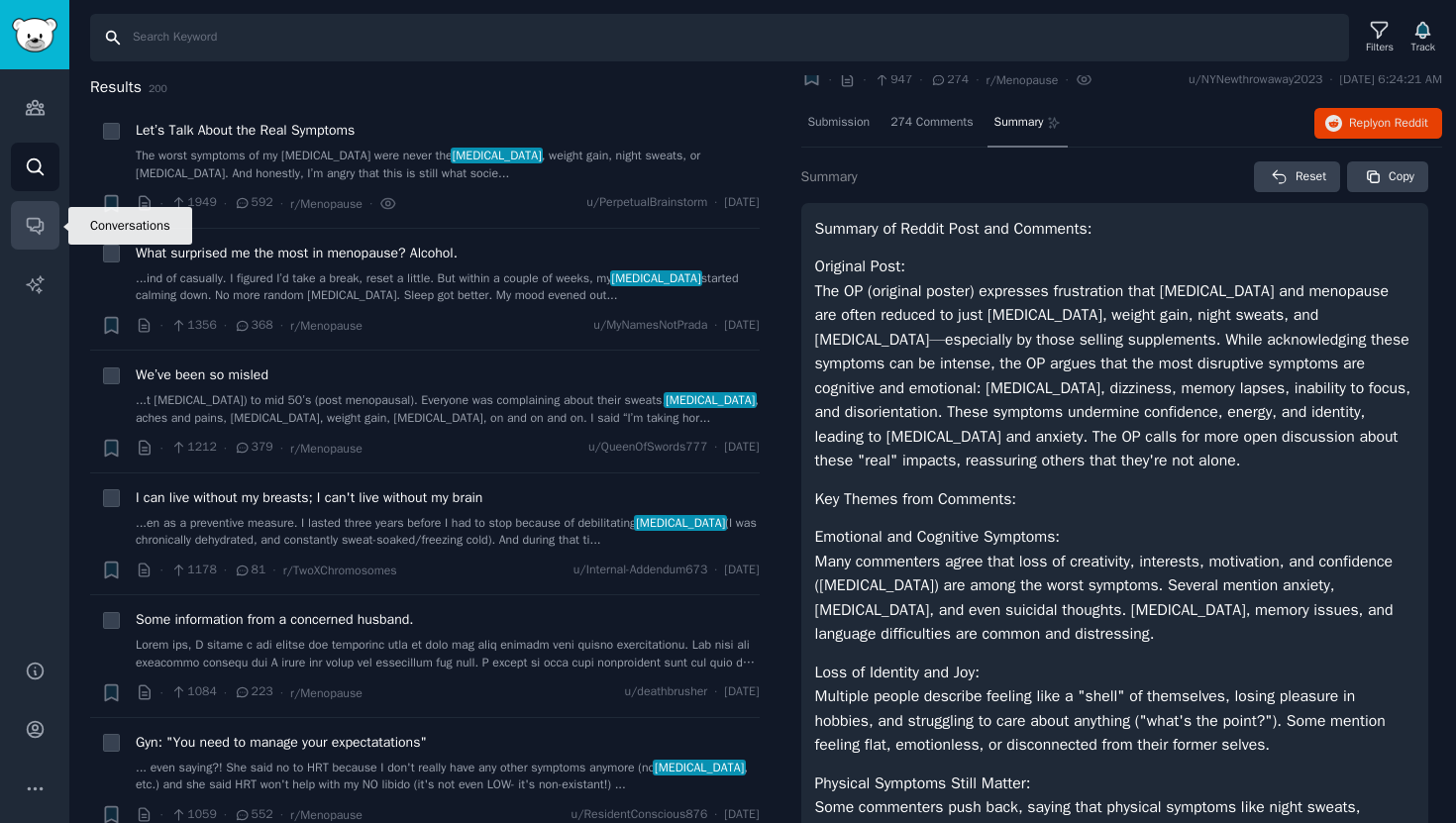 type 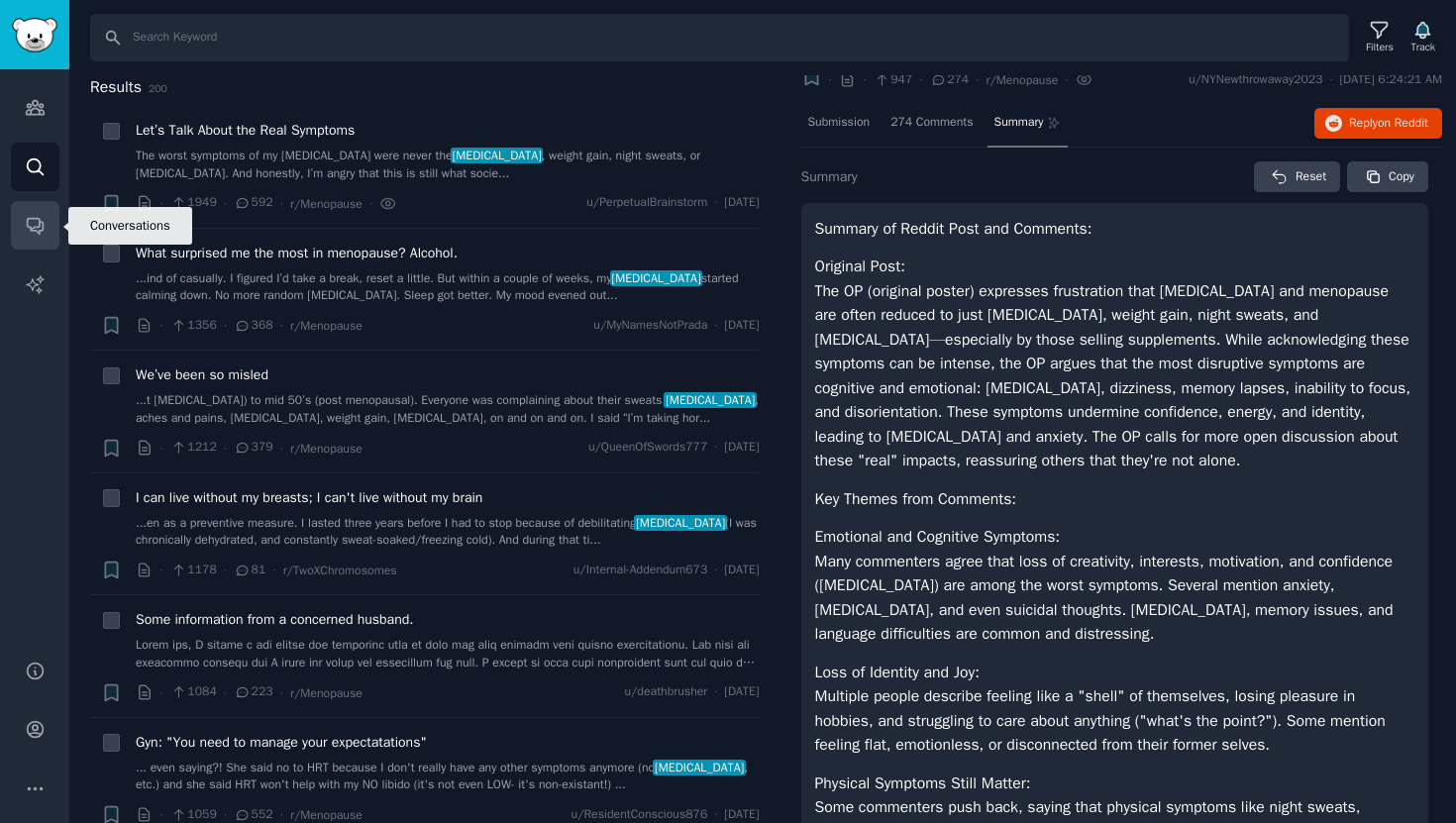 click on "Conversations" at bounding box center [35, 225] 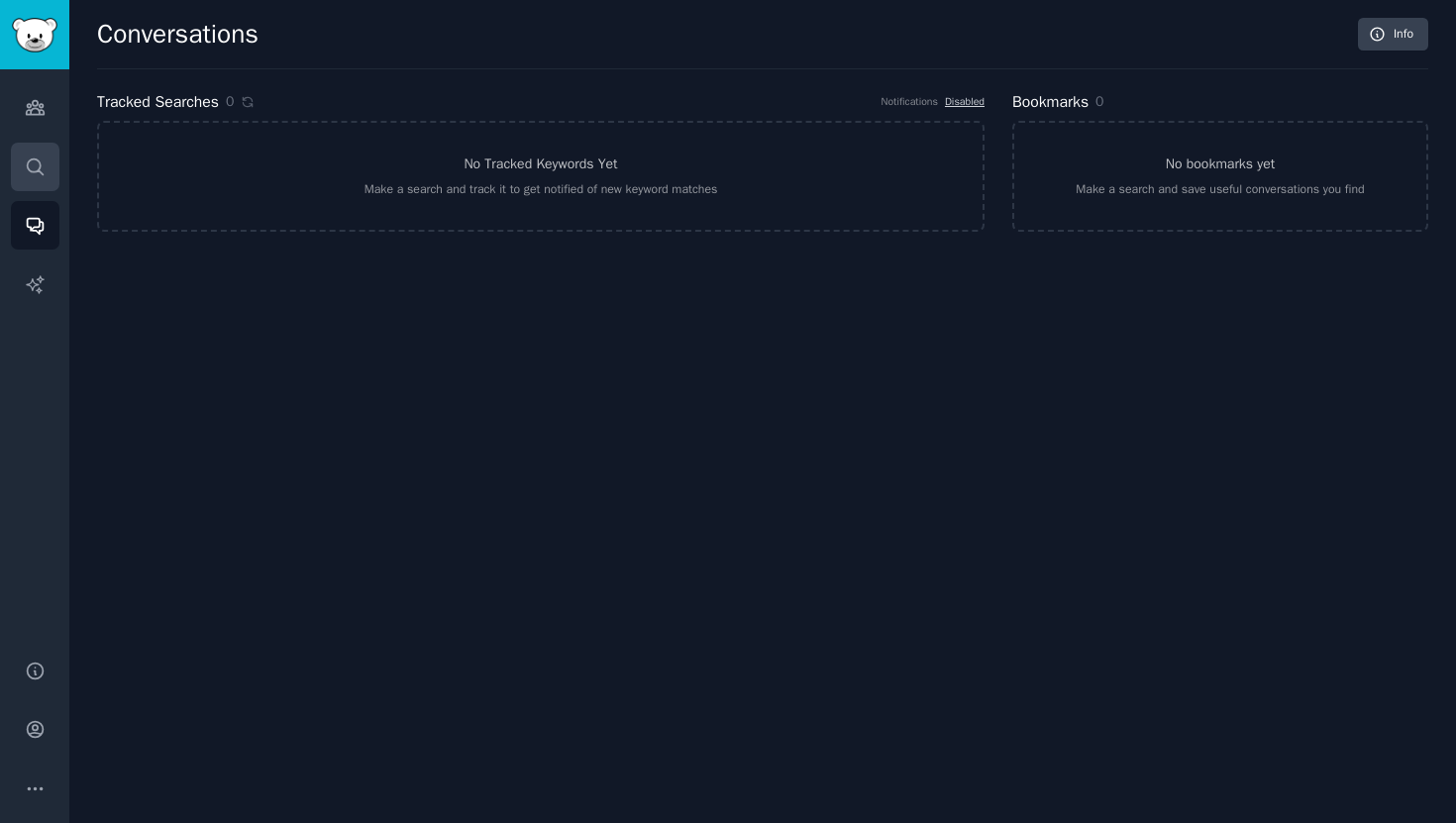 click 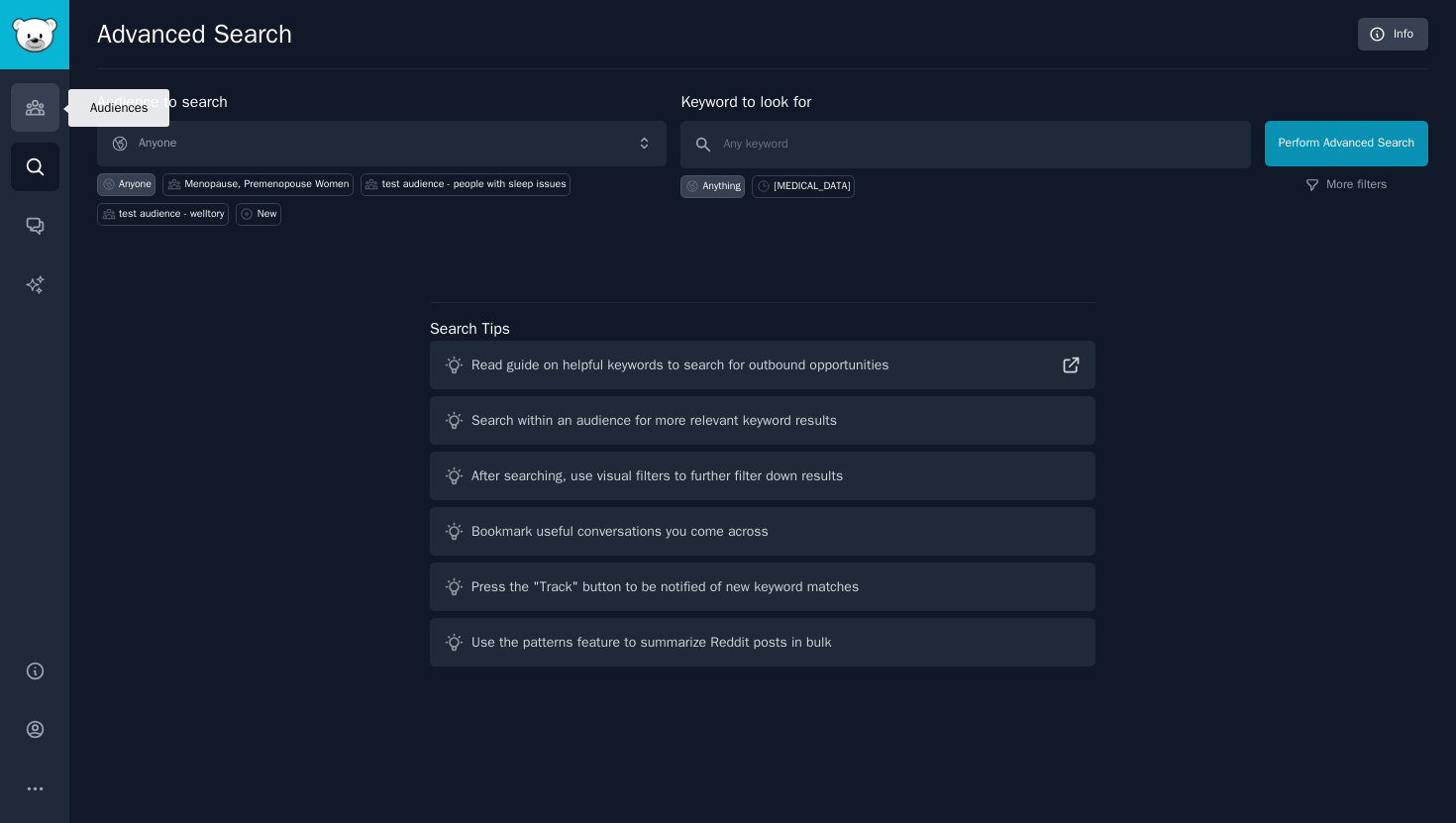 click 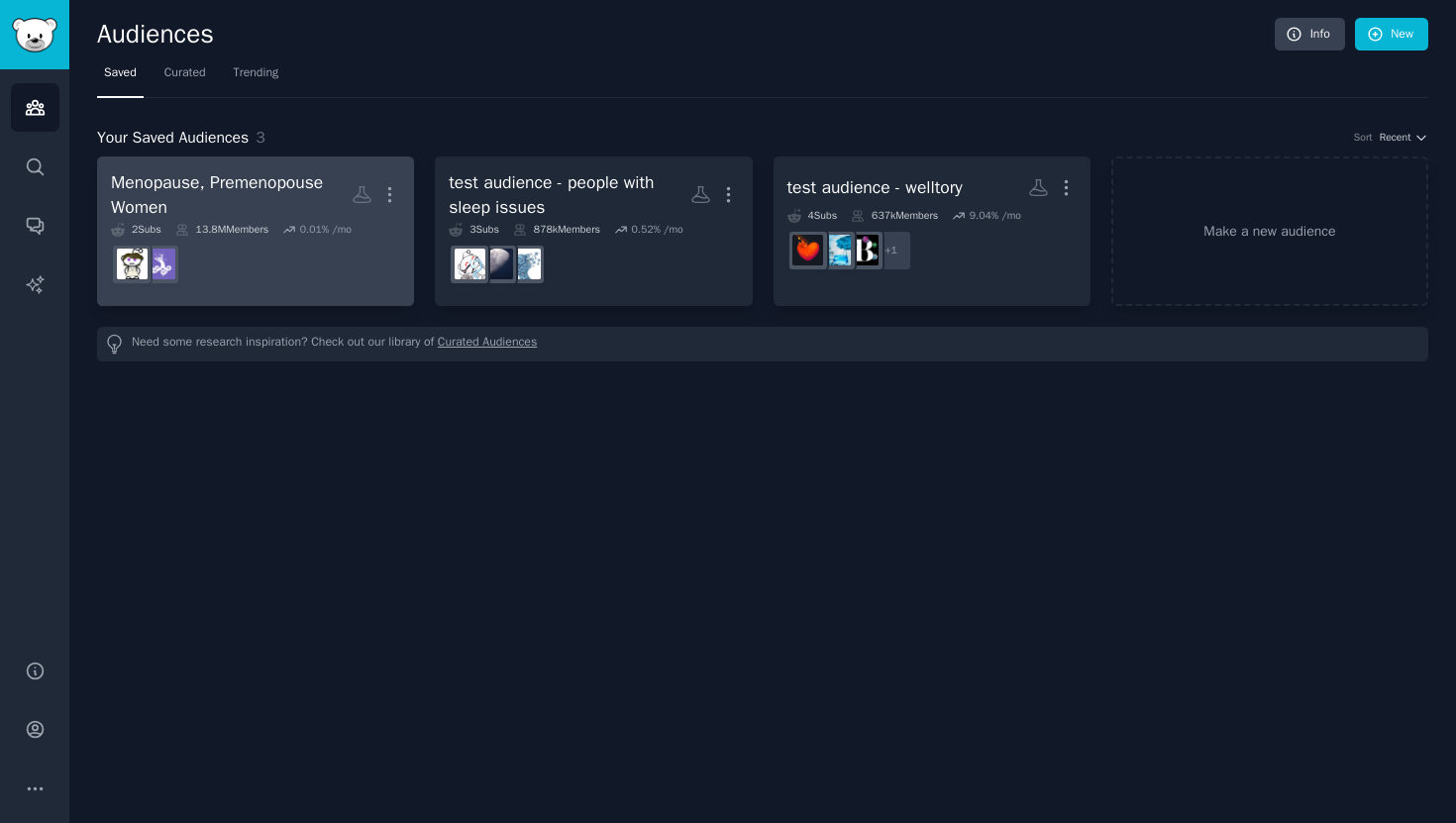click on "Menopause, Premenopouse Women More 2  Sub s 13.8M  Members 0.01 % /mo" at bounding box center [256, 231] 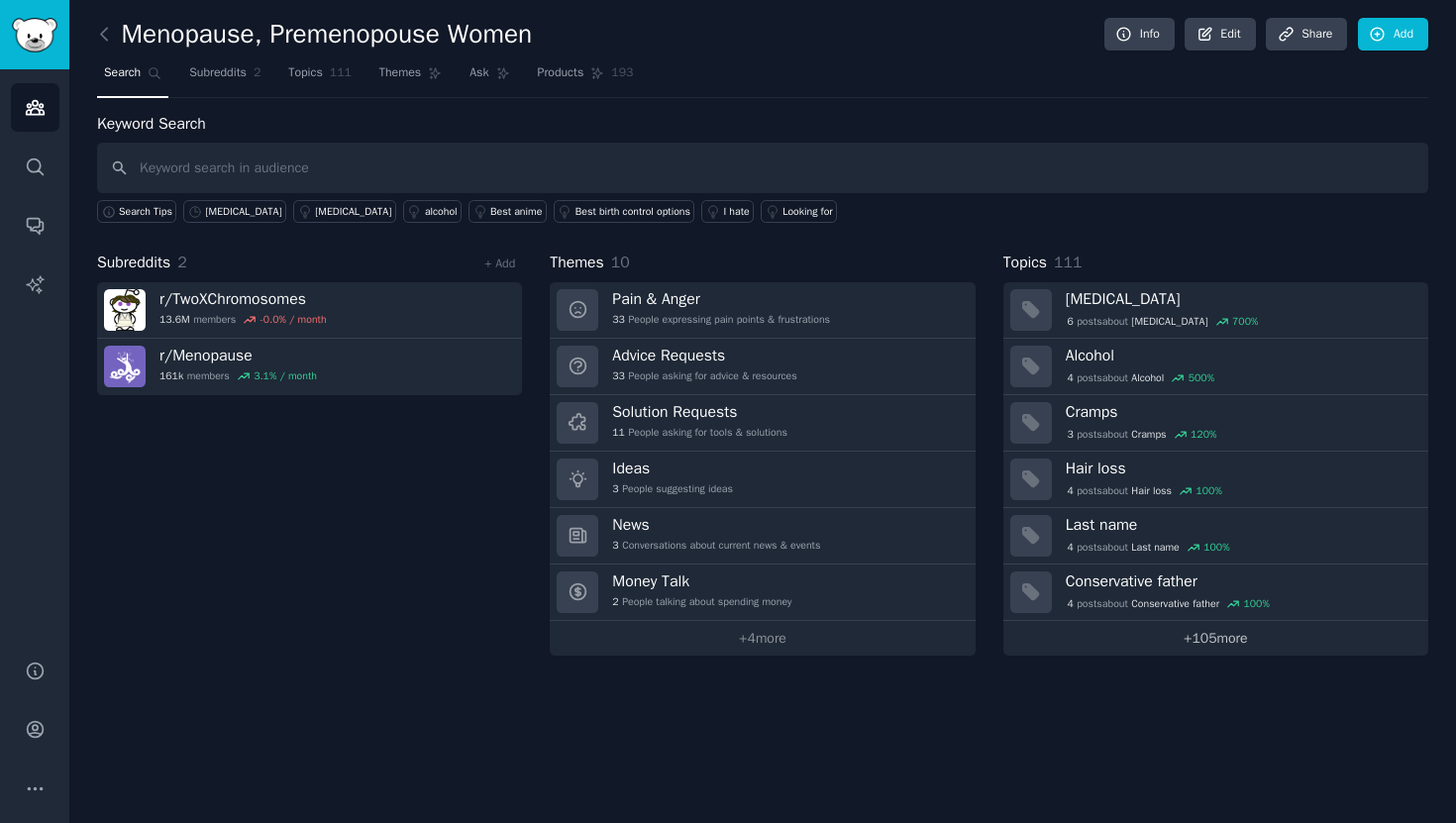 click on "+  105  more" at bounding box center [1215, 638] 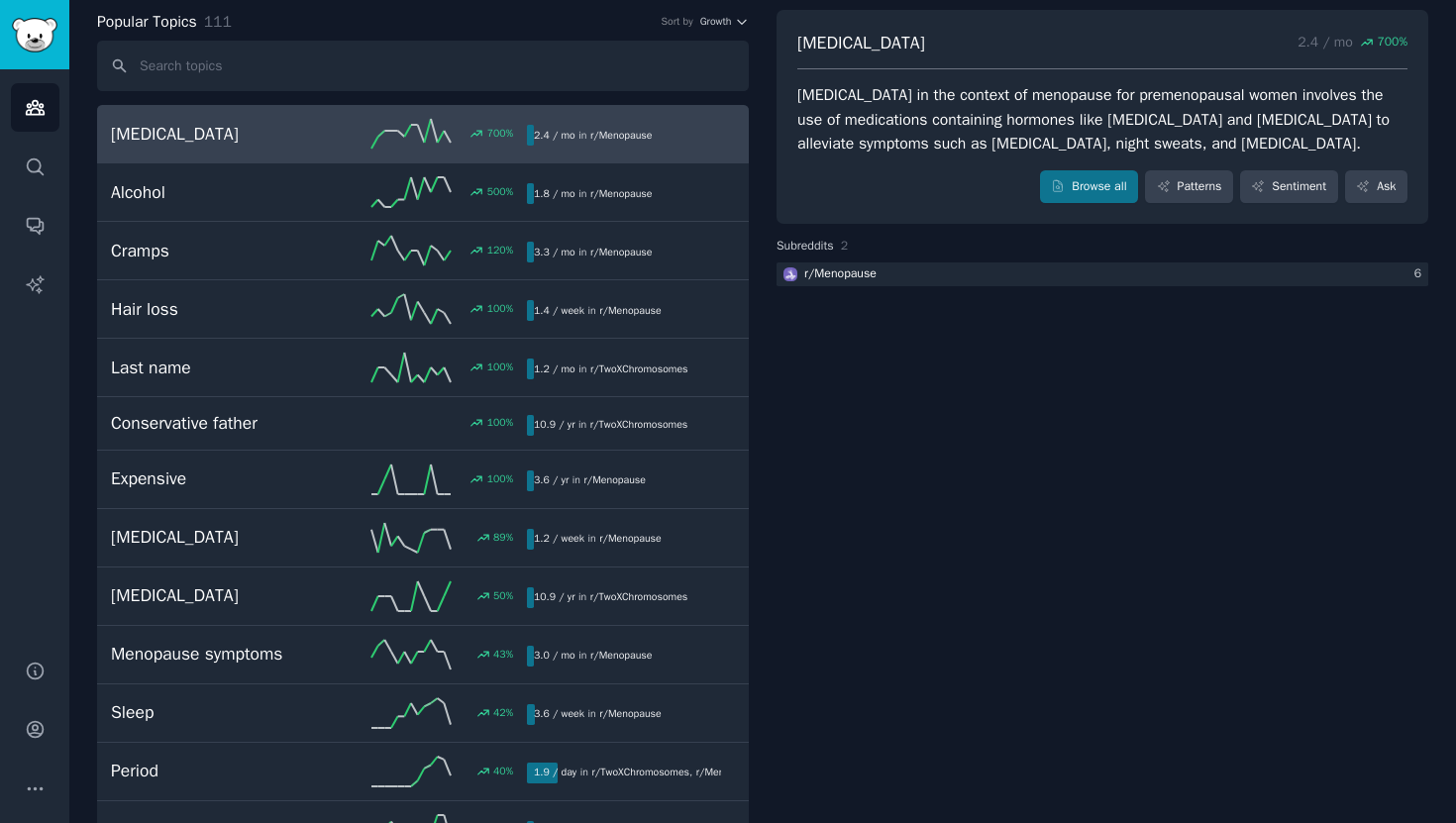 scroll, scrollTop: 0, scrollLeft: 0, axis: both 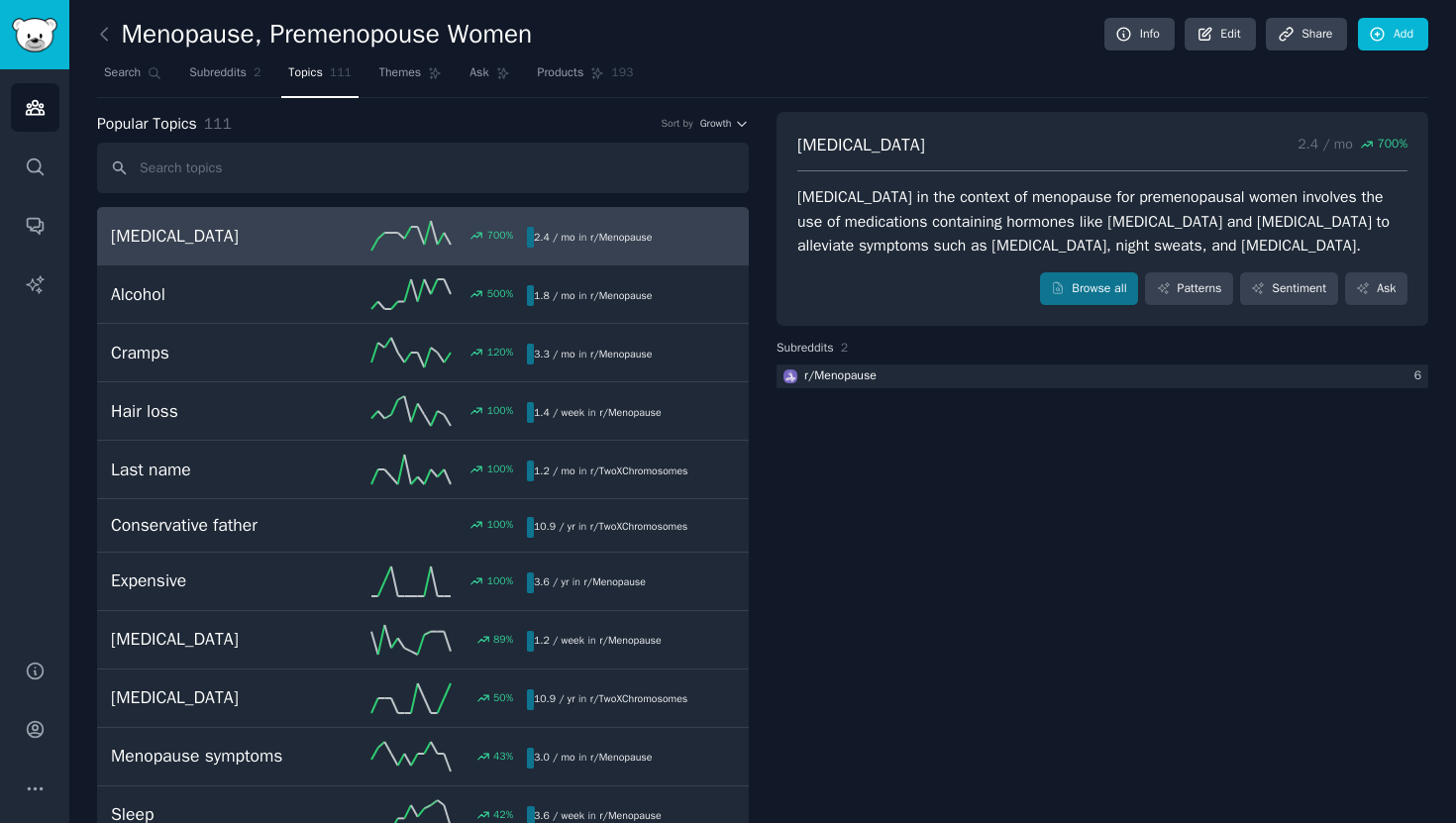 drag, startPoint x: 960, startPoint y: 146, endPoint x: 782, endPoint y: 140, distance: 178.10109 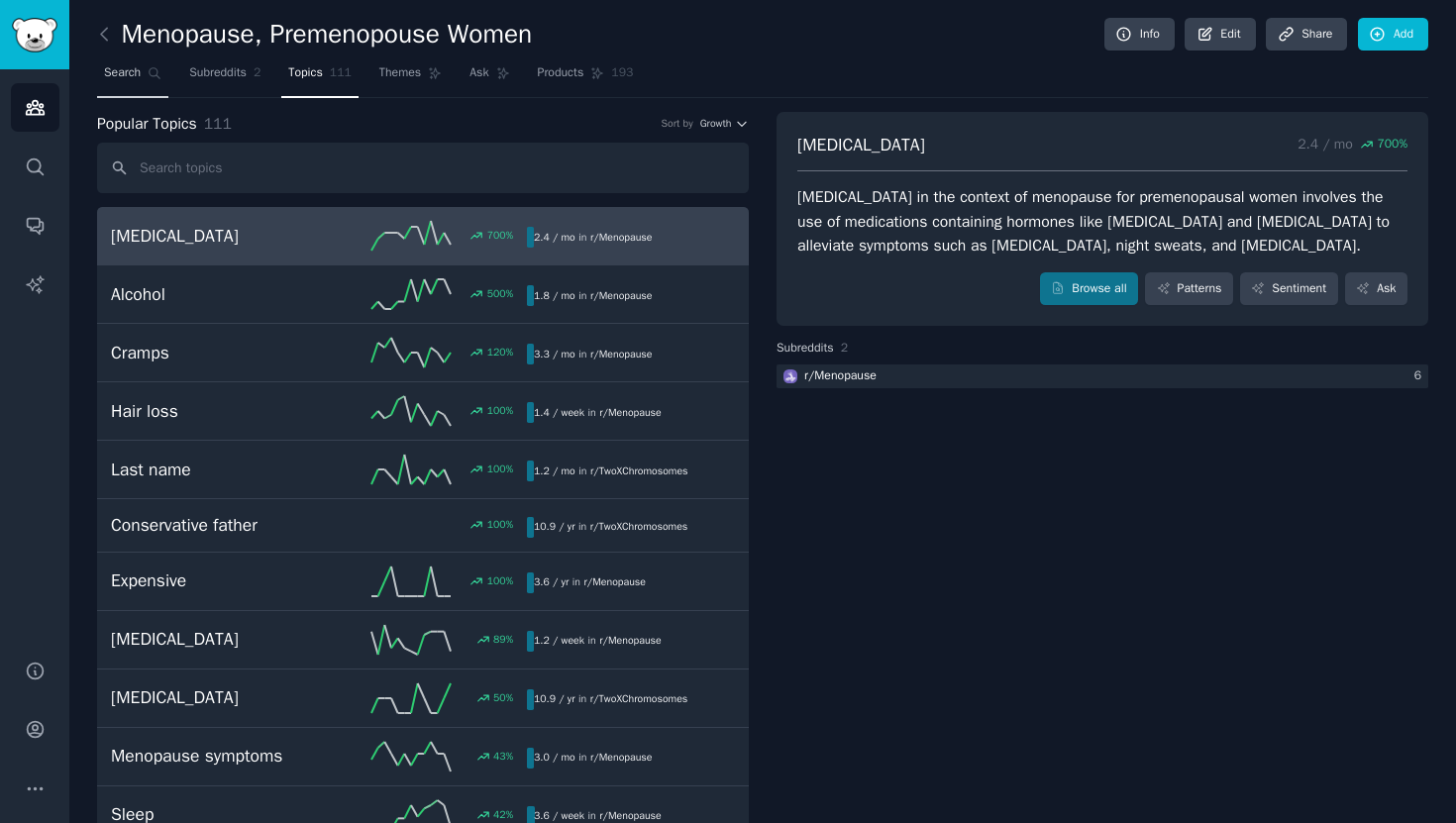 click on "Search" at bounding box center [122, 73] 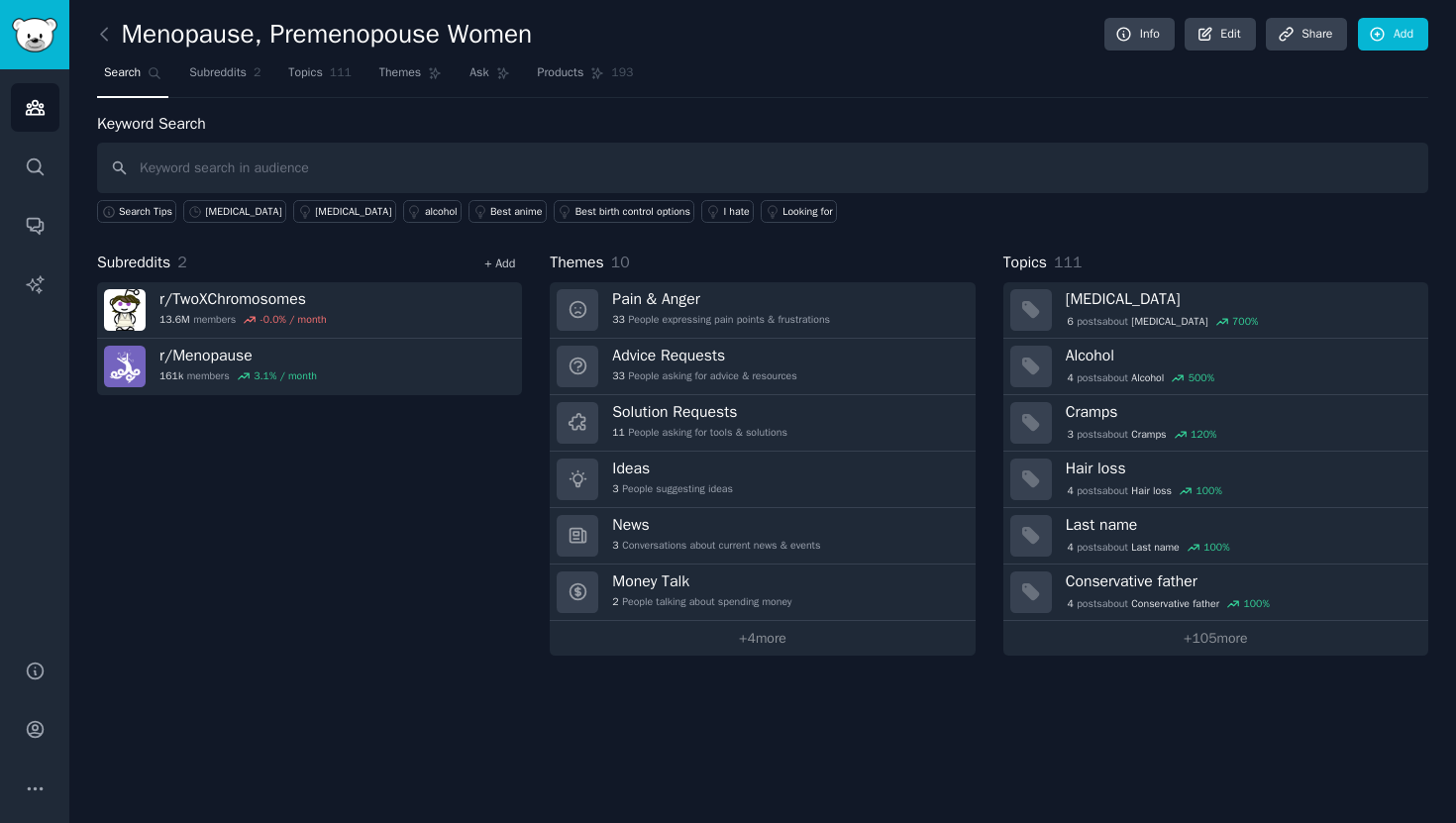 click on "+ Add" at bounding box center [499, 263] 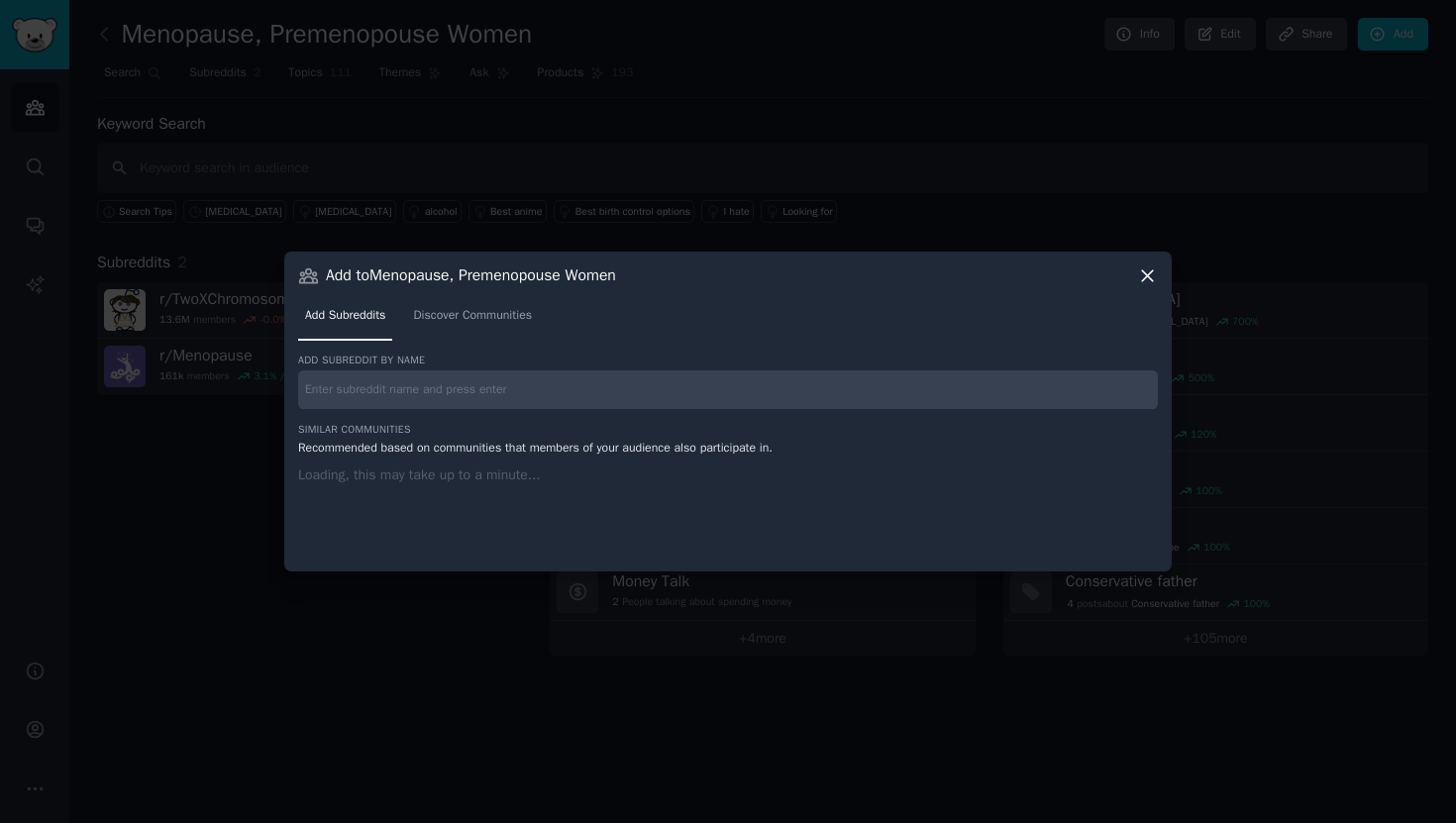 type 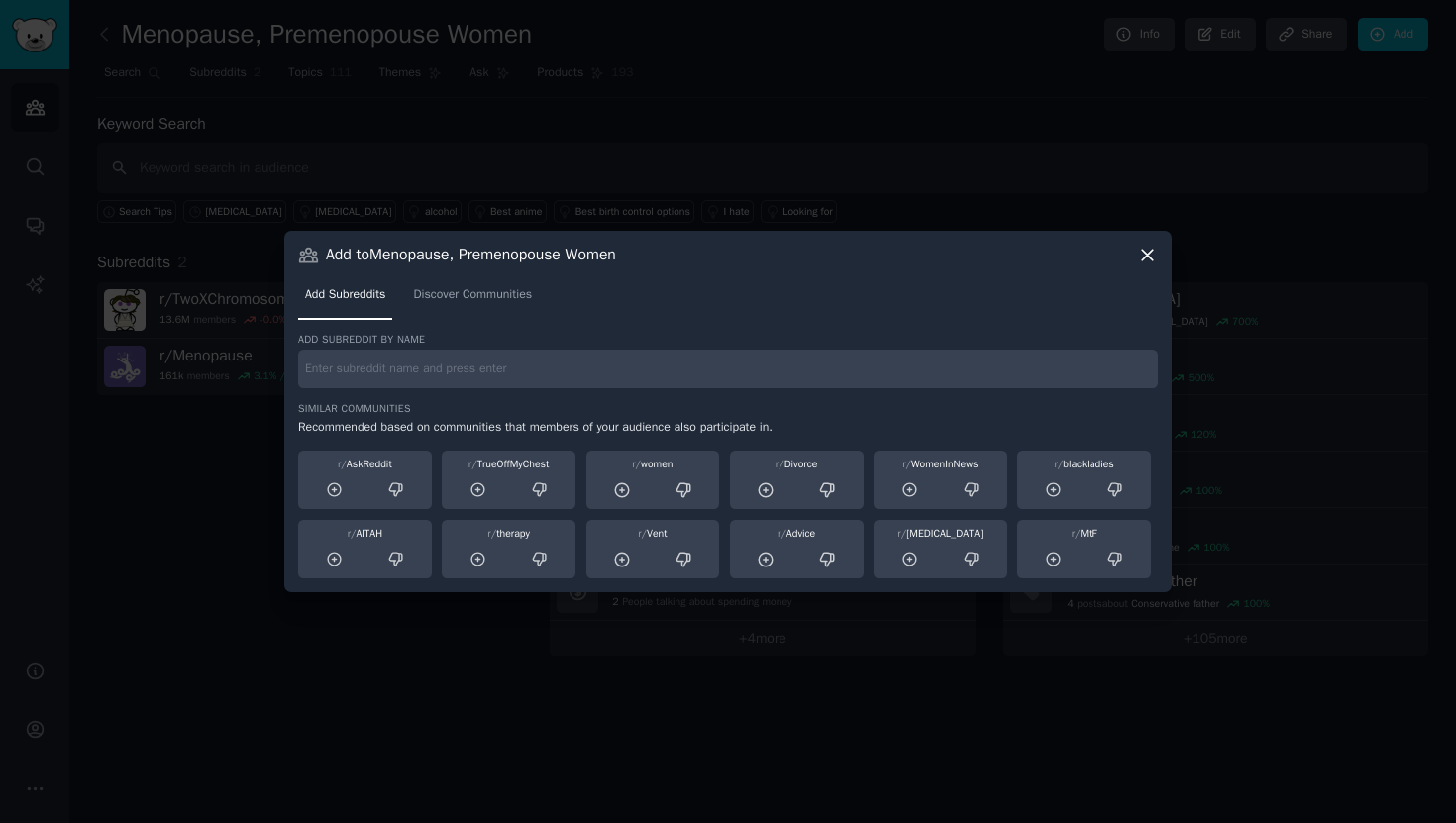 click at bounding box center (728, 368) 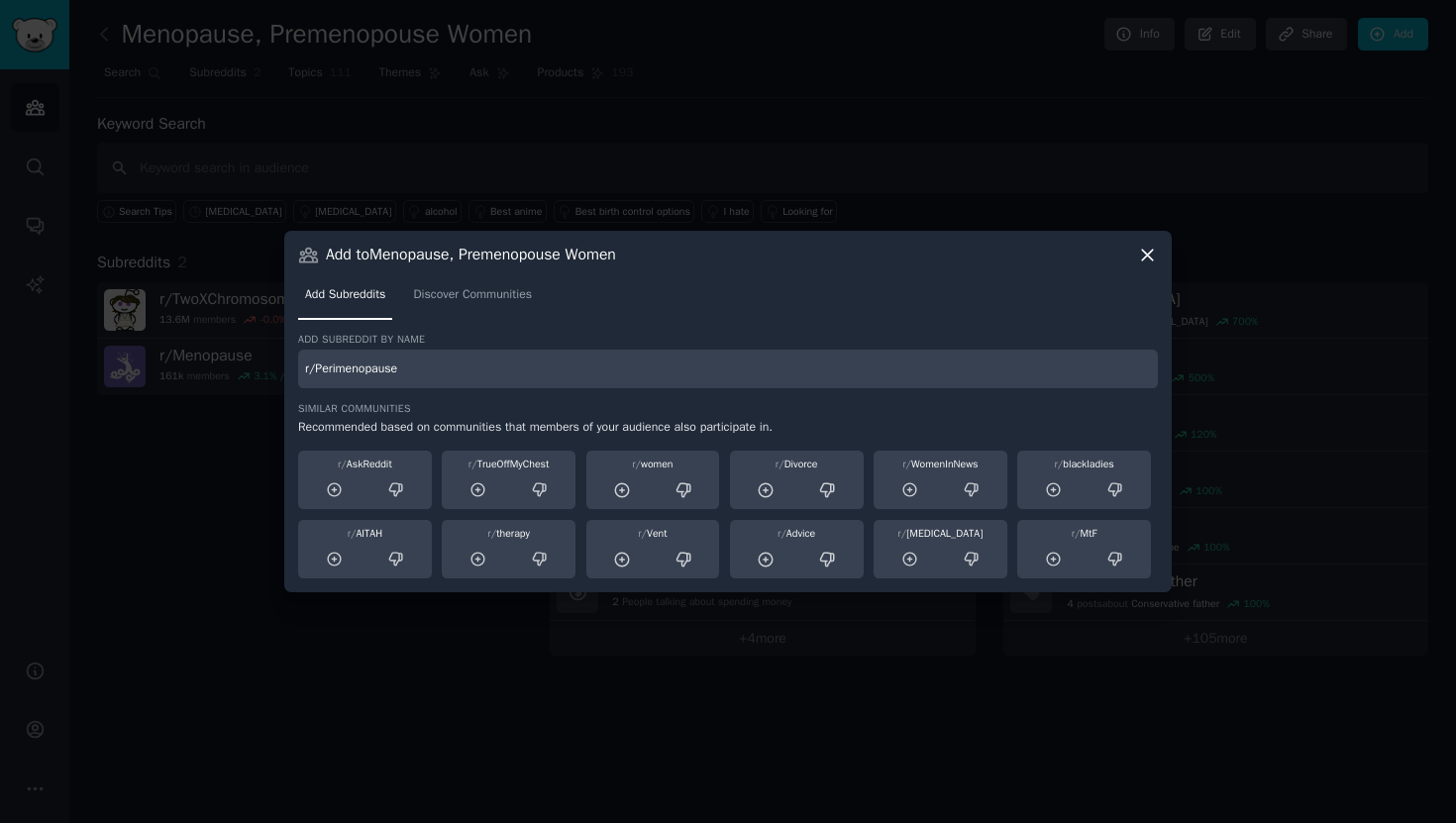 drag, startPoint x: 314, startPoint y: 373, endPoint x: 285, endPoint y: 373, distance: 29 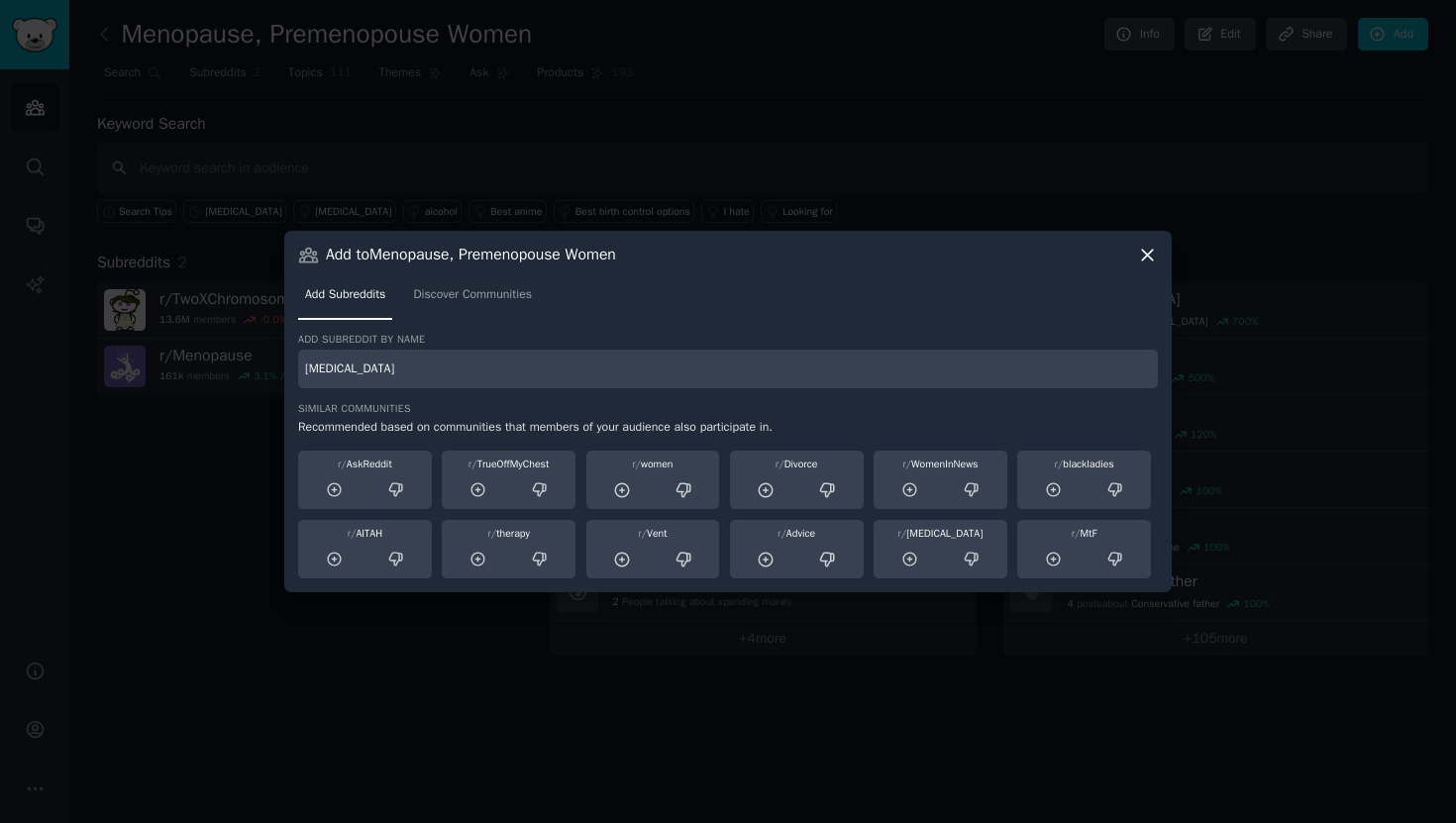 type on "[MEDICAL_DATA]" 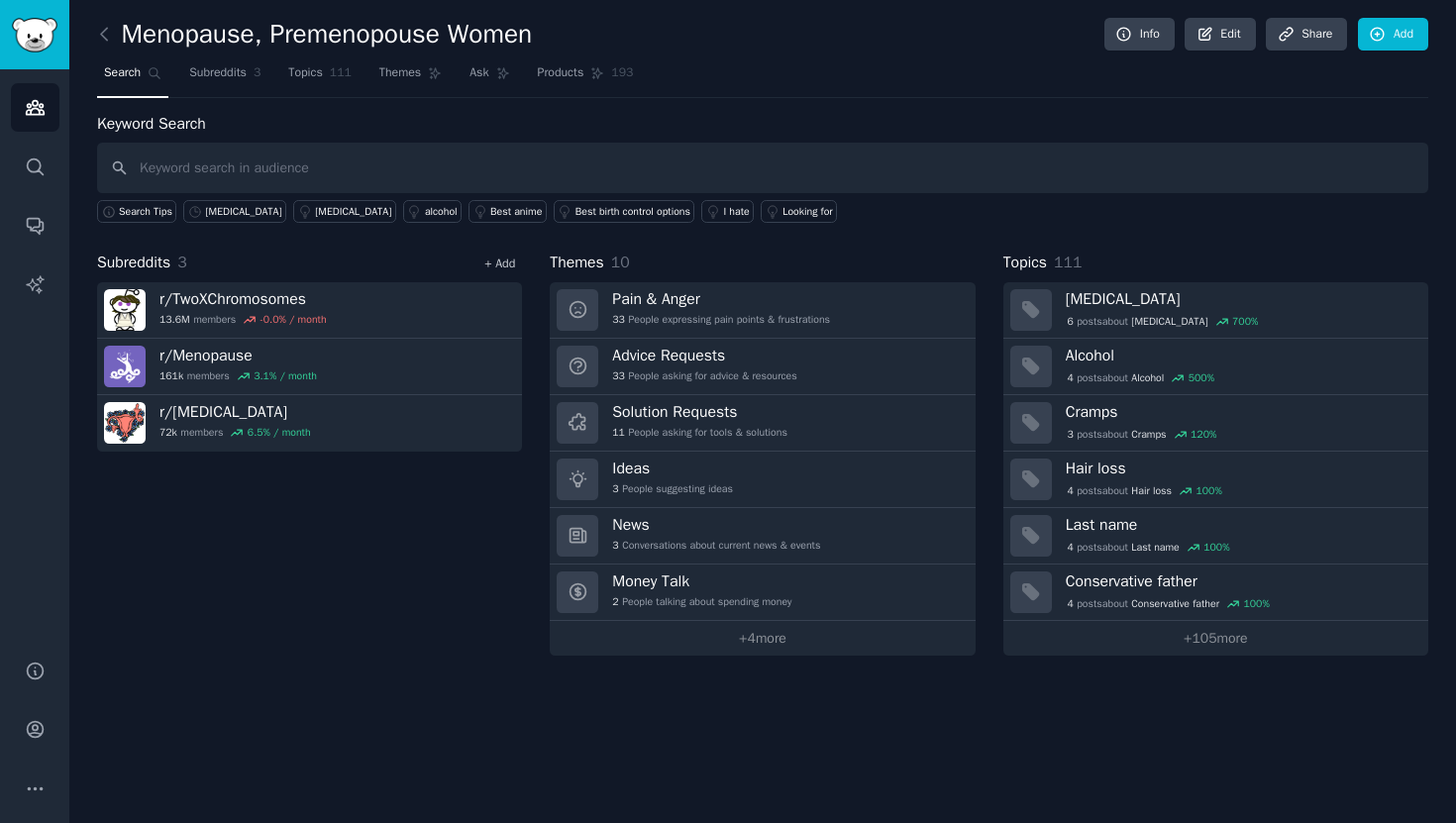 click on "+ Add" at bounding box center [499, 263] 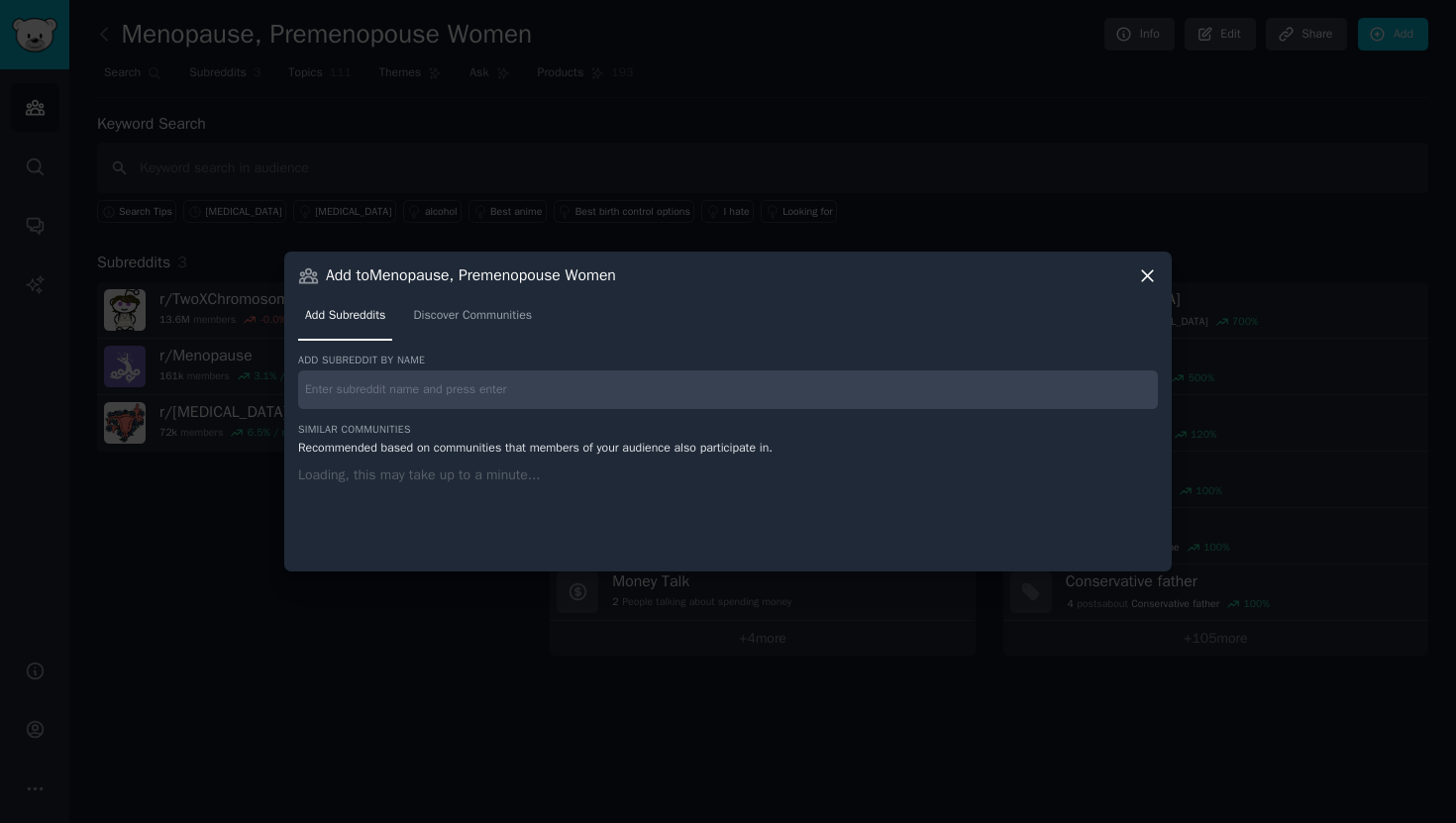 type 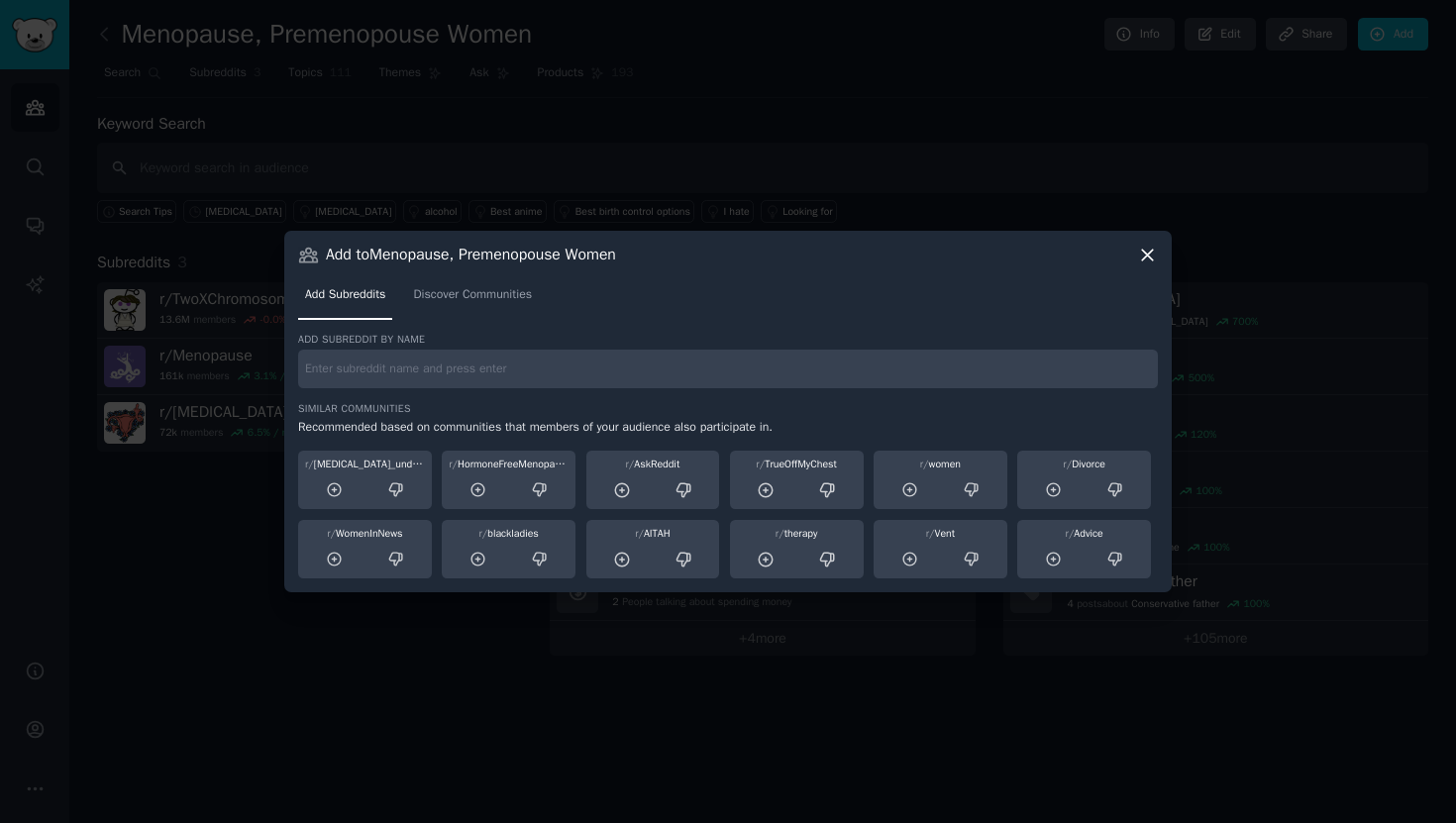 click at bounding box center [728, 368] 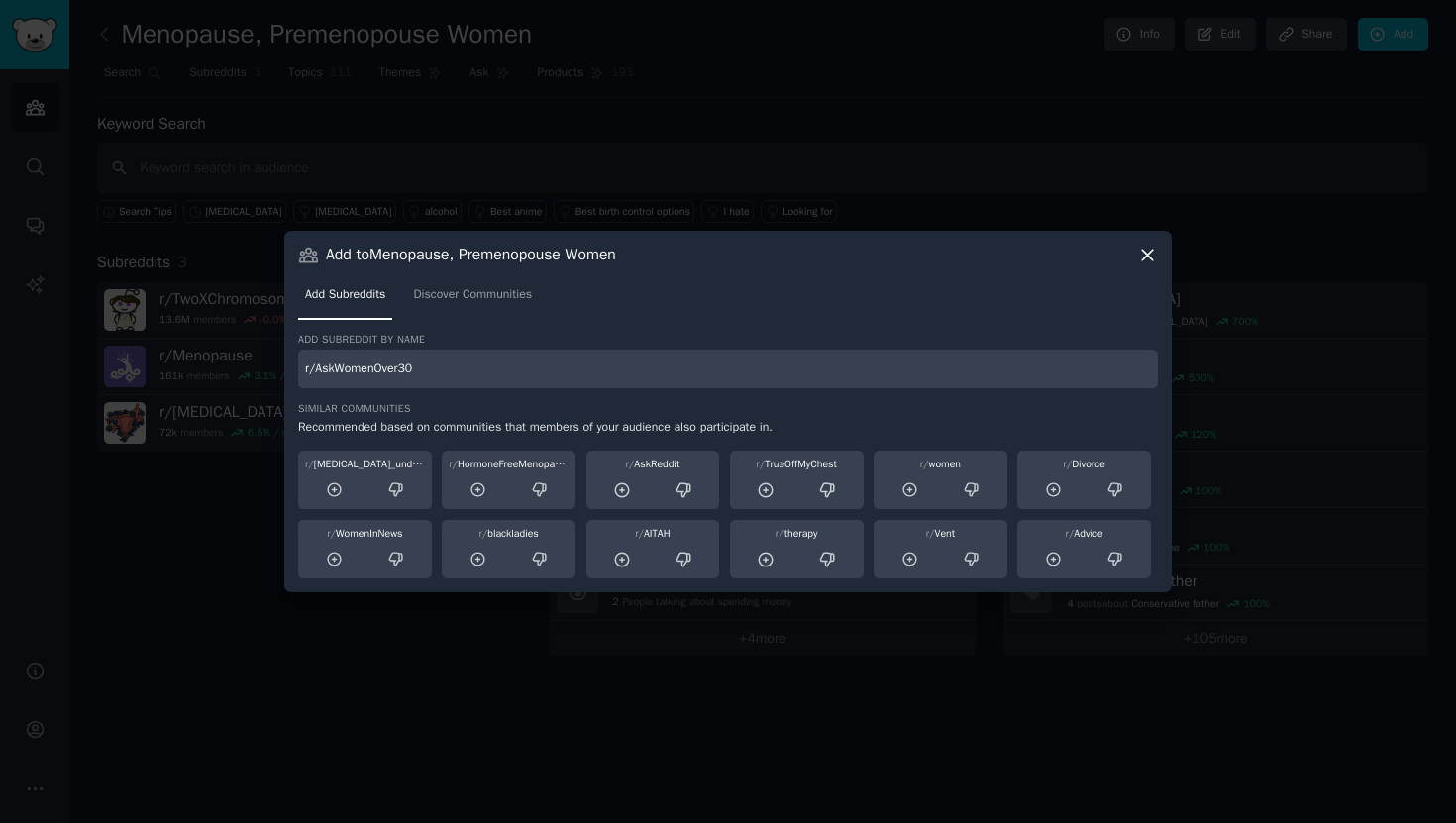 type on "r/AskWomenOver30" 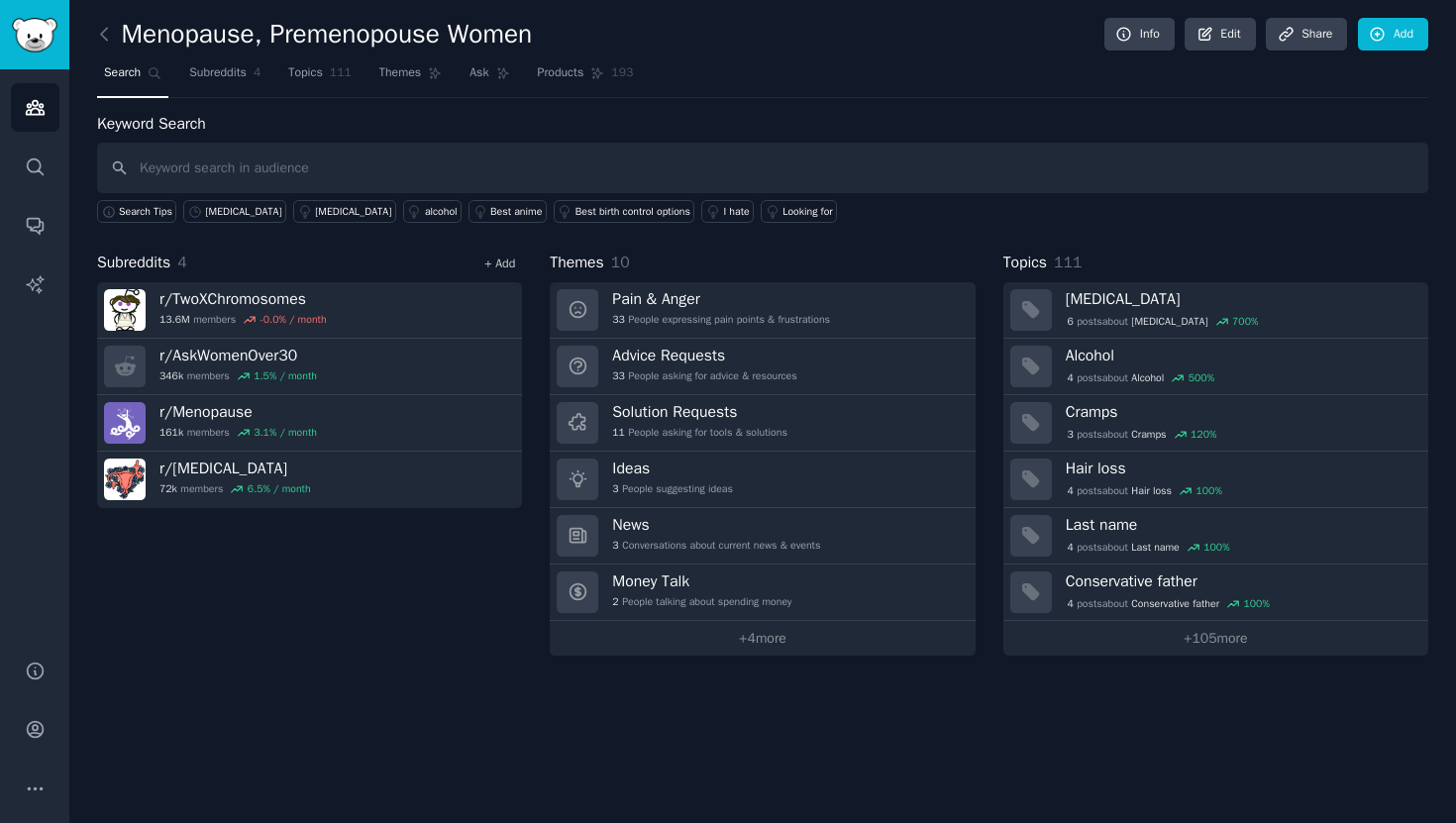 click on "+ Add" at bounding box center (499, 263) 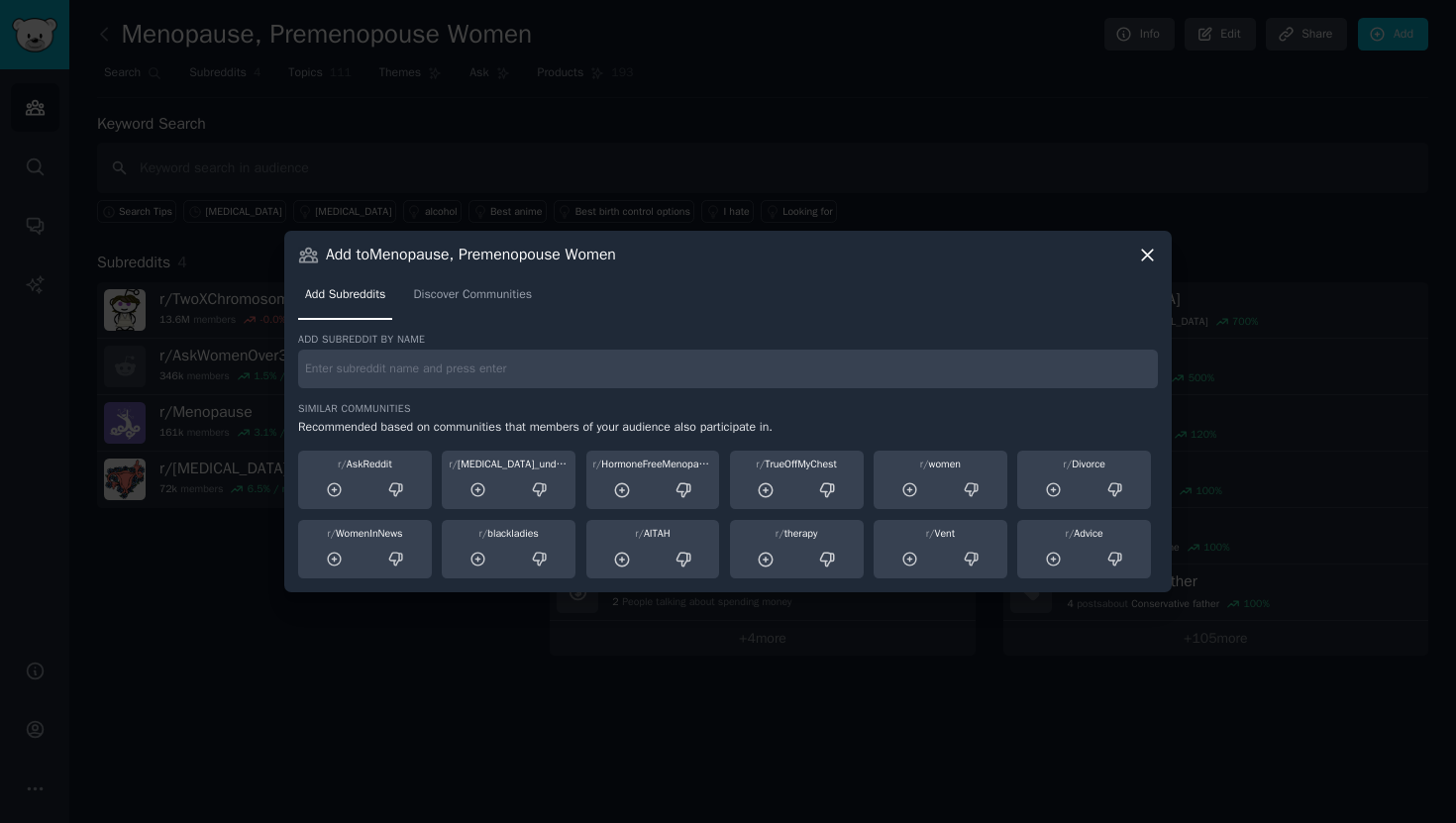 click at bounding box center [728, 368] 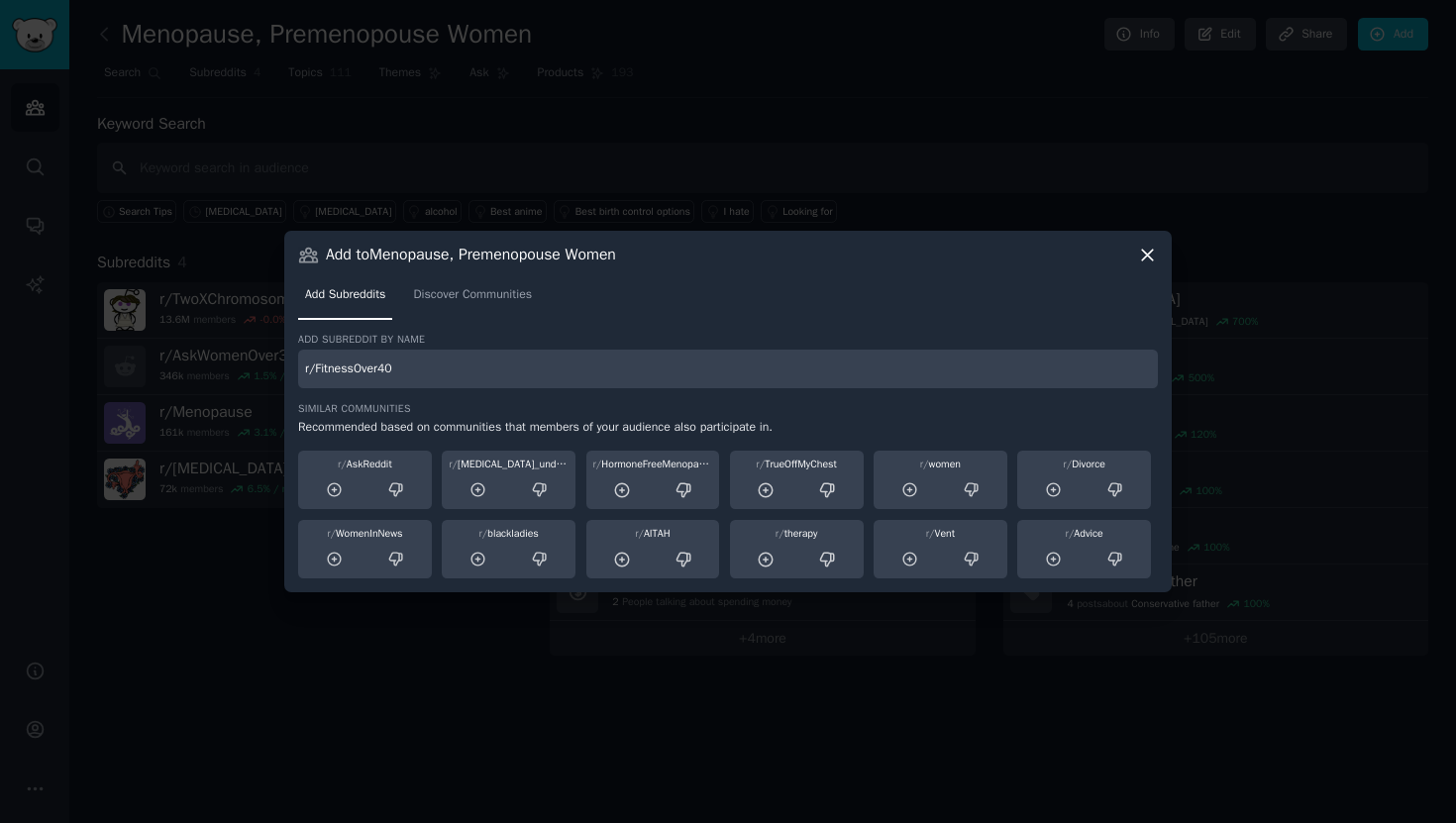 type on "r/FitnessOver40" 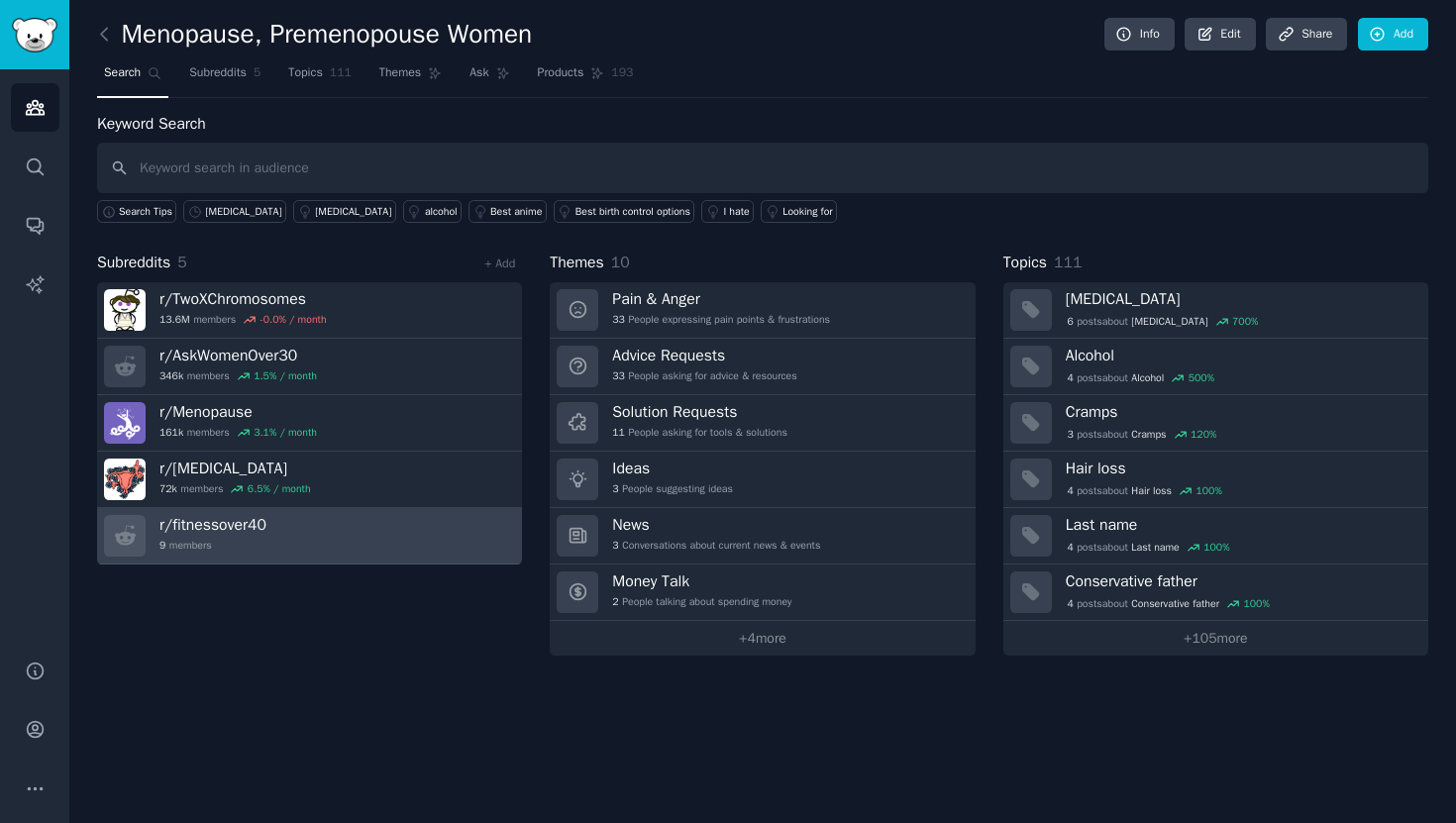 click on "r/ fitnessover40 9  members" at bounding box center (309, 536) 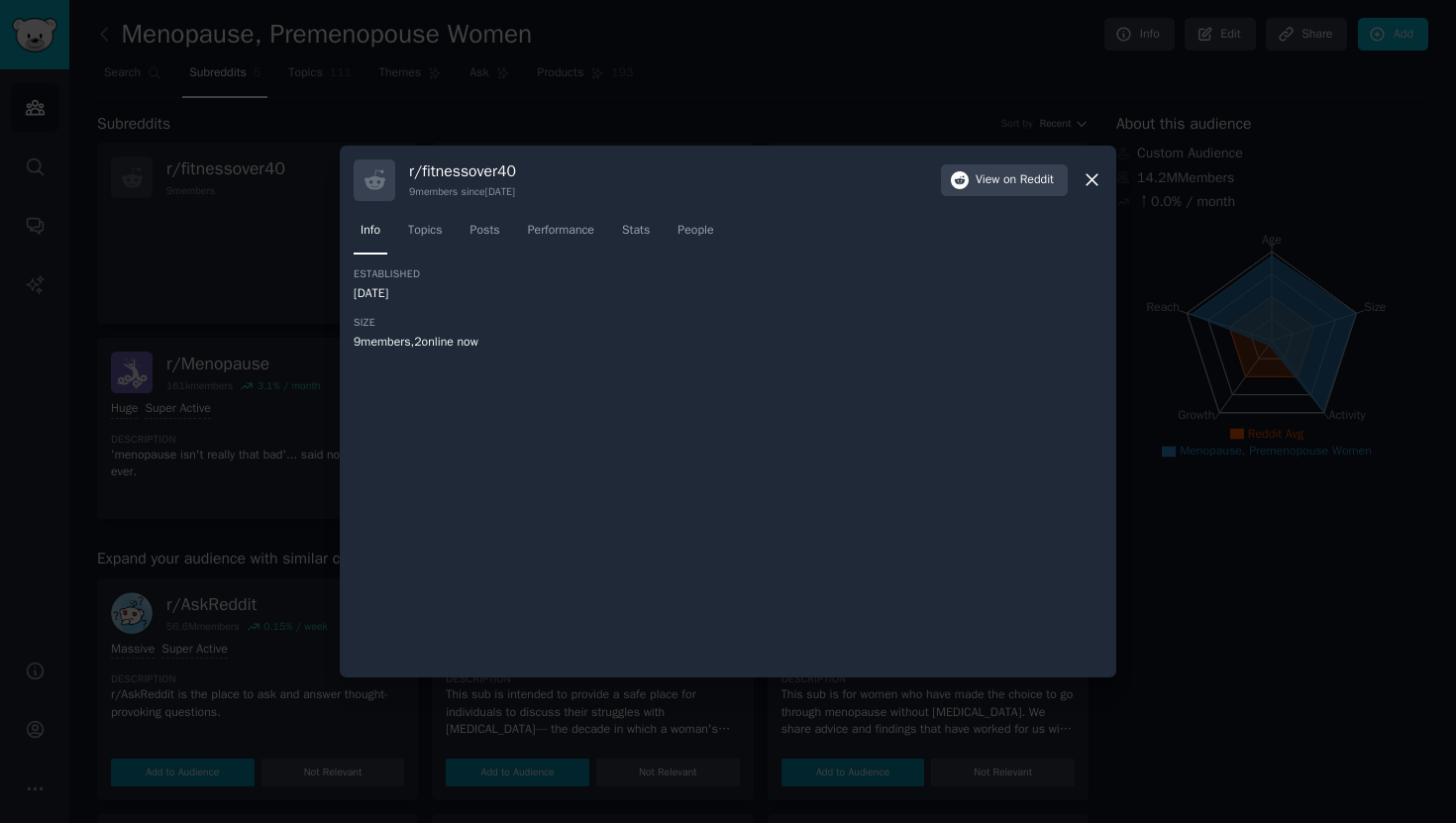 click 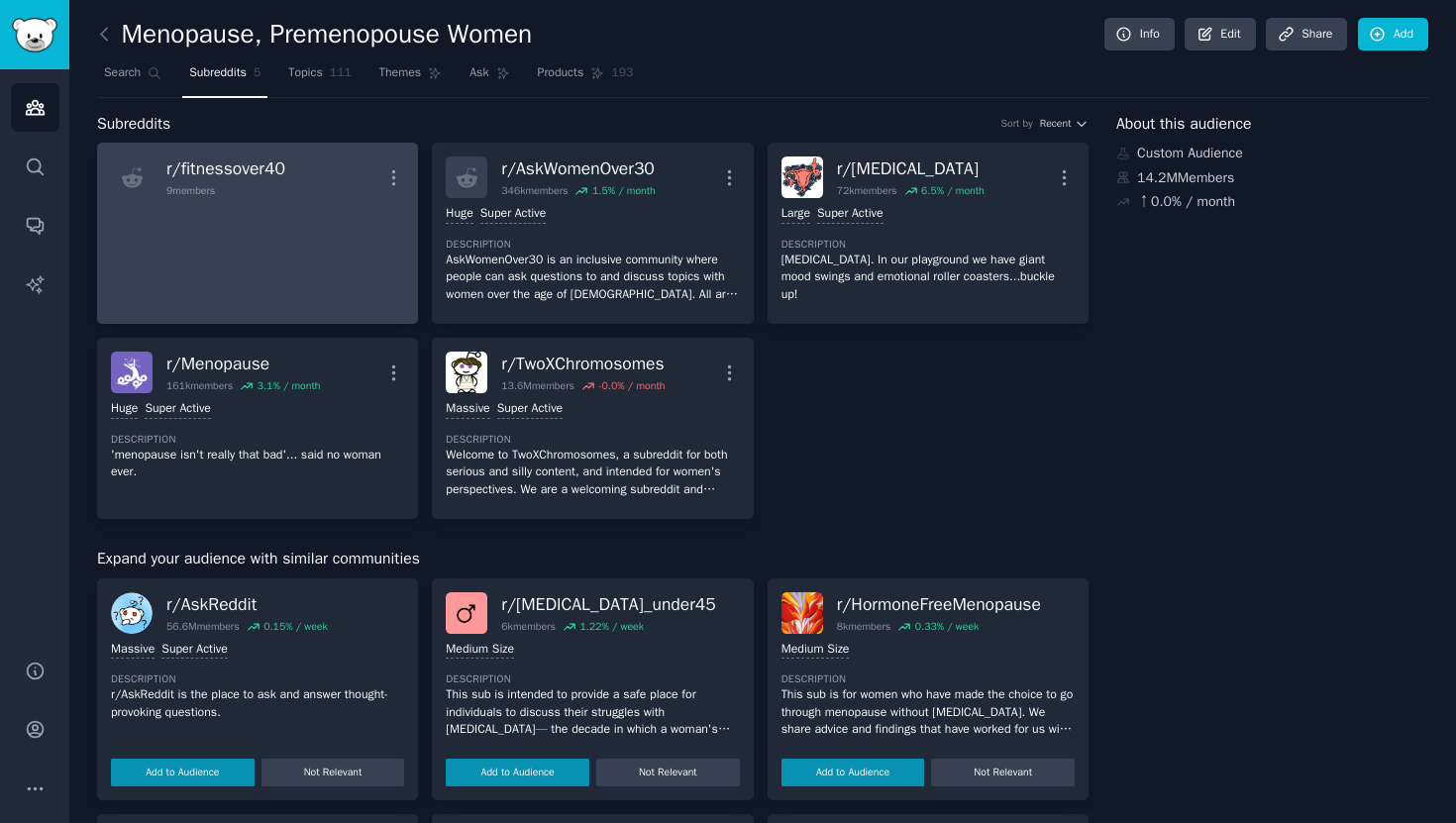 click on "r/ fitnessover40 9  members More" at bounding box center [258, 233] 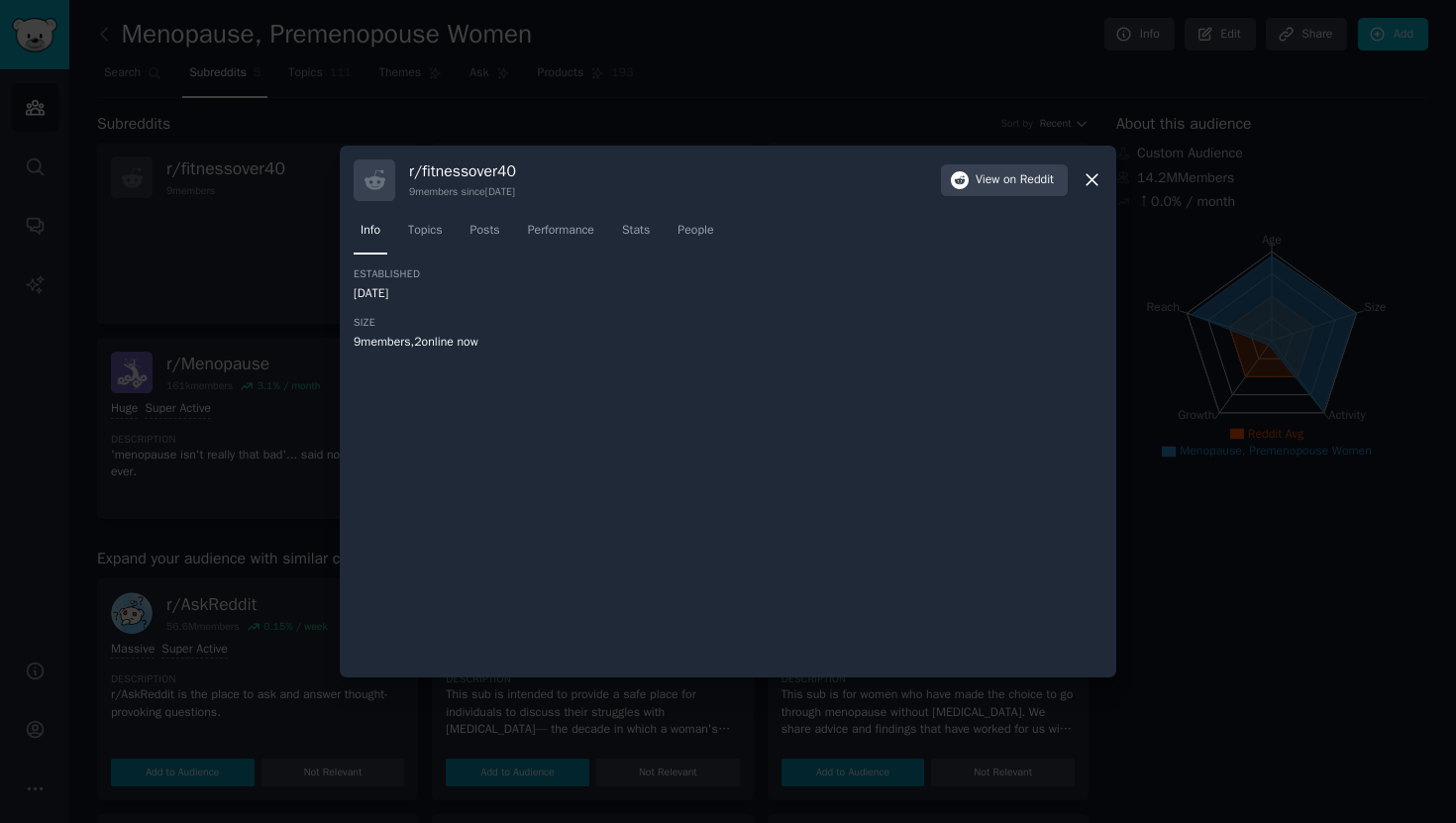 click 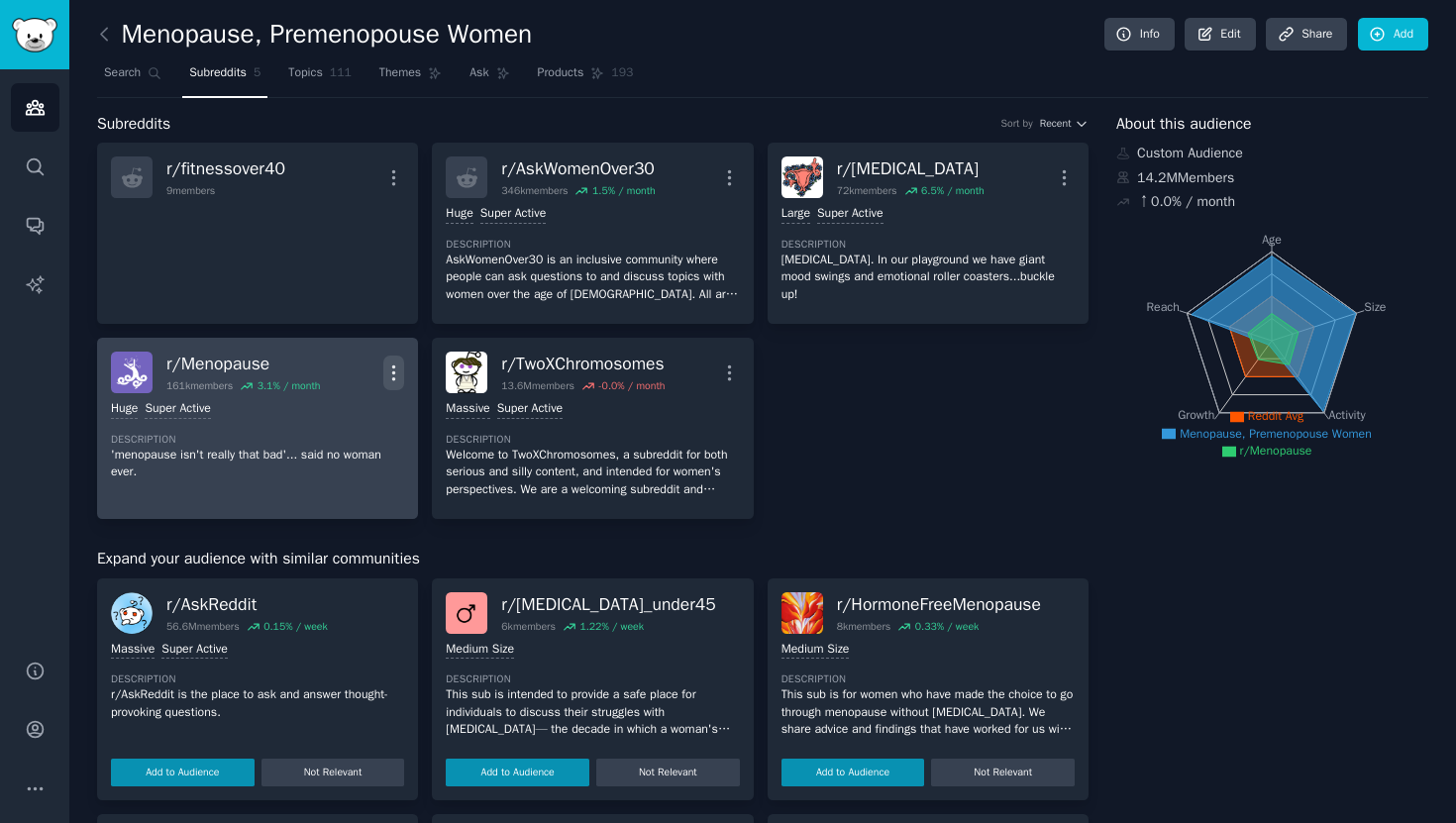 click 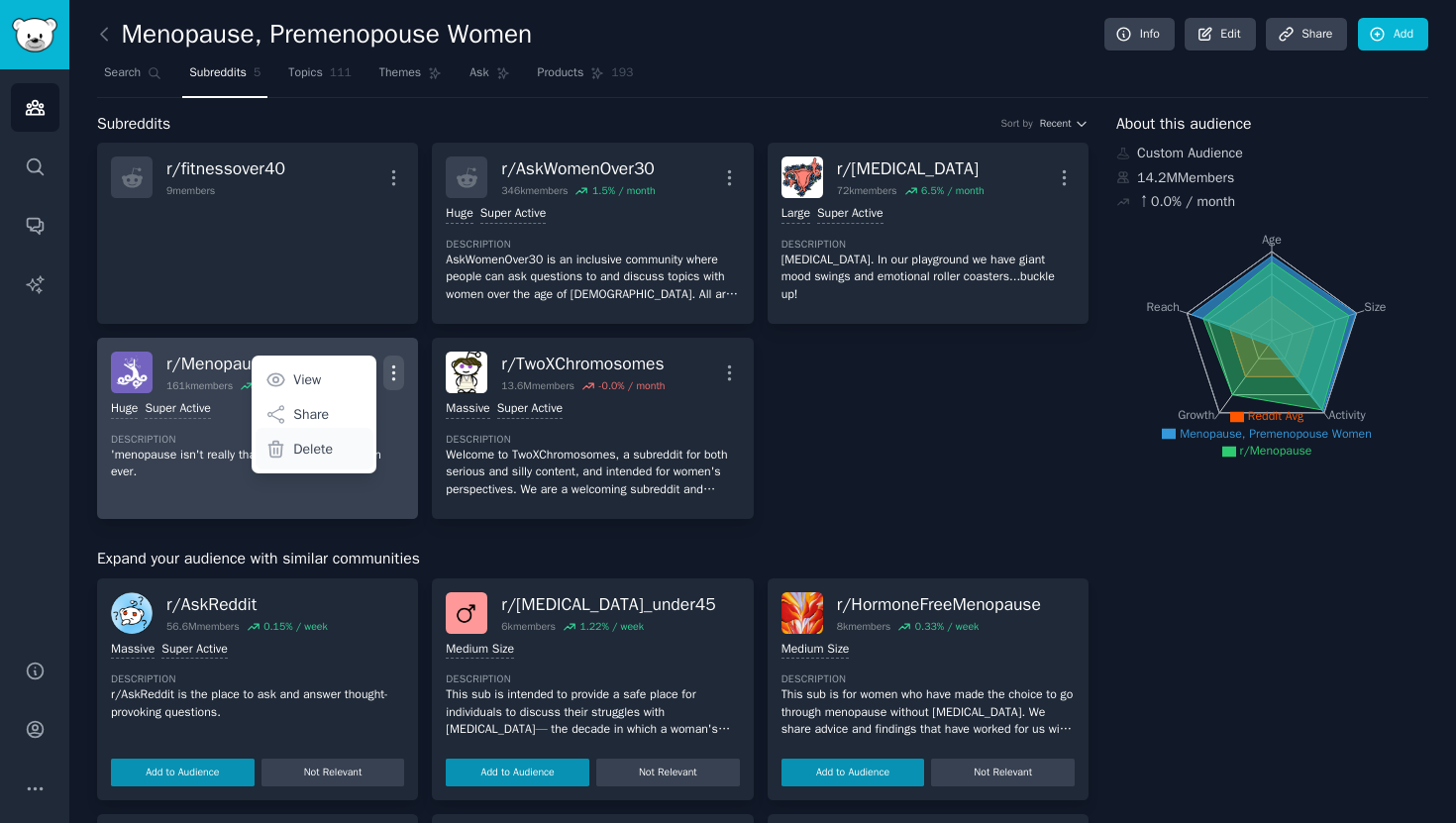 click on "Delete" at bounding box center [313, 449] 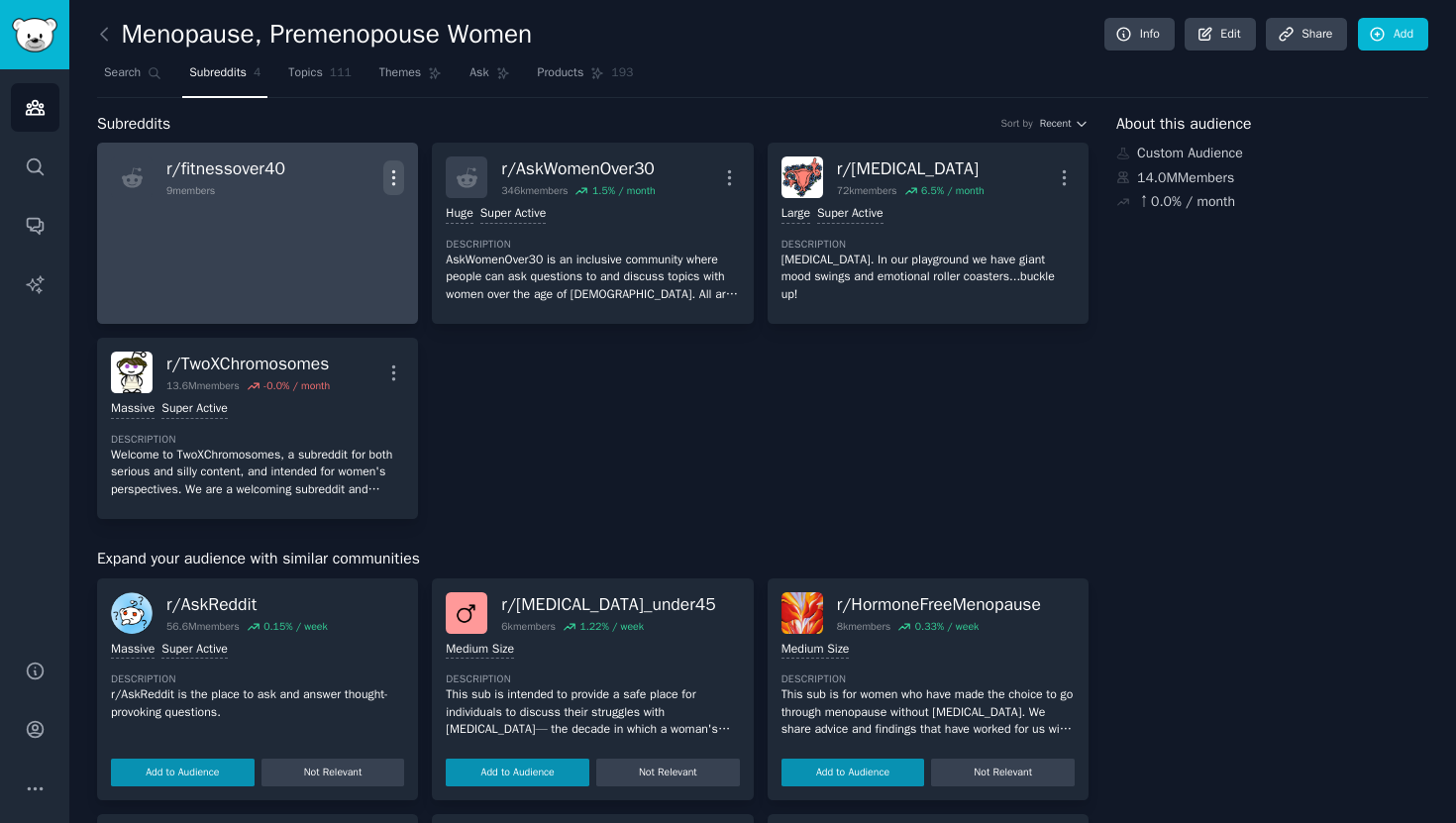 click 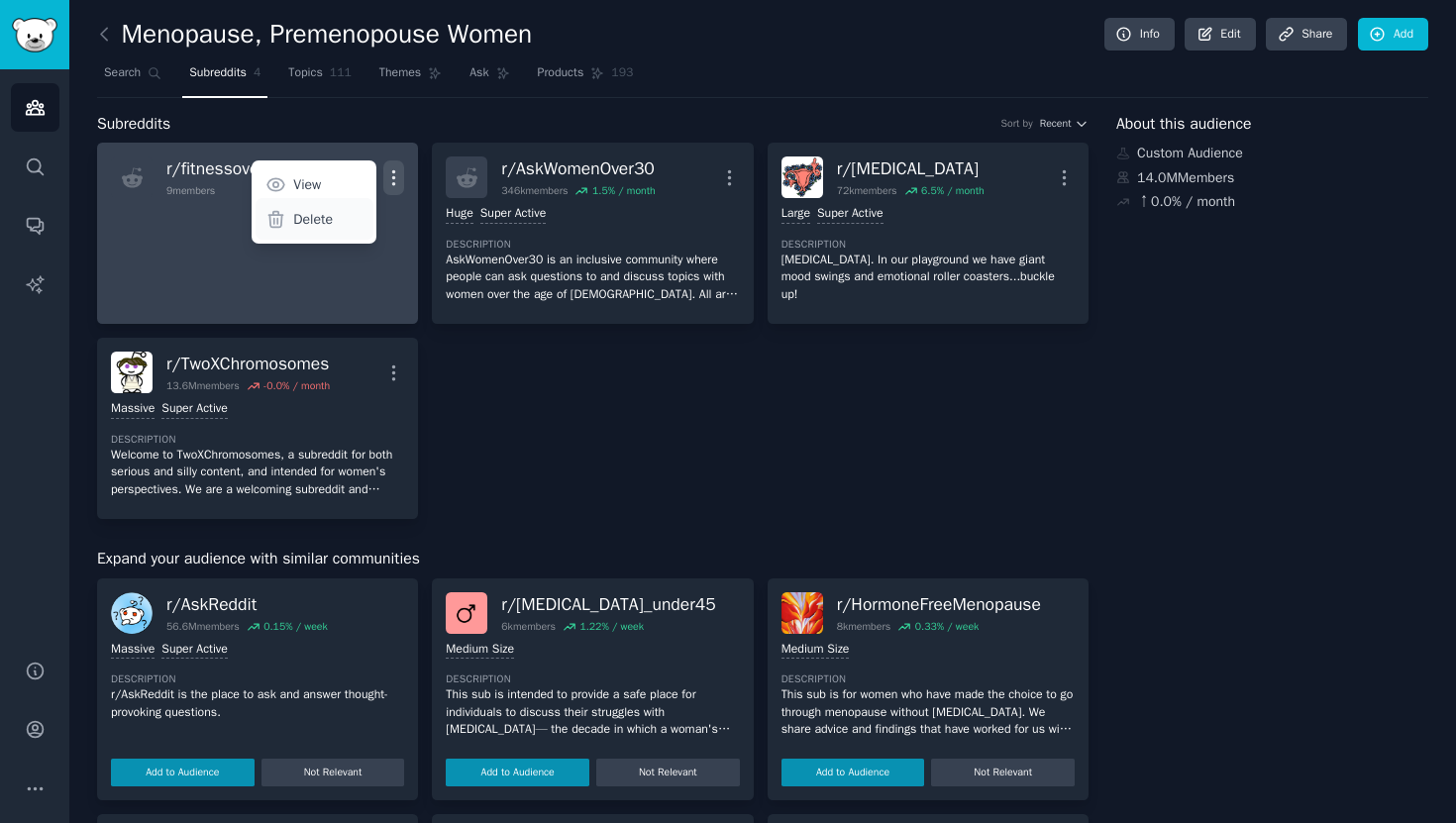 click on "Delete" 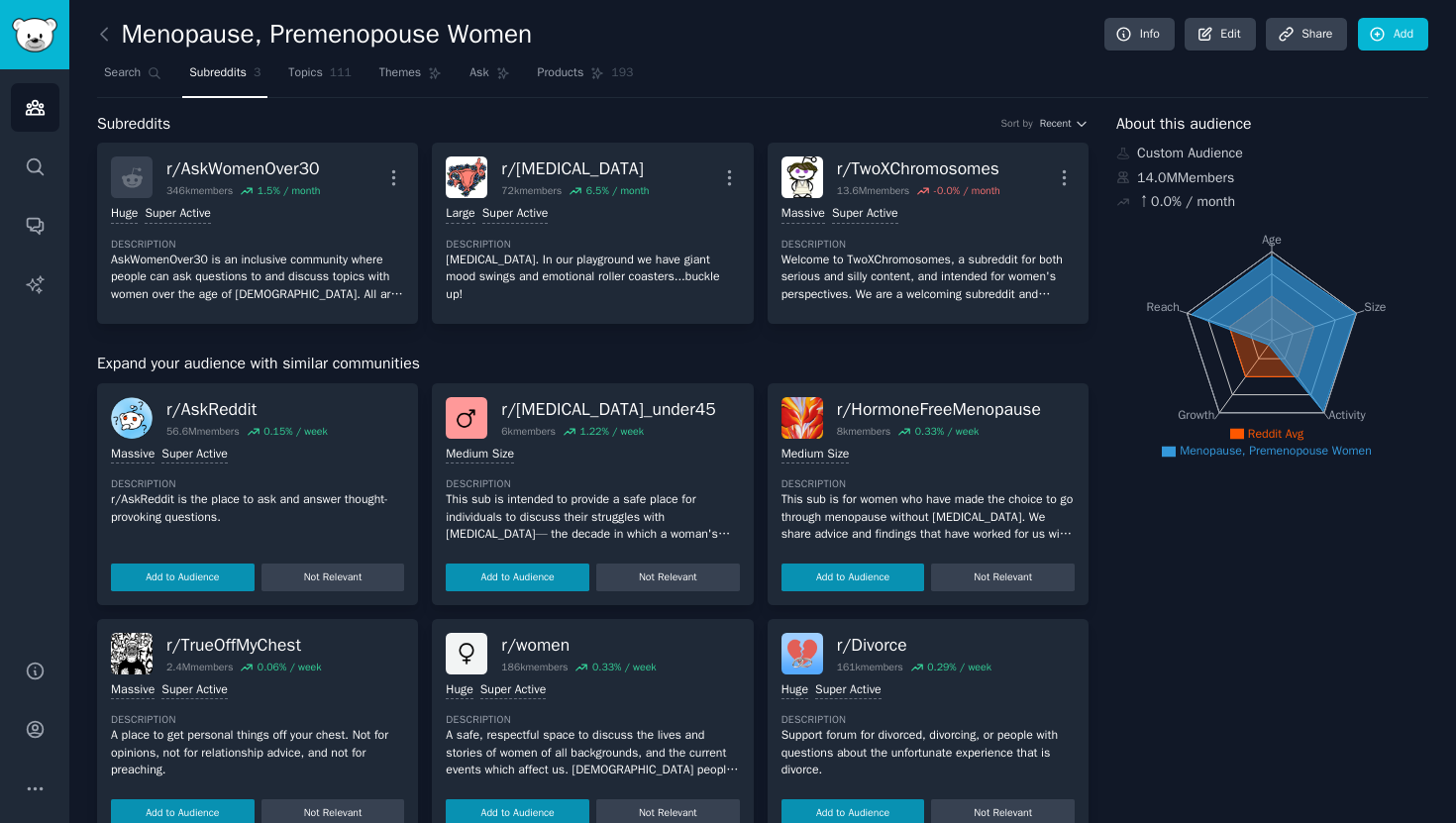click on "Subreddits" at bounding box center (218, 73) 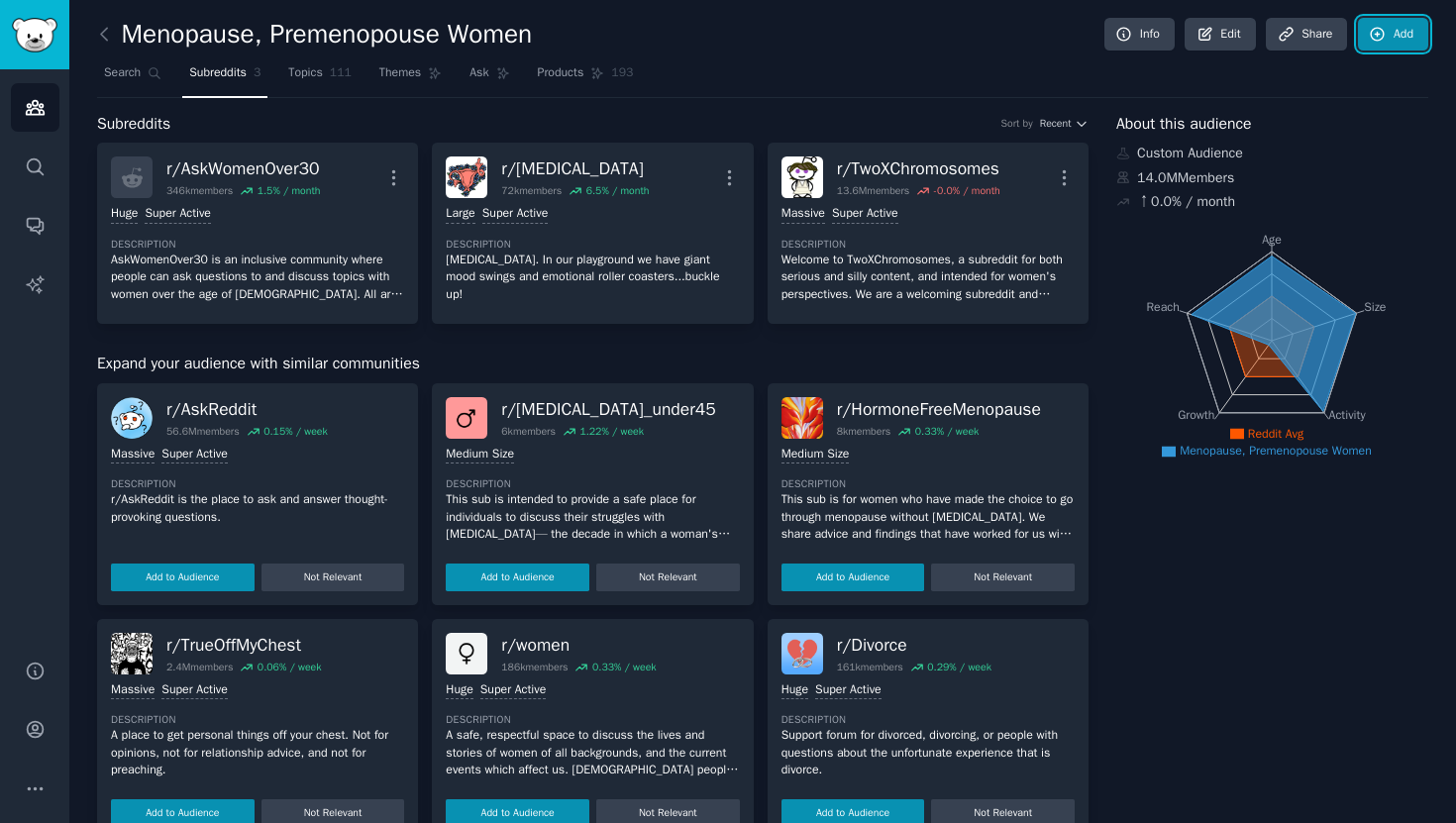 click on "Add" at bounding box center (1393, 35) 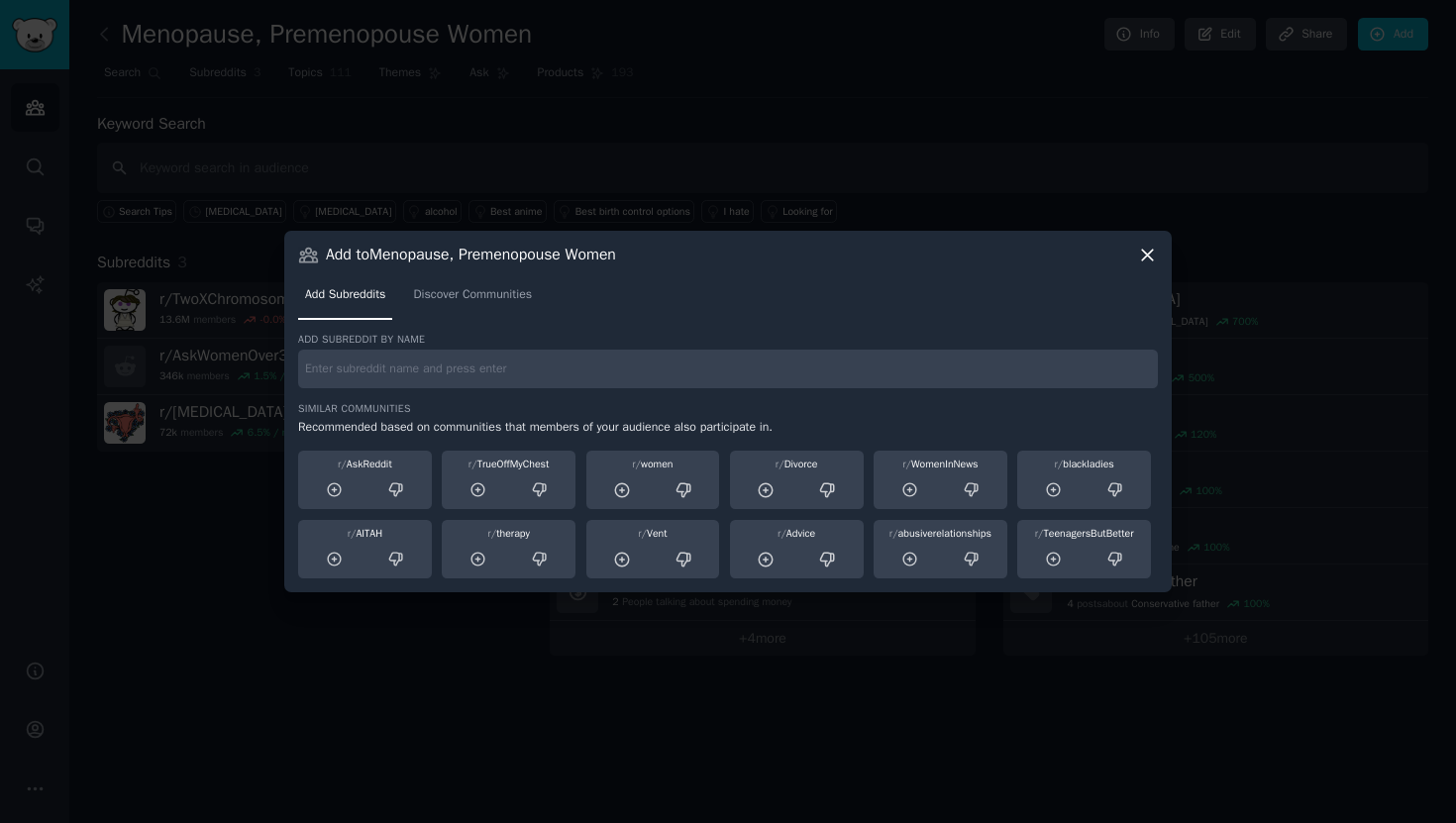 click at bounding box center [728, 368] 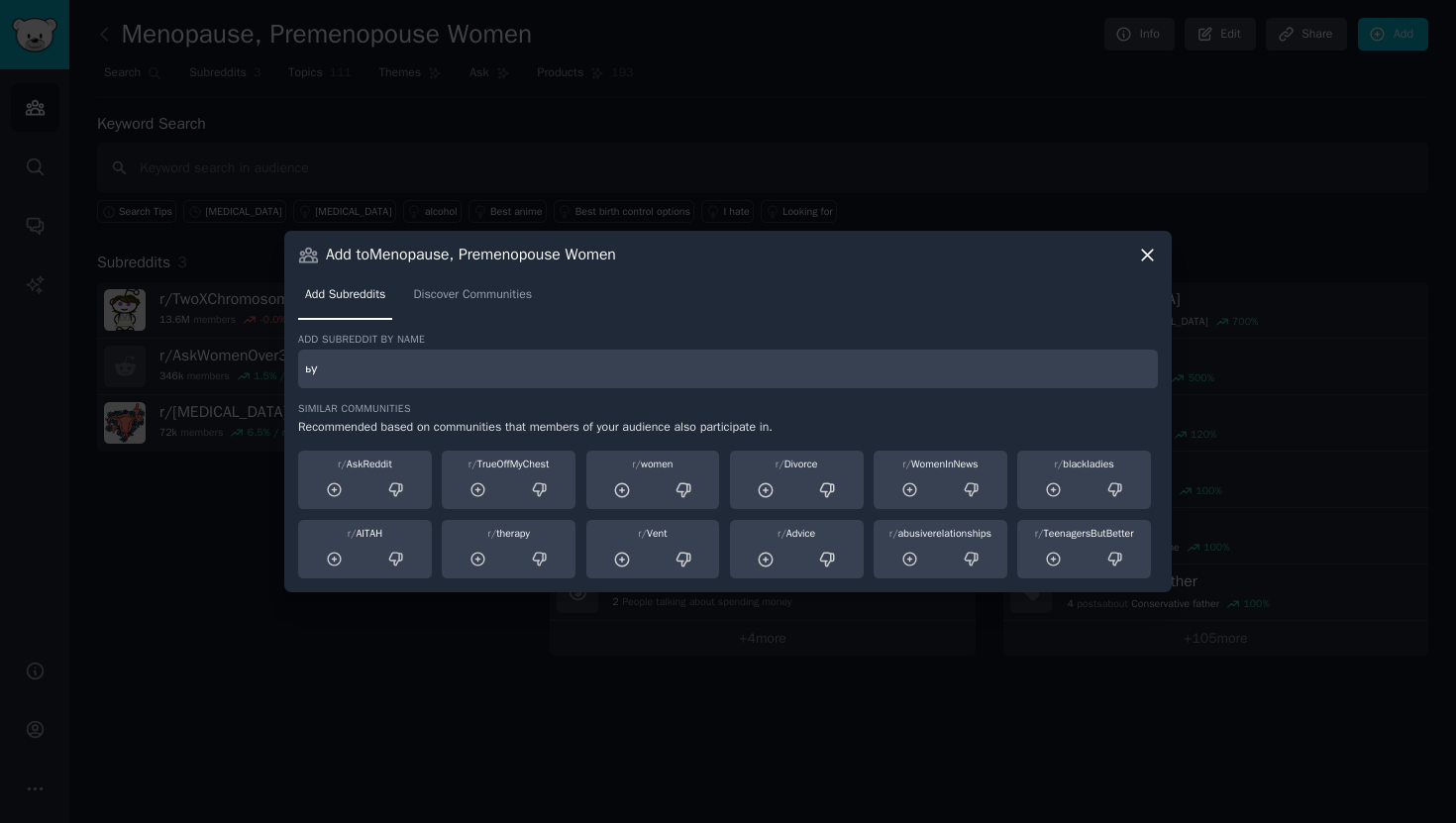 type on "ь" 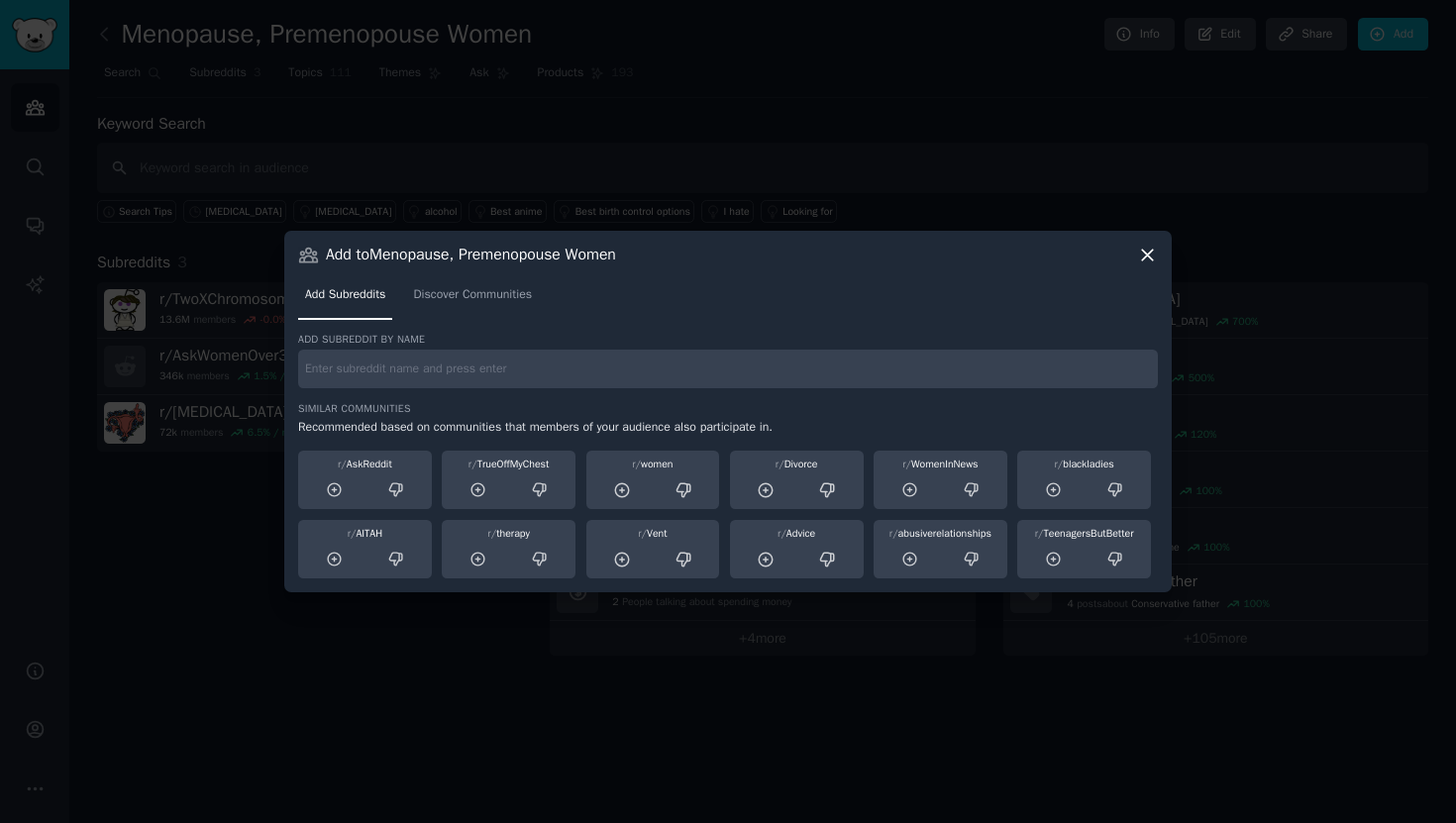 paste on "Menopause" 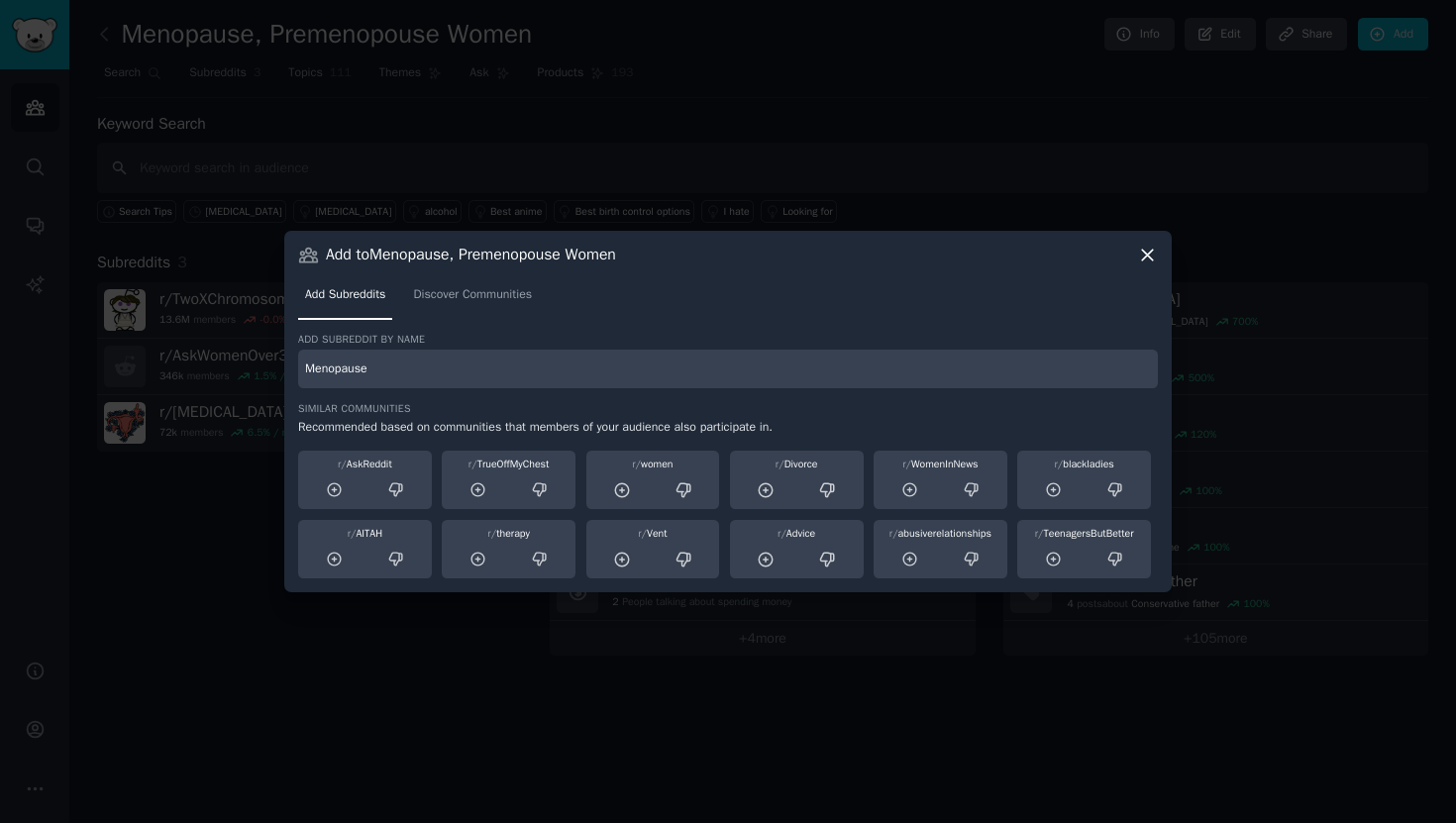 type on "Menopause" 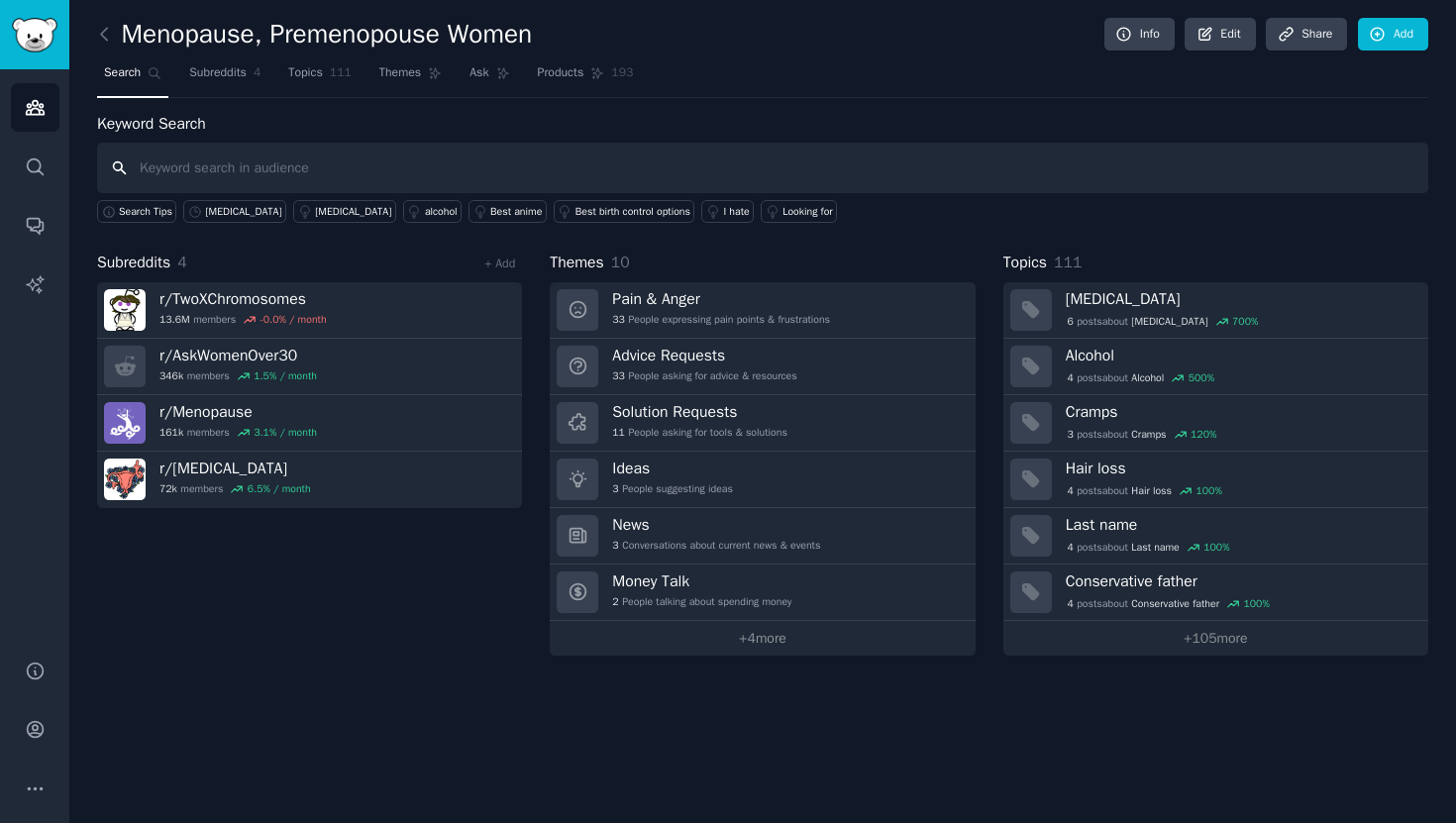 paste on "r/WomenOver40" 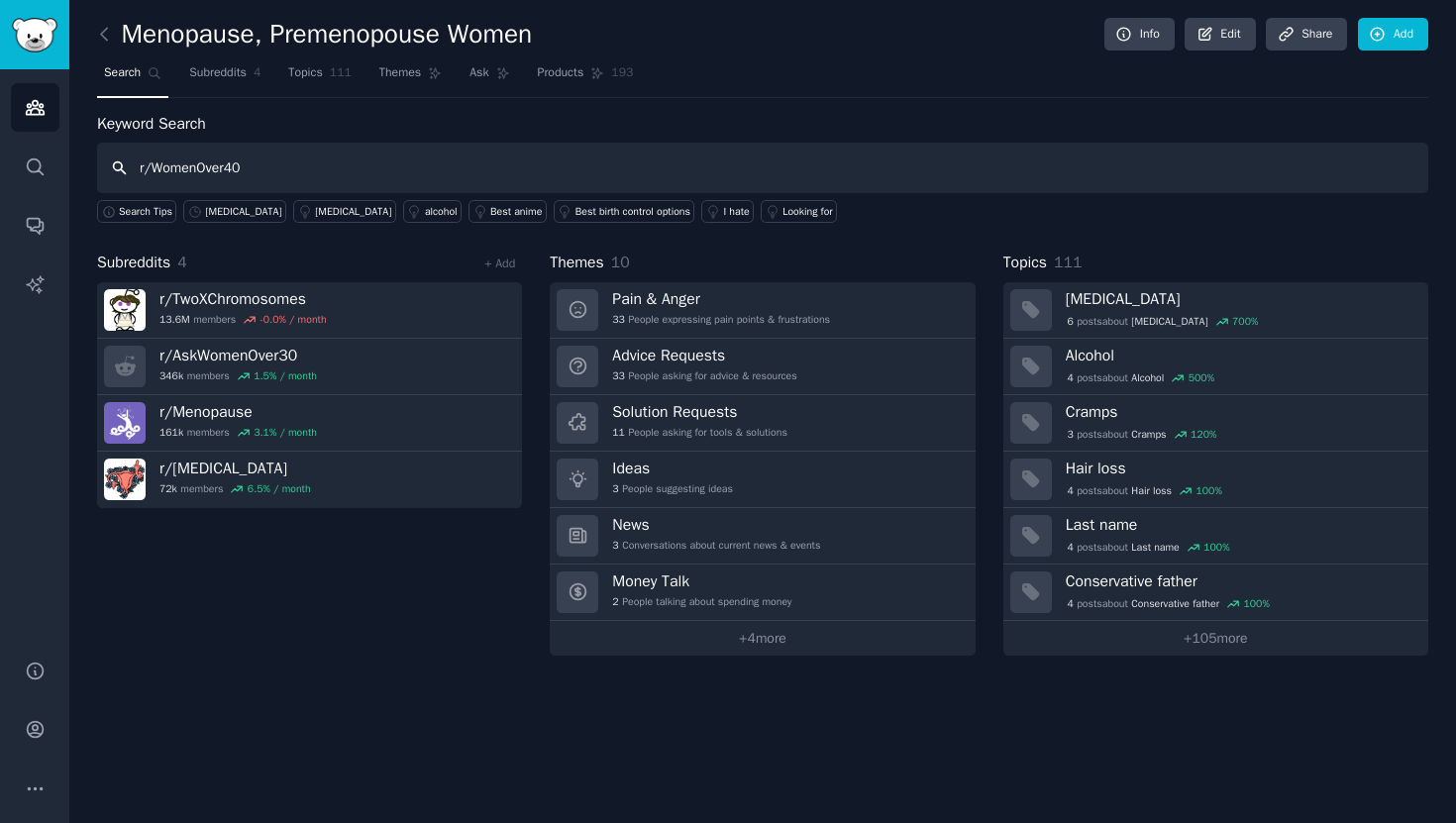 type 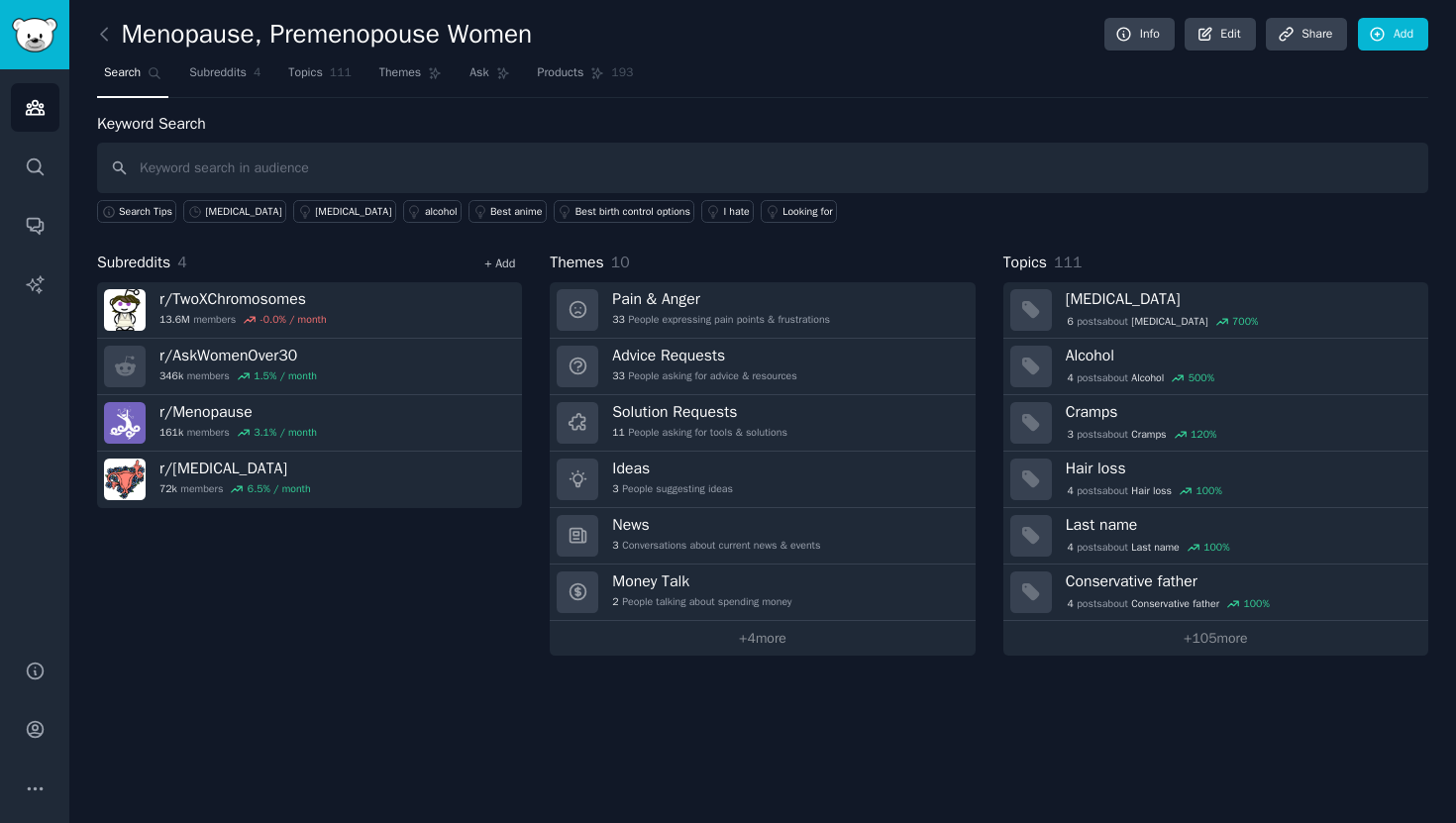 click on "+ Add" at bounding box center [499, 263] 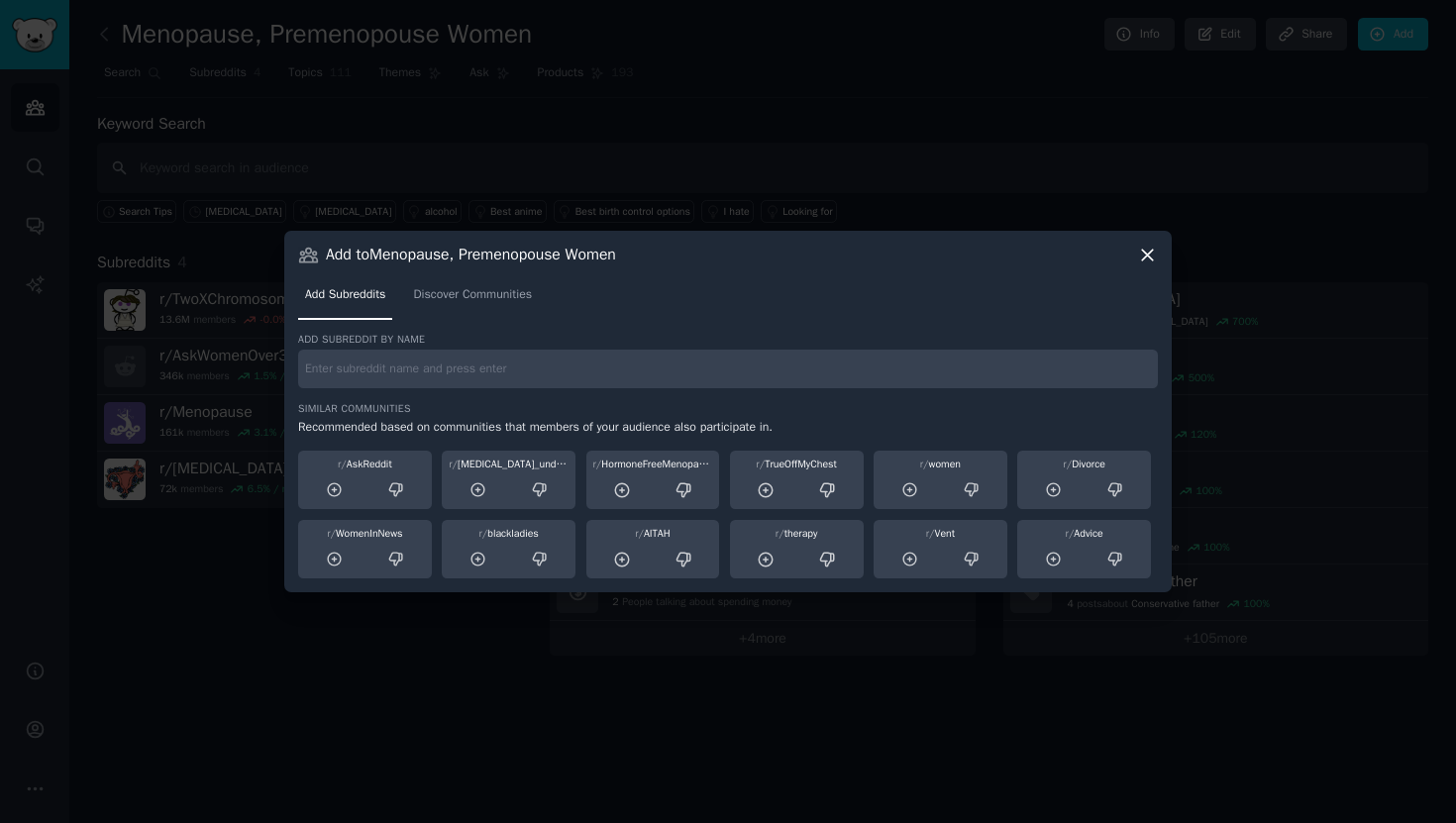 click on "Add subreddit by name Similar Communities Recommended based on communities that members of your audience also participate in. r/ AskReddit r/ [MEDICAL_DATA]_under45 r/ HormoneFreeMenopause r/ TrueOffMyChest r/ women r/ Divorce r/ WomenInNews r/ blackladies r/ AITAH r/ therapy r/ Vent r/ Advice" at bounding box center (728, 456) 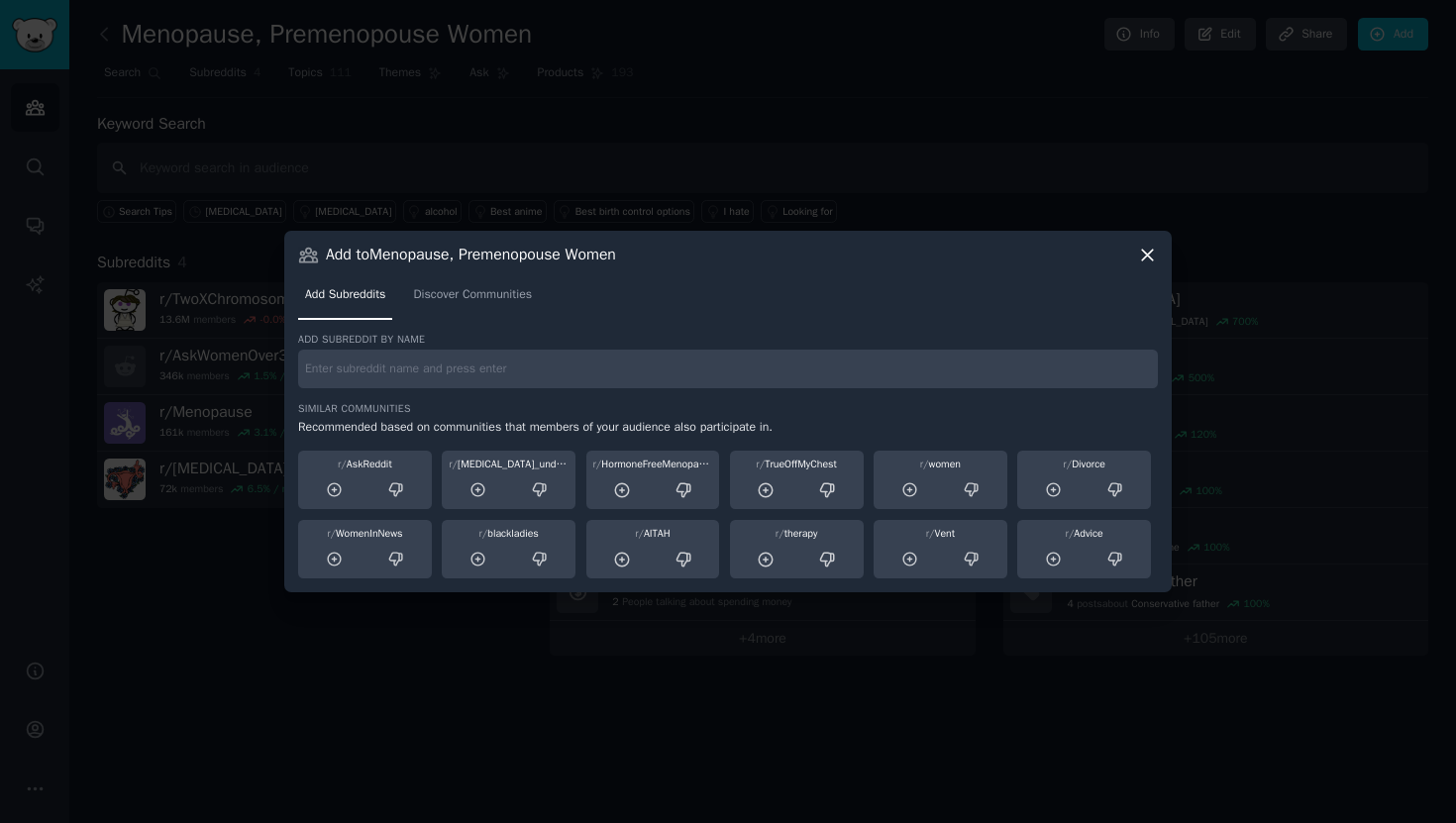 click at bounding box center (728, 368) 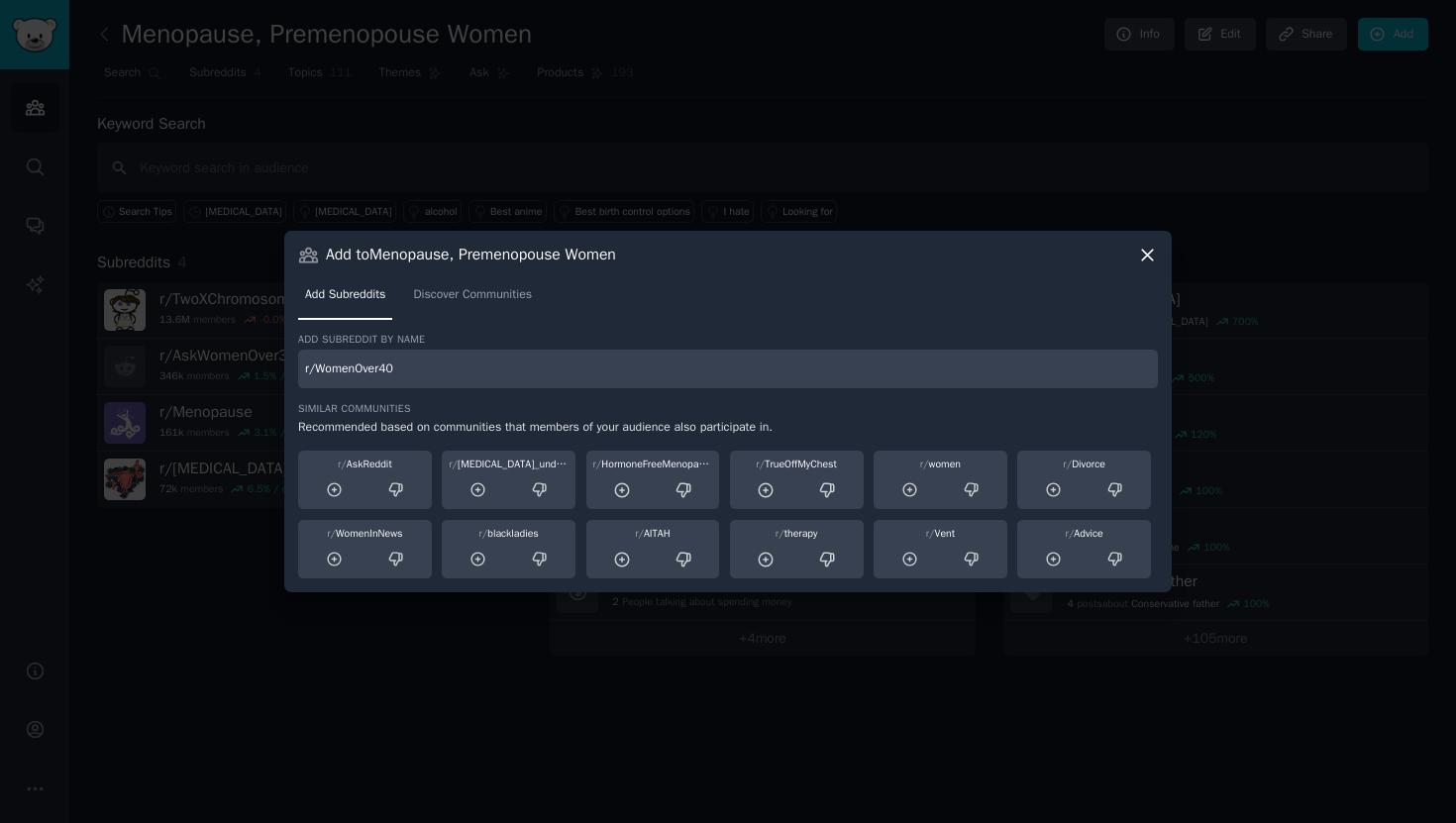 type on "r/WomenOver40" 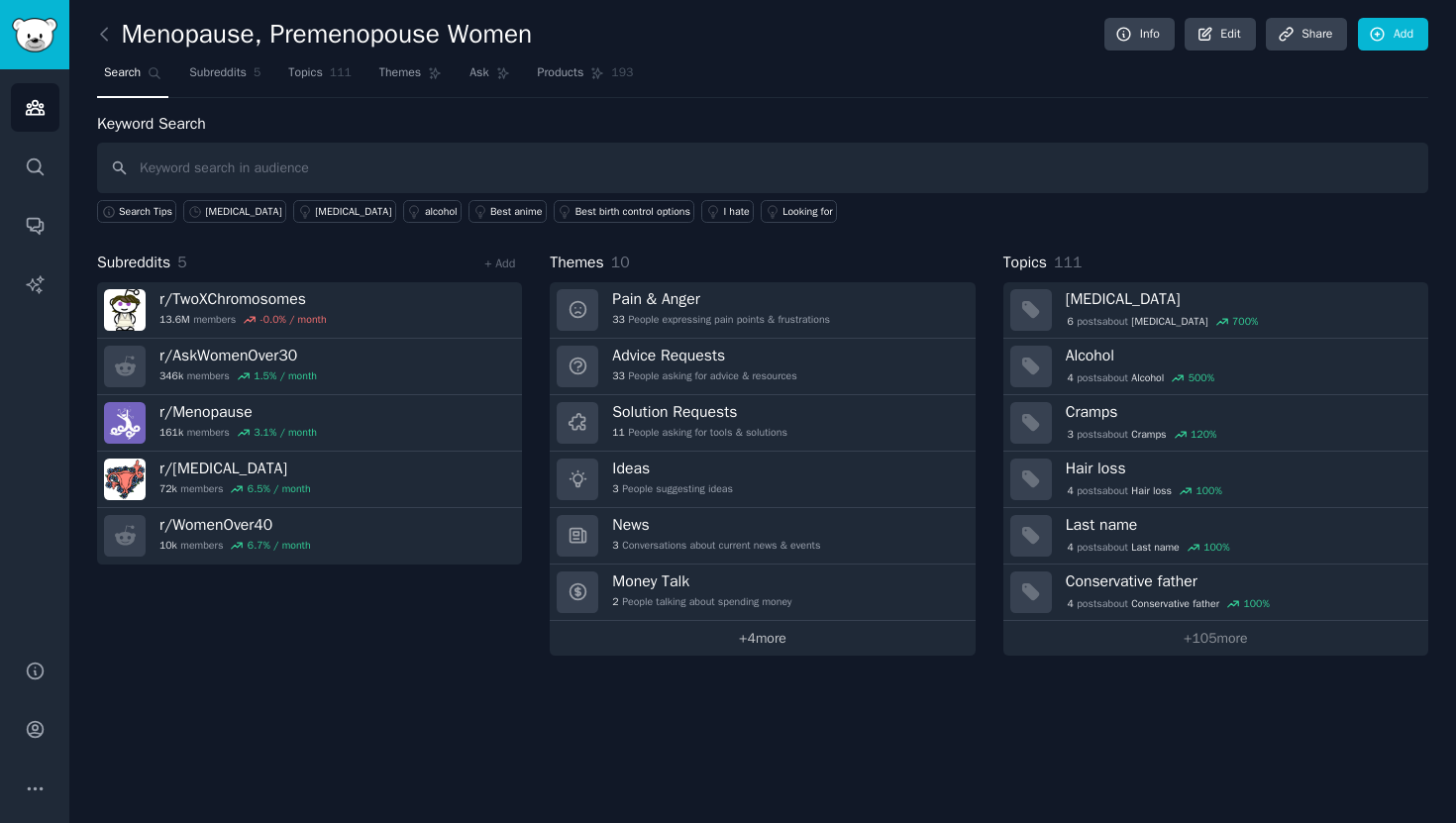 click on "+  4  more" at bounding box center [762, 638] 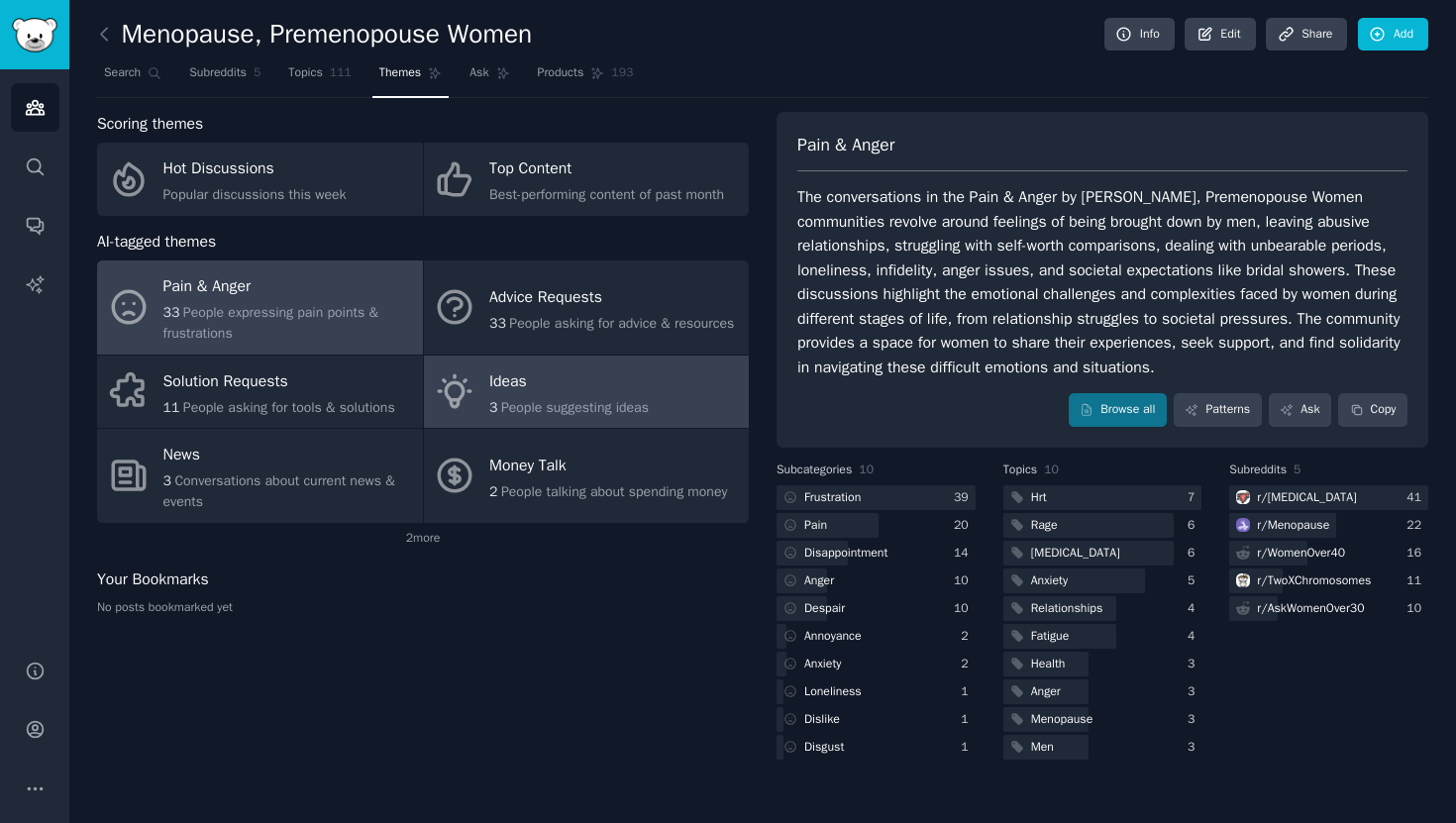 click on "People suggesting ideas" at bounding box center [574, 407] 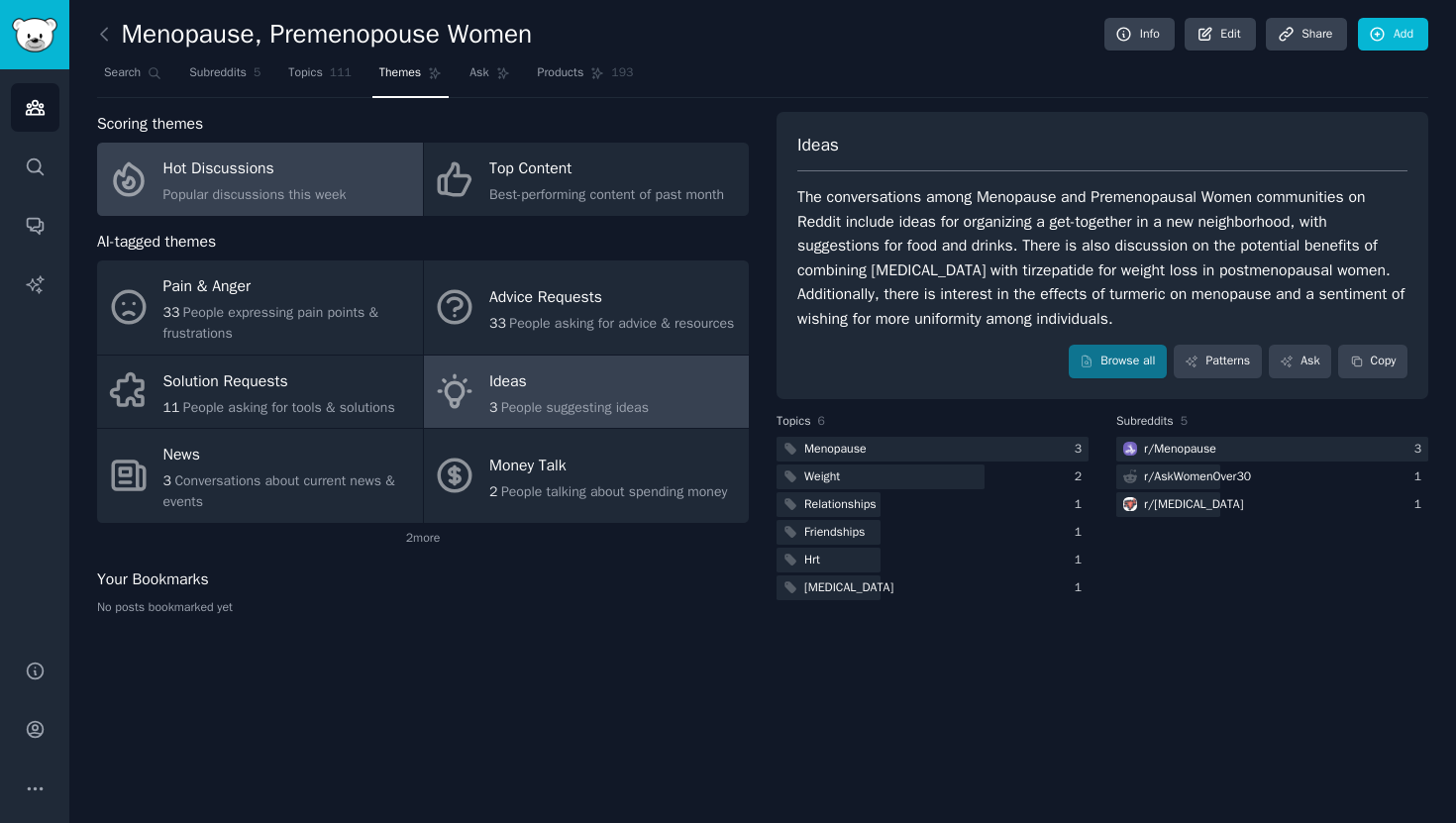 click on "Hot Discussions" at bounding box center (255, 169) 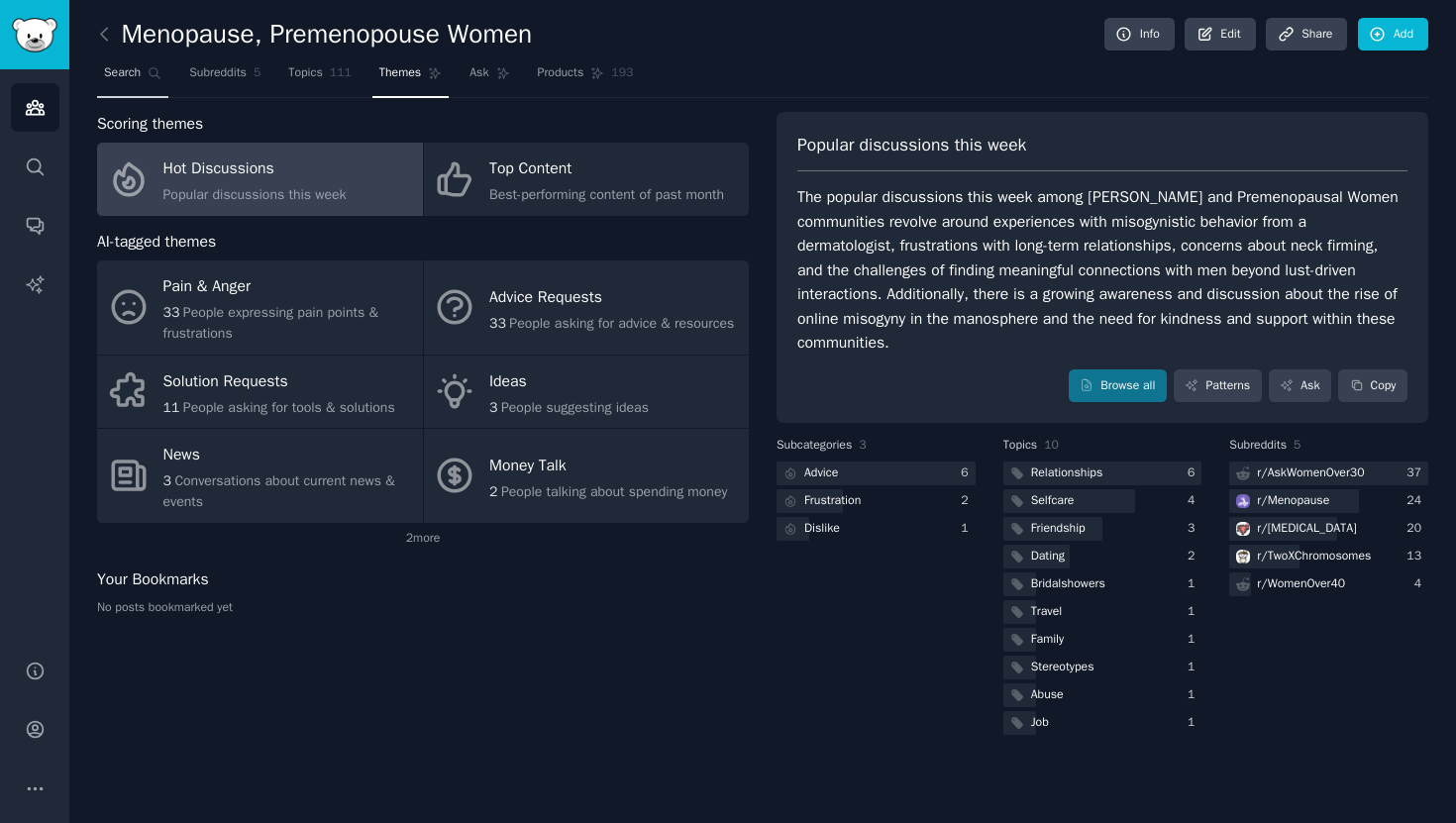 click 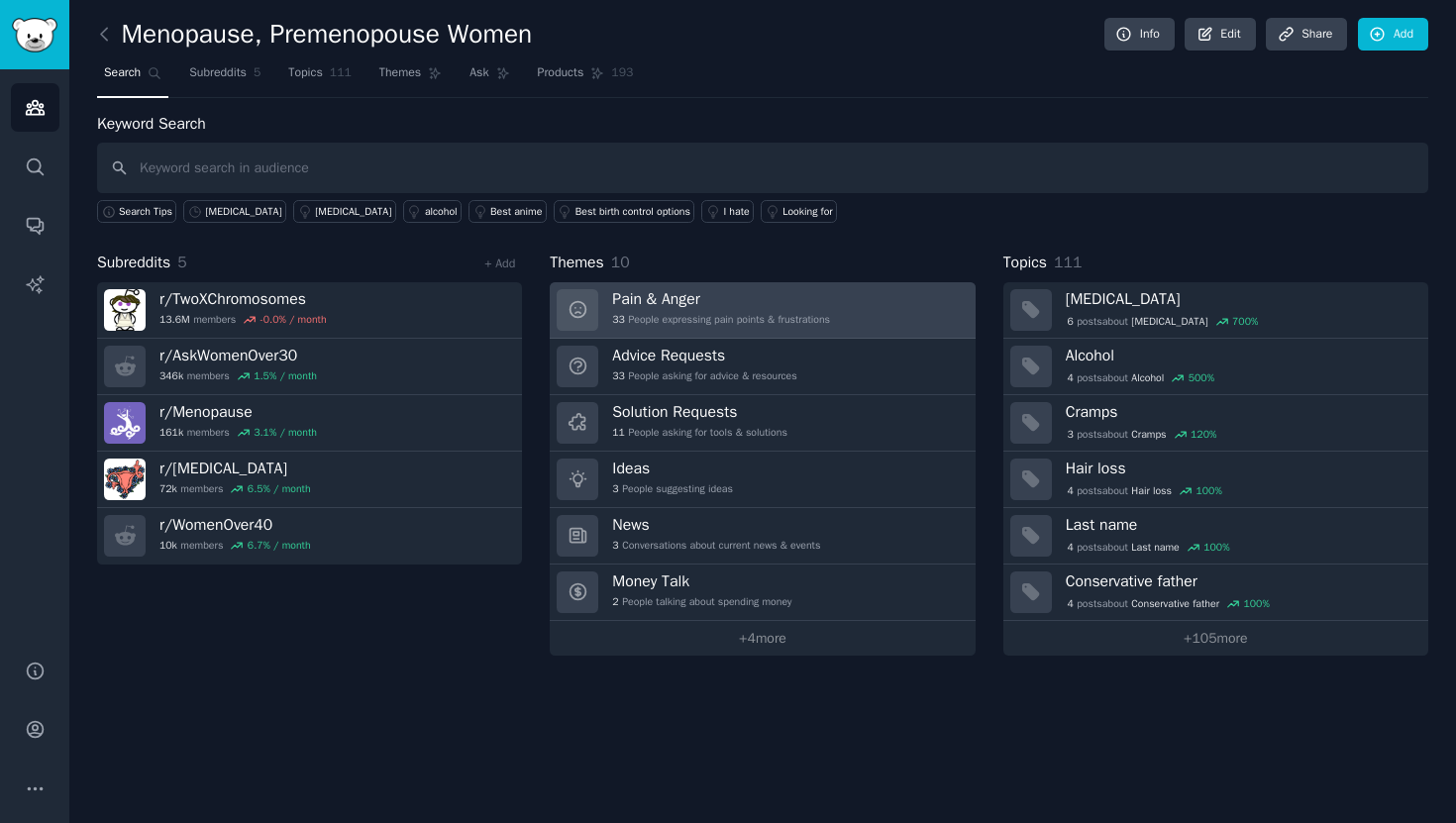 click on "Pain & Anger" at bounding box center [721, 299] 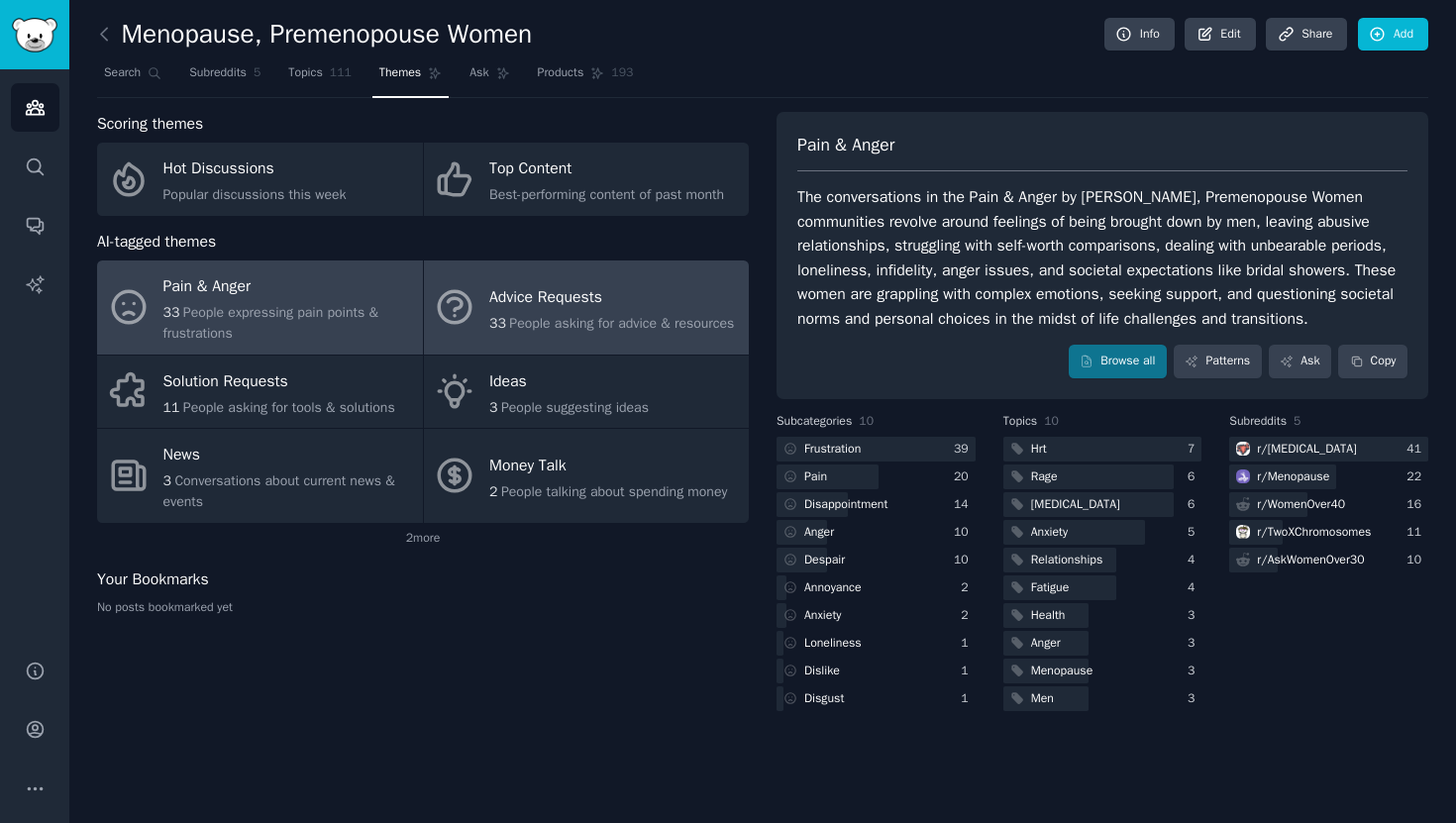 click on "People asking for advice & resources" at bounding box center [621, 323] 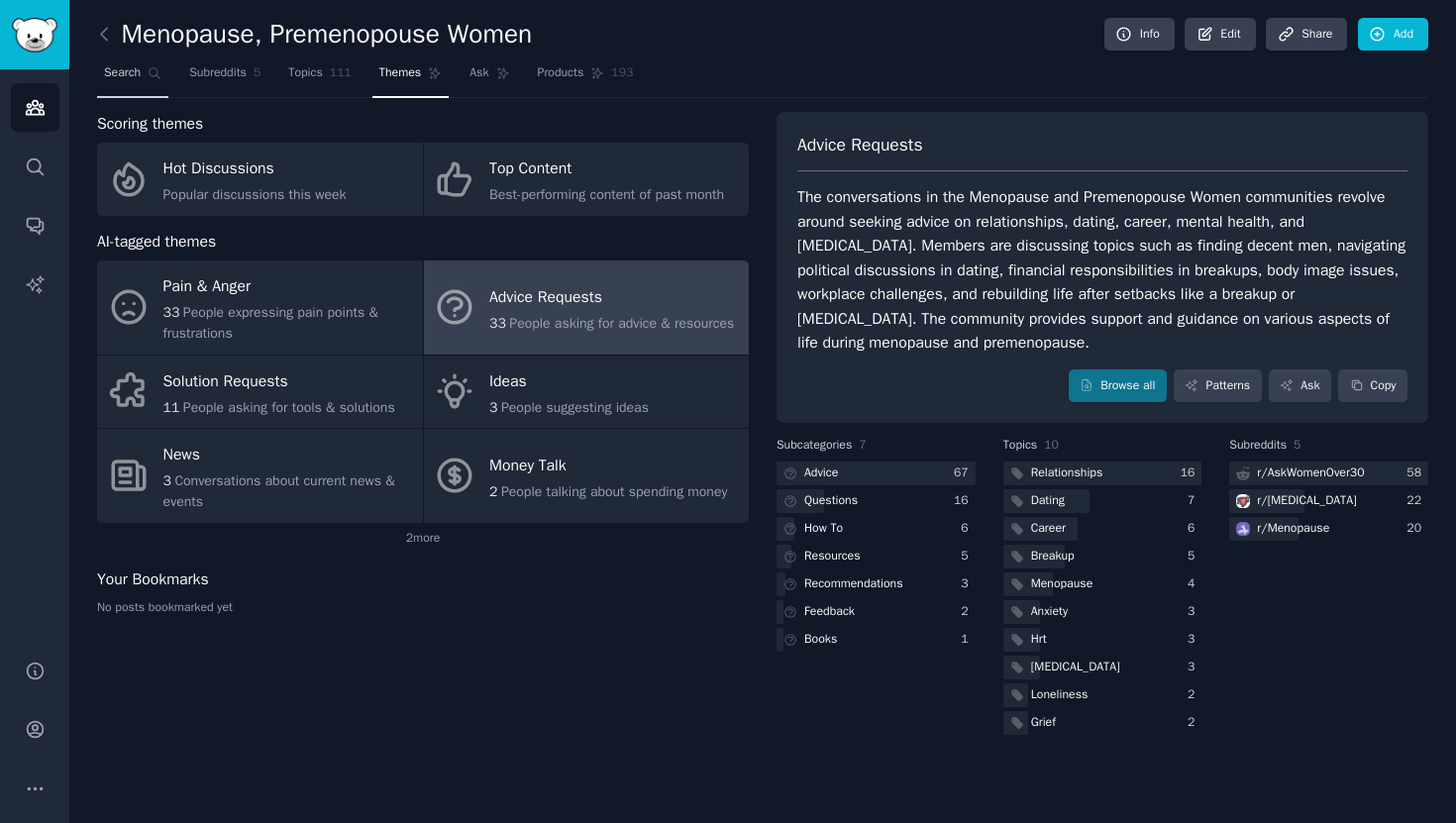 click on "Search" at bounding box center (133, 77) 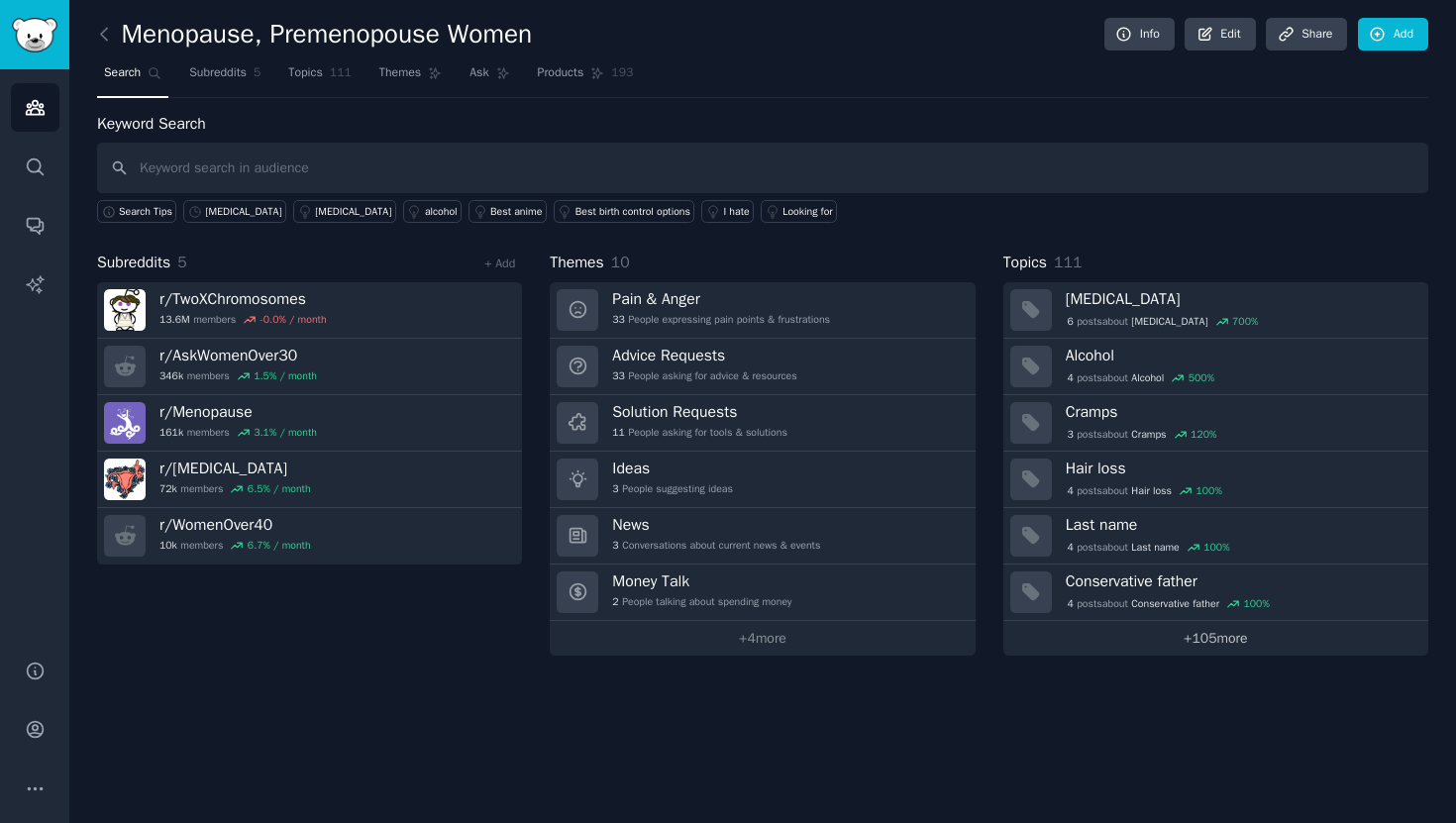 click on "+  105  more" at bounding box center [1215, 638] 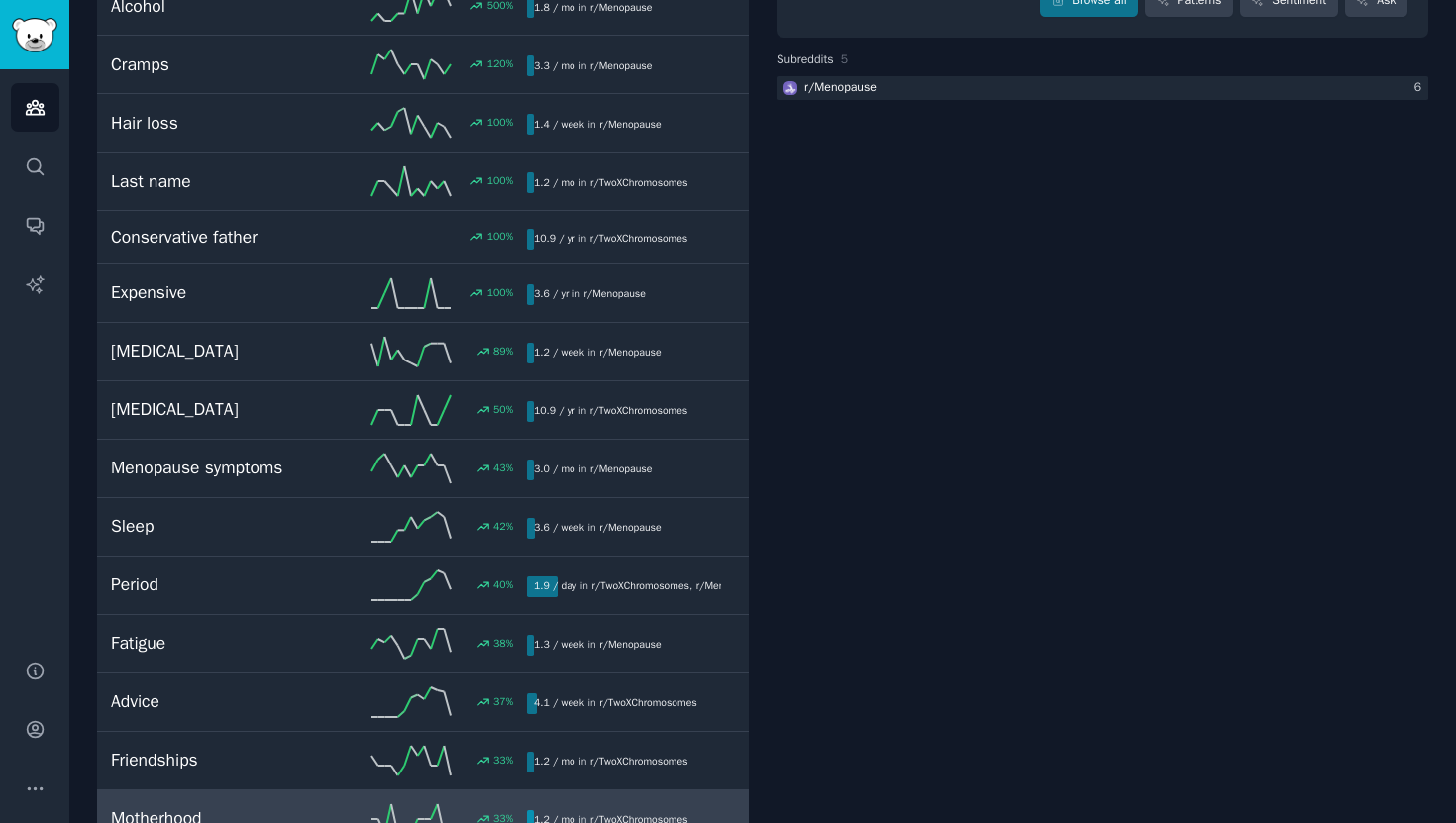 scroll, scrollTop: 0, scrollLeft: 0, axis: both 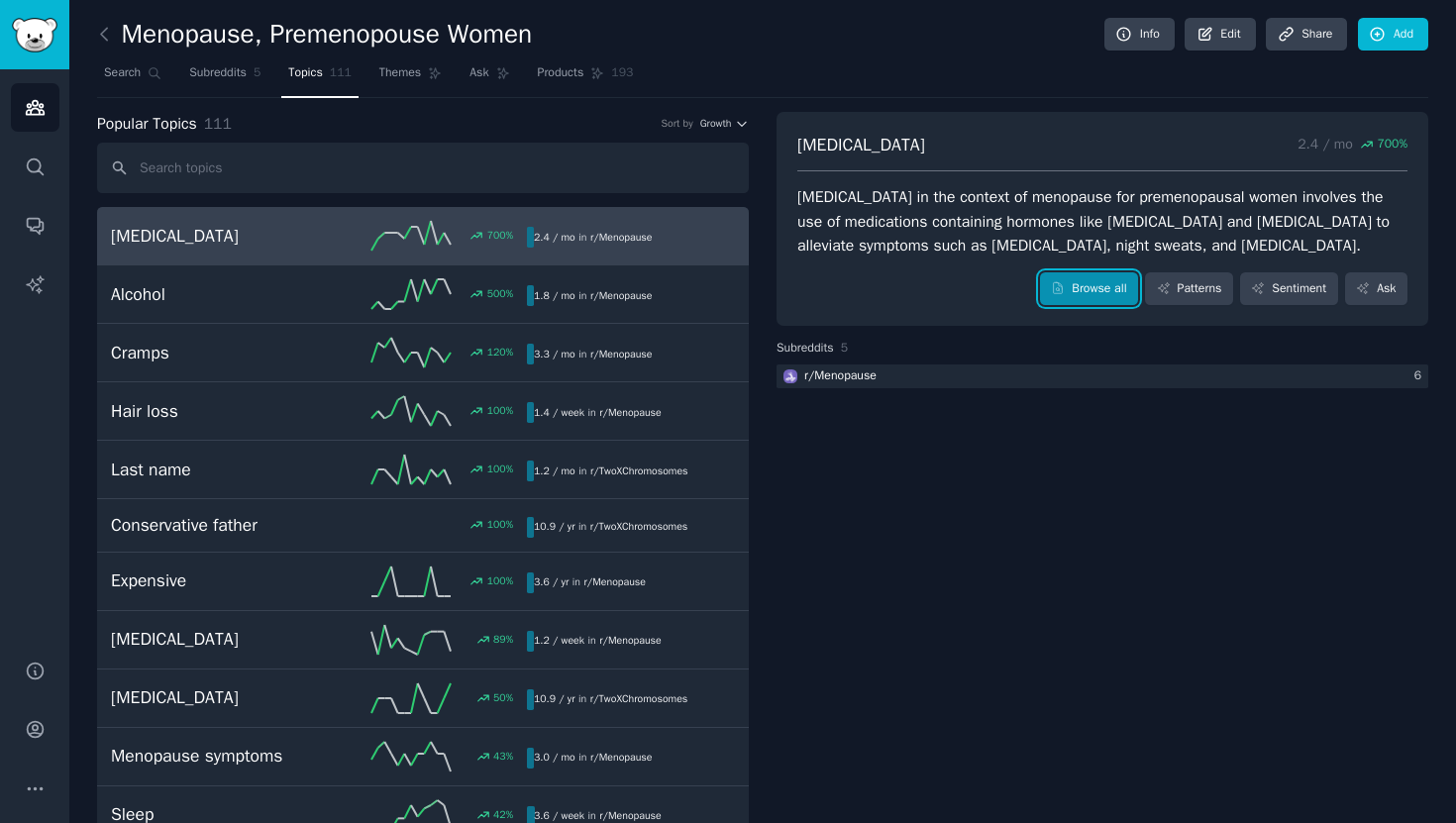 click on "Browse all" at bounding box center [1089, 289] 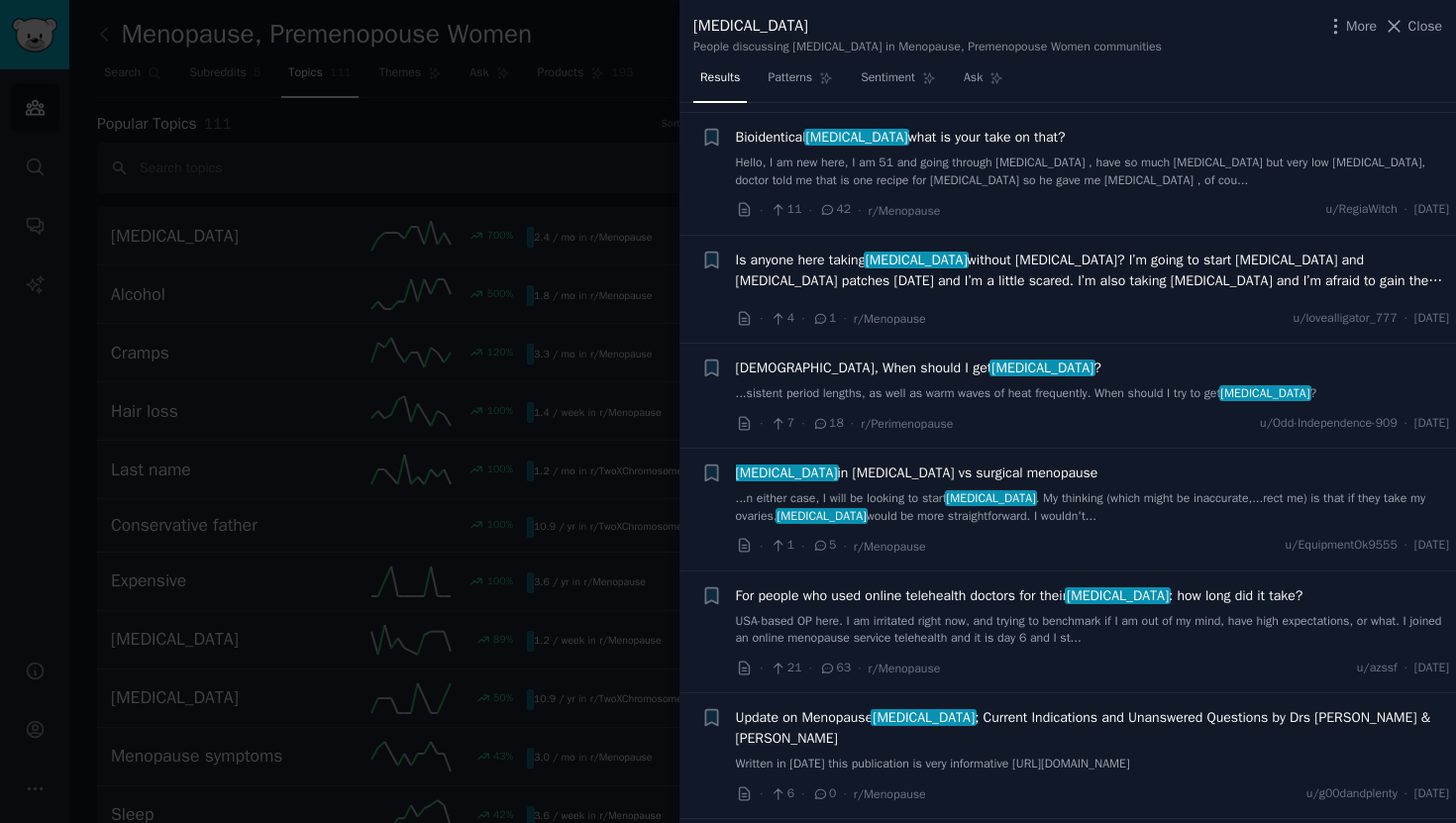 scroll, scrollTop: 1778, scrollLeft: 0, axis: vertical 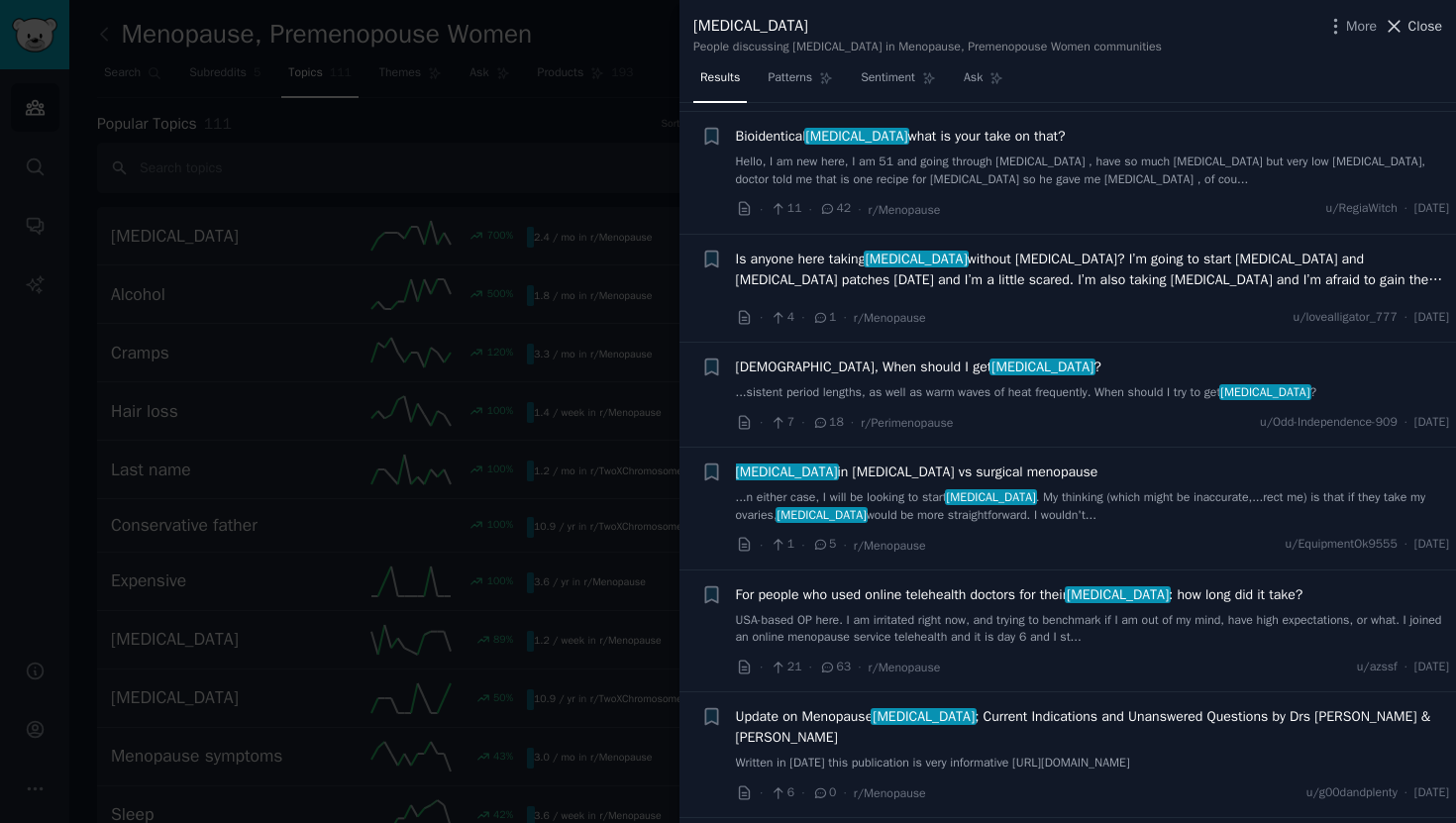click on "Close" at bounding box center [1425, 26] 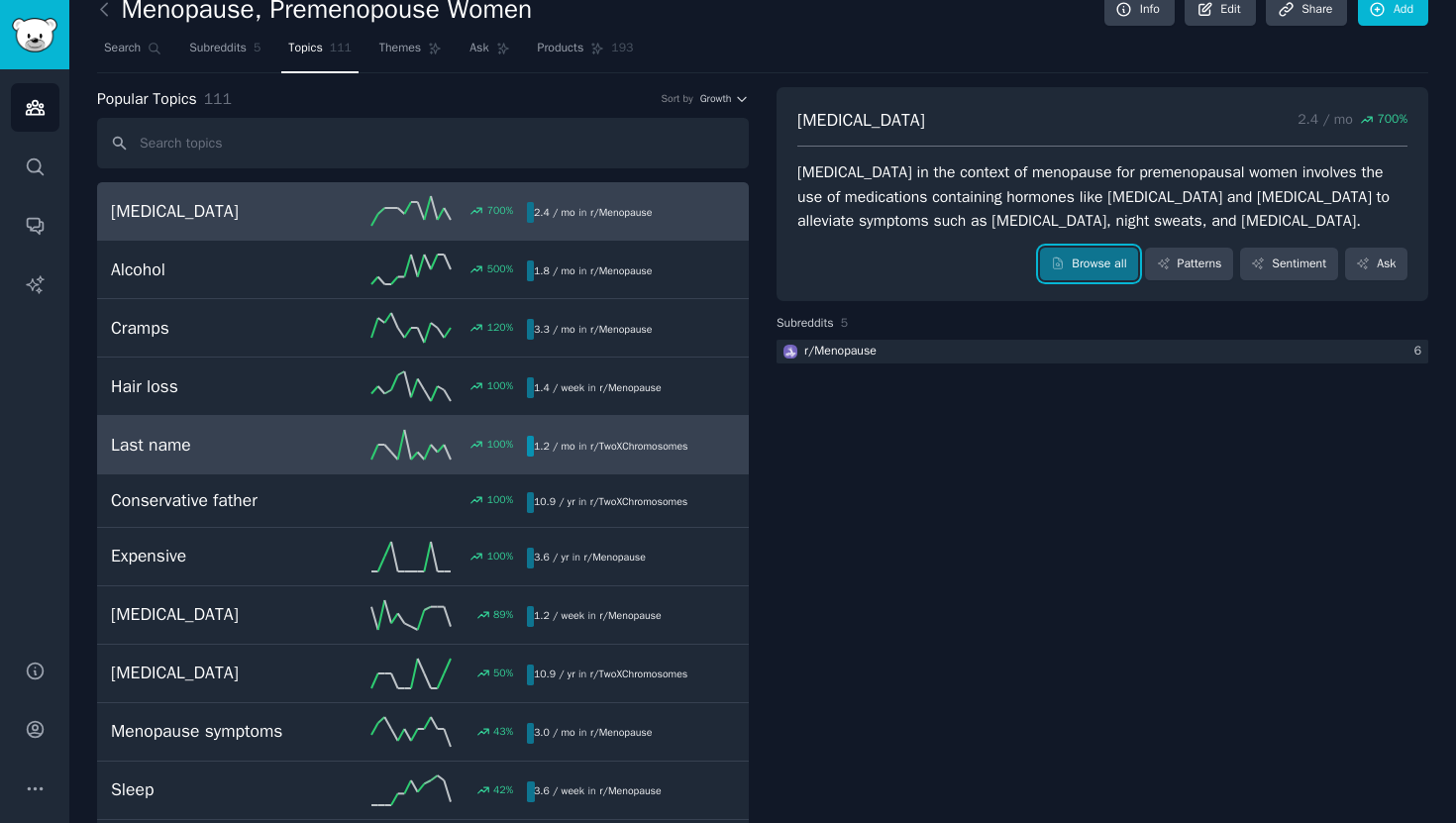 scroll, scrollTop: 27, scrollLeft: 0, axis: vertical 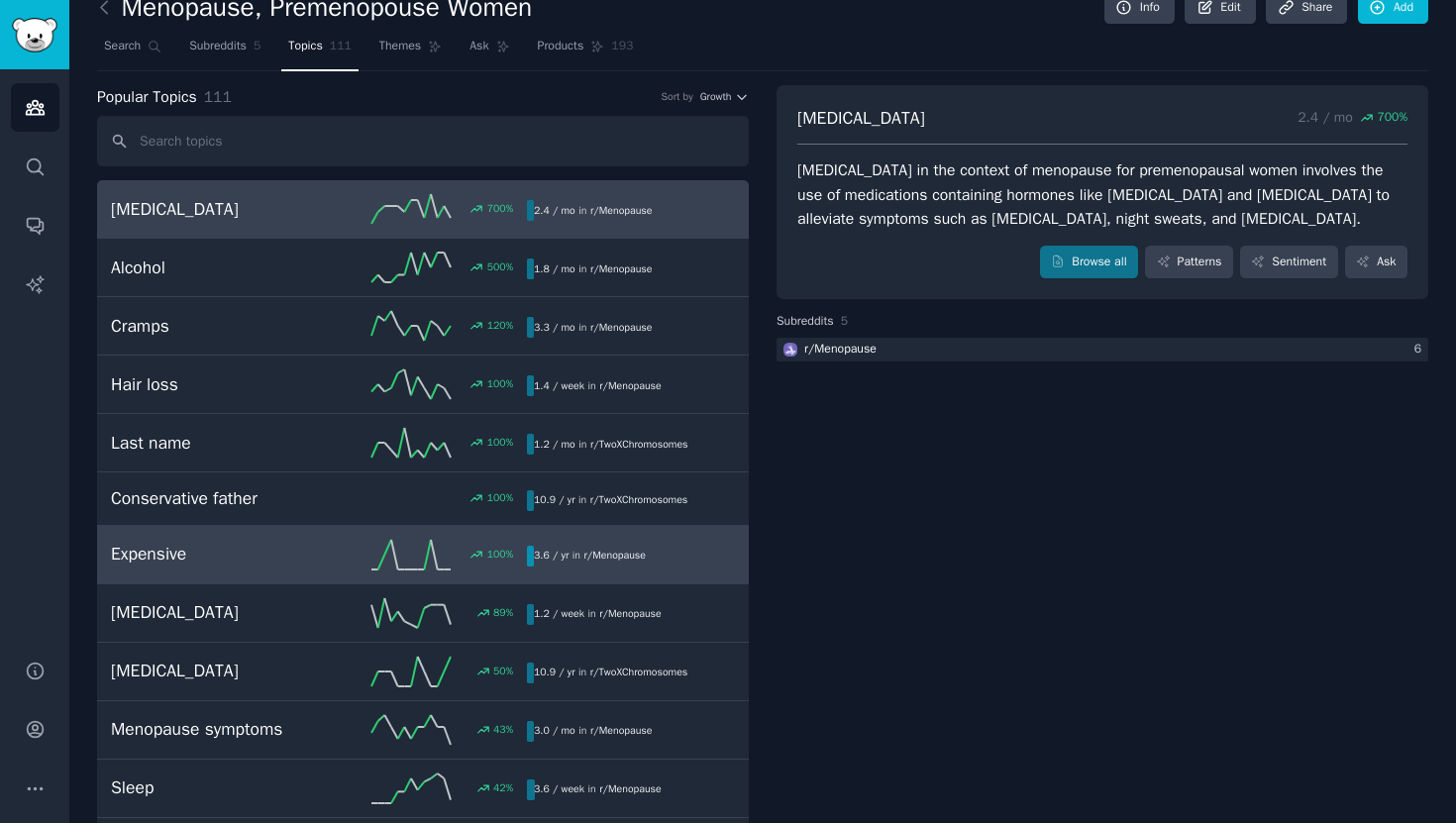 click on "Expensive 100 % 3.6 / yr  in    r/ Menopause" at bounding box center (423, 555) 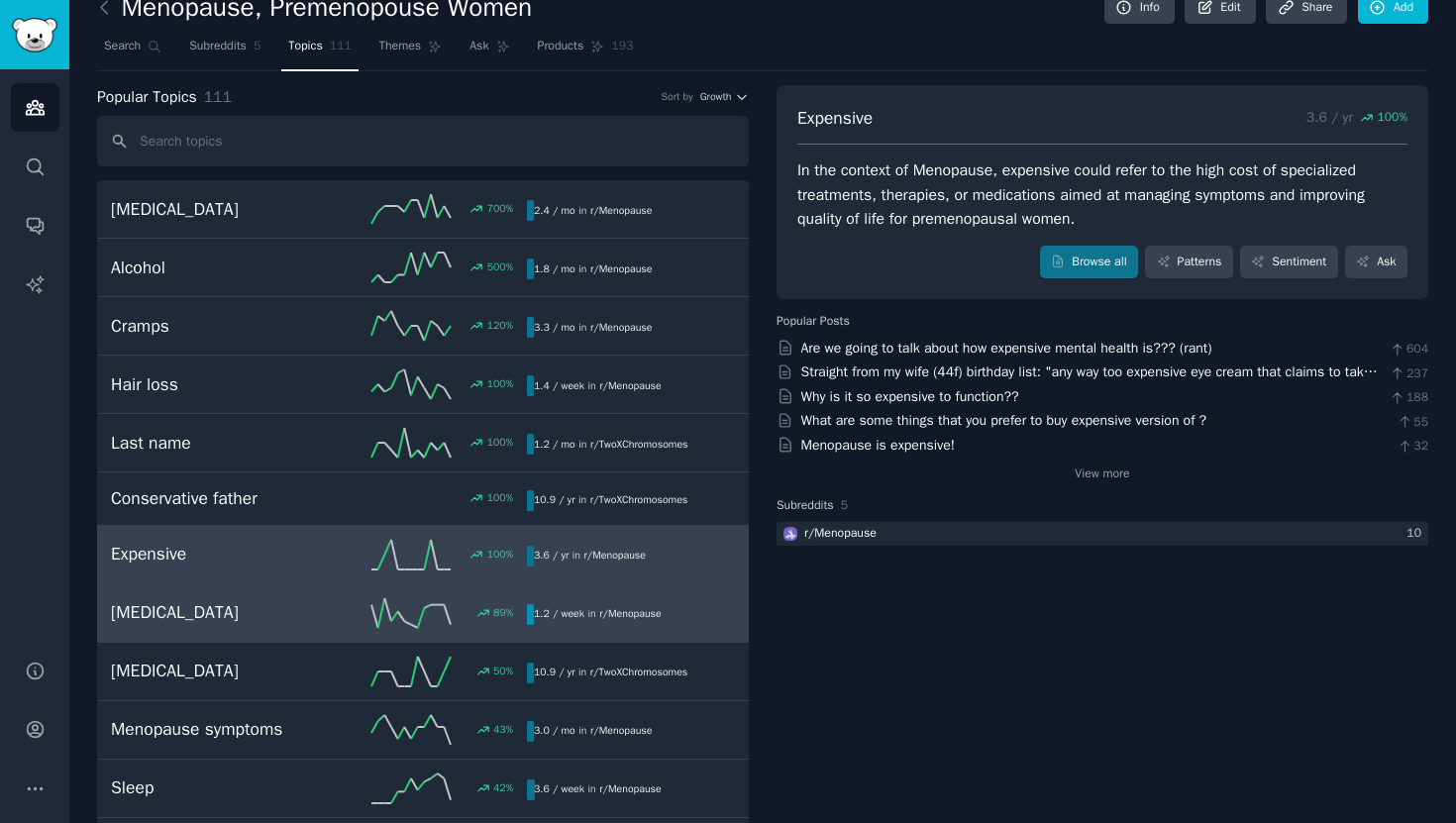 click on "[MEDICAL_DATA]" at bounding box center [215, 612] 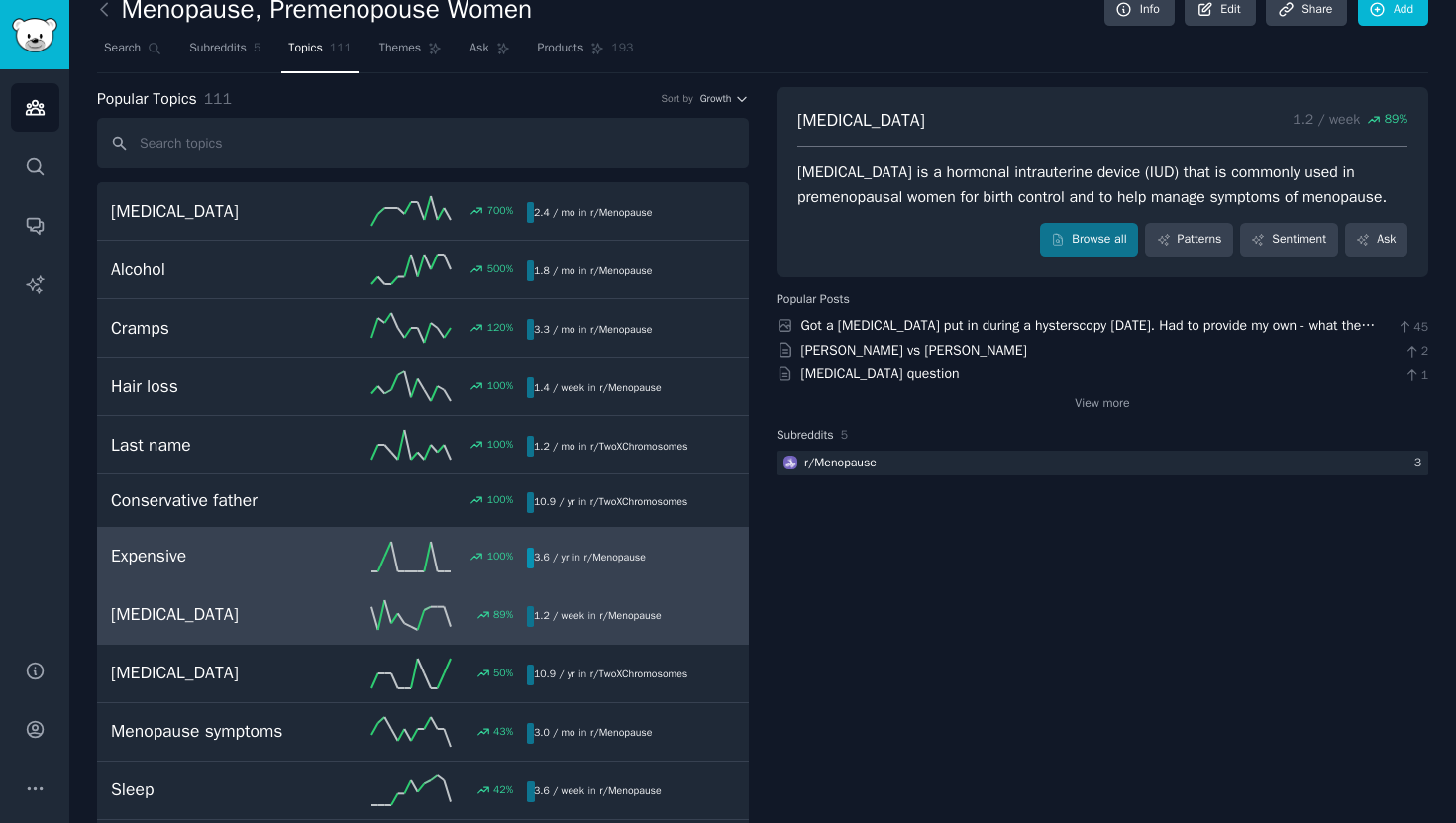 scroll, scrollTop: 15, scrollLeft: 0, axis: vertical 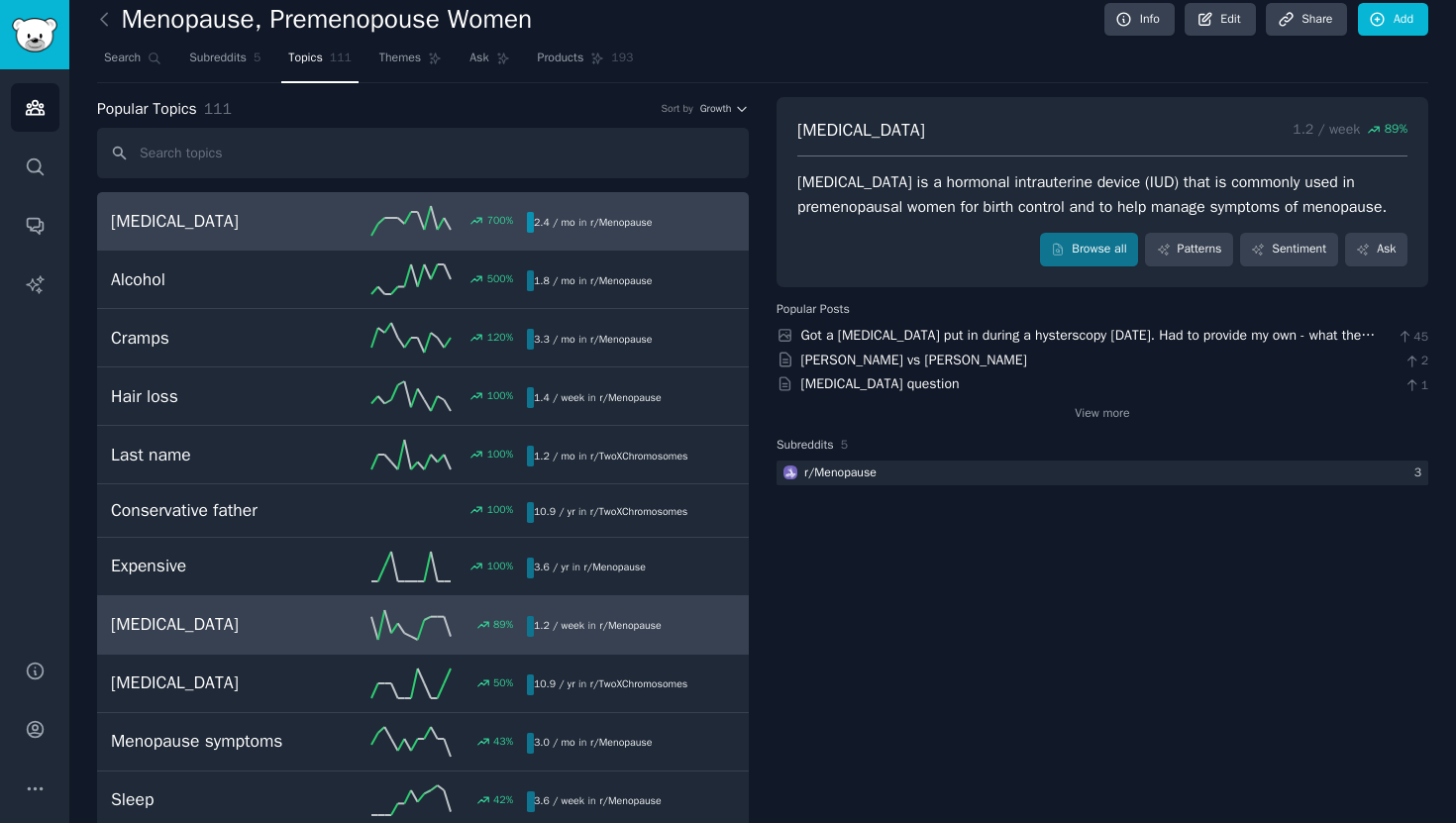 click on "700 %" at bounding box center (423, 221) 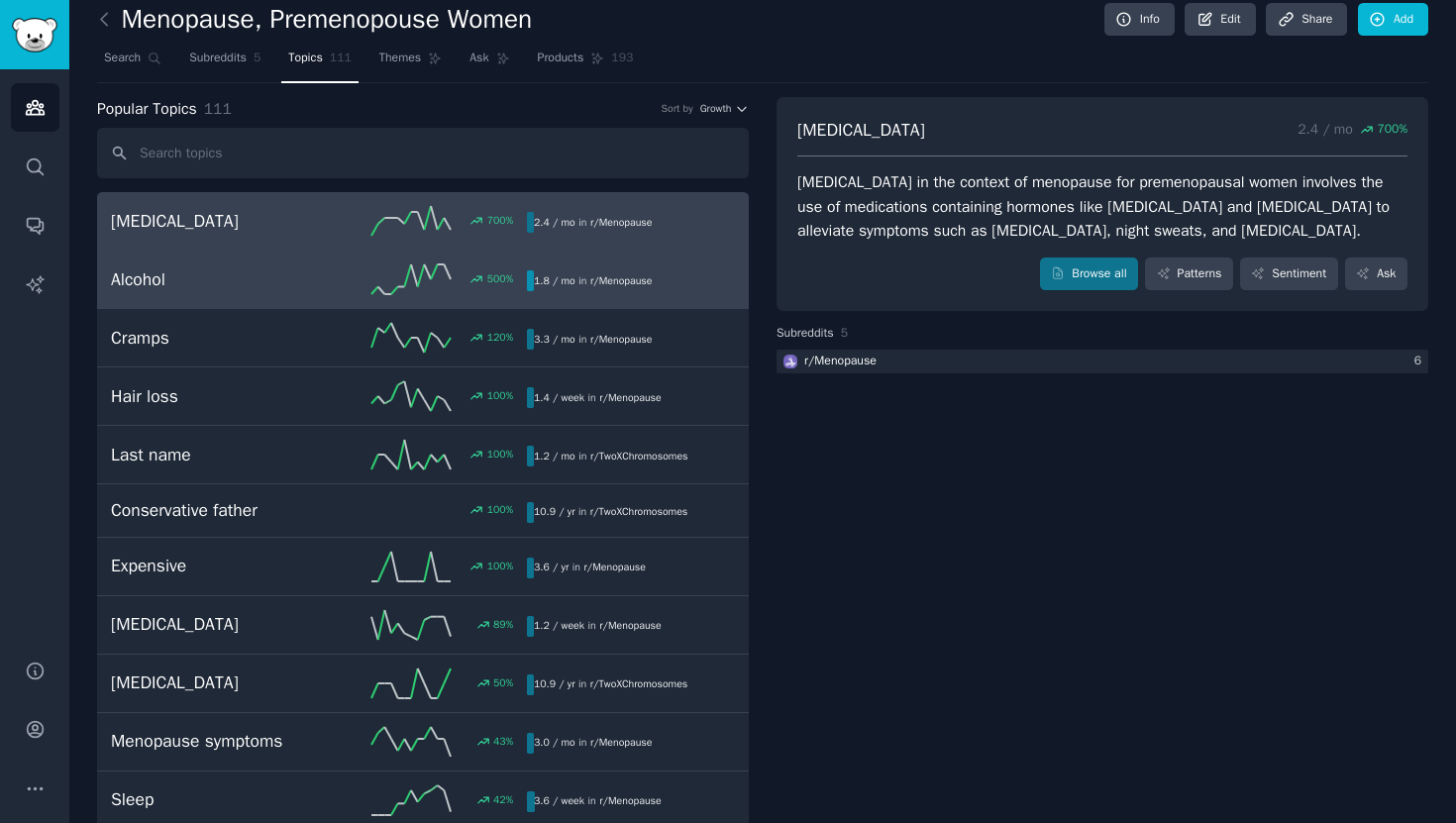 click on "Alcohol" at bounding box center (215, 279) 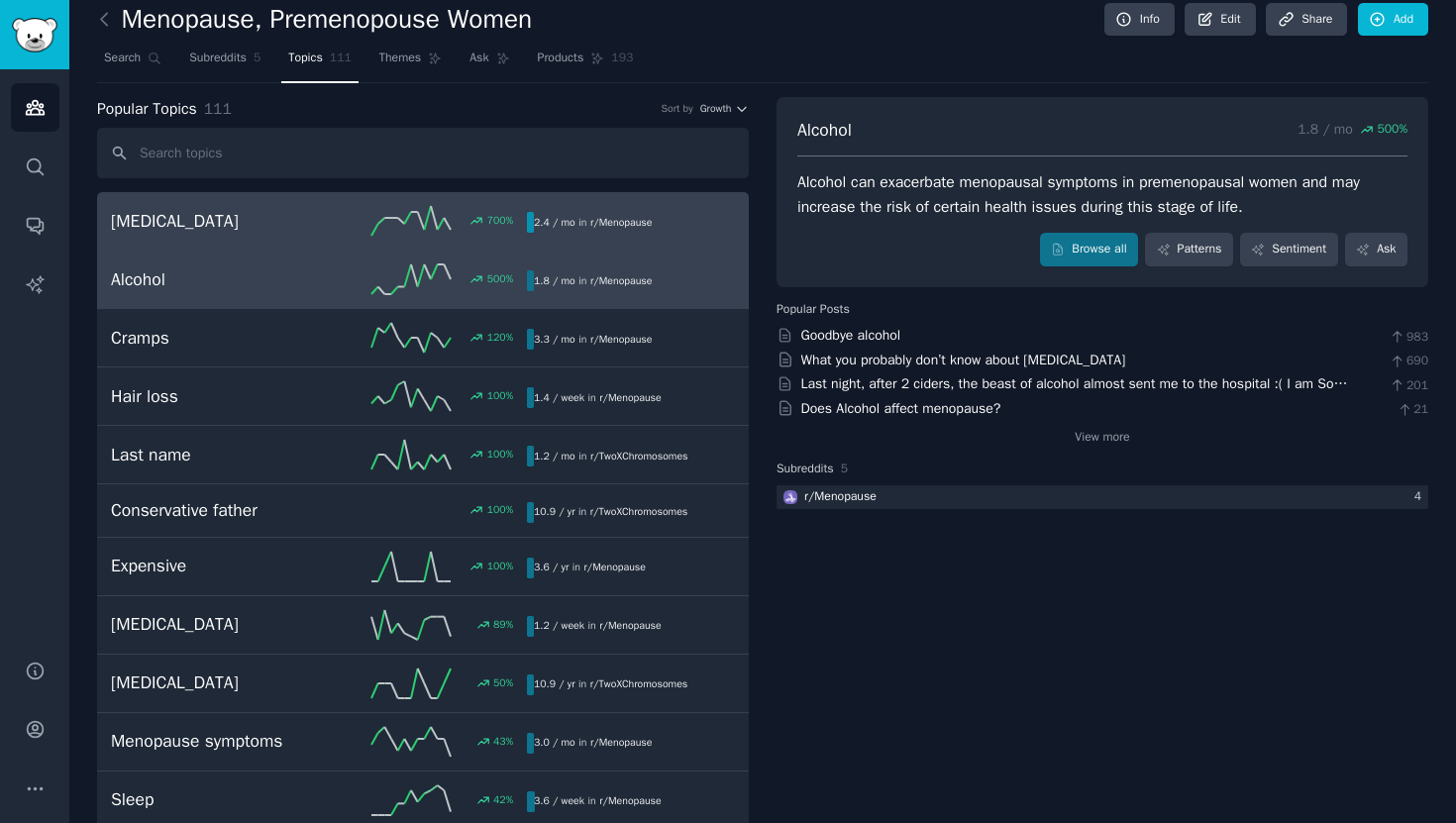 click on "700 %" at bounding box center [423, 221] 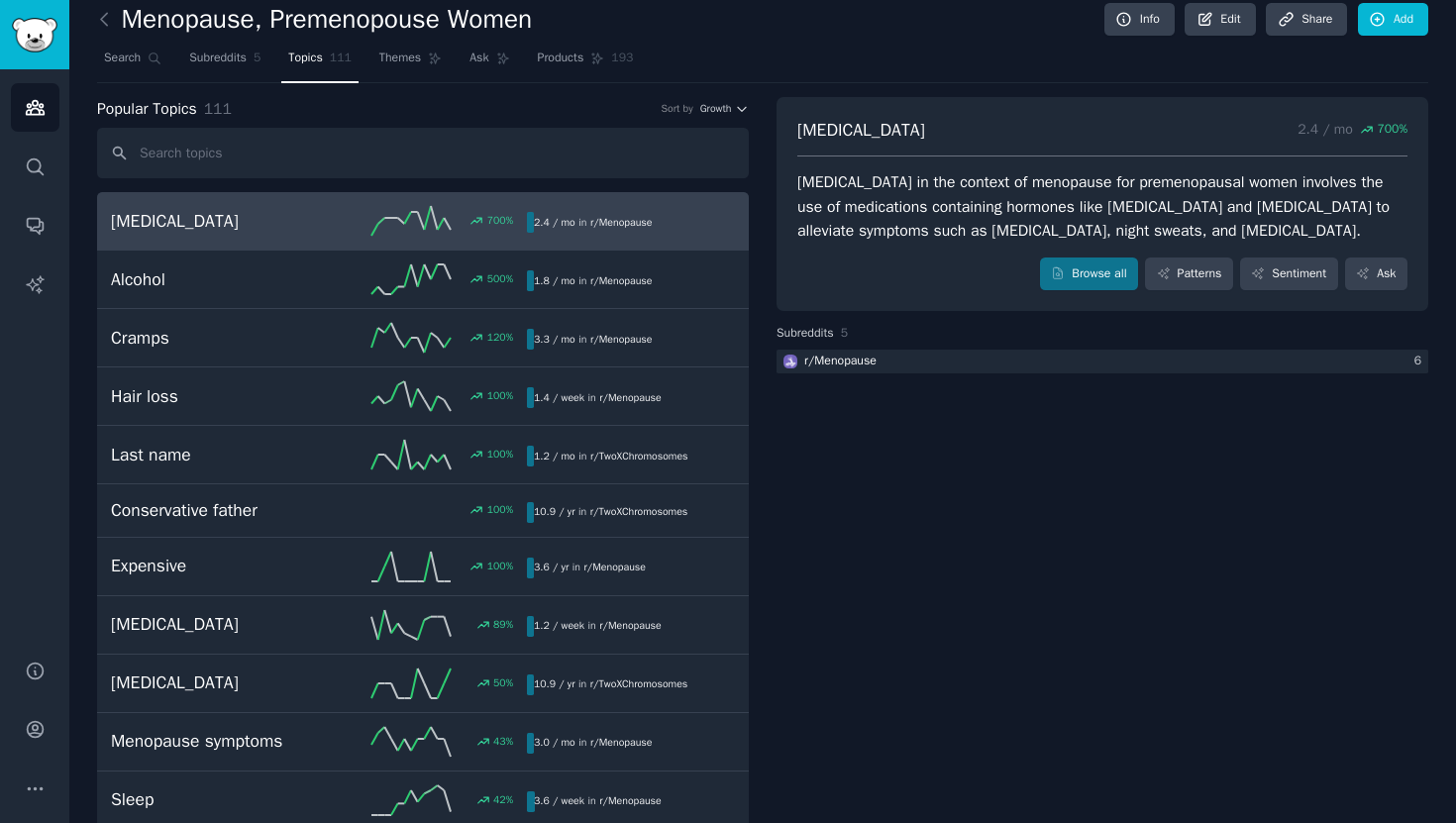 click on "[MEDICAL_DATA]" at bounding box center [861, 130] 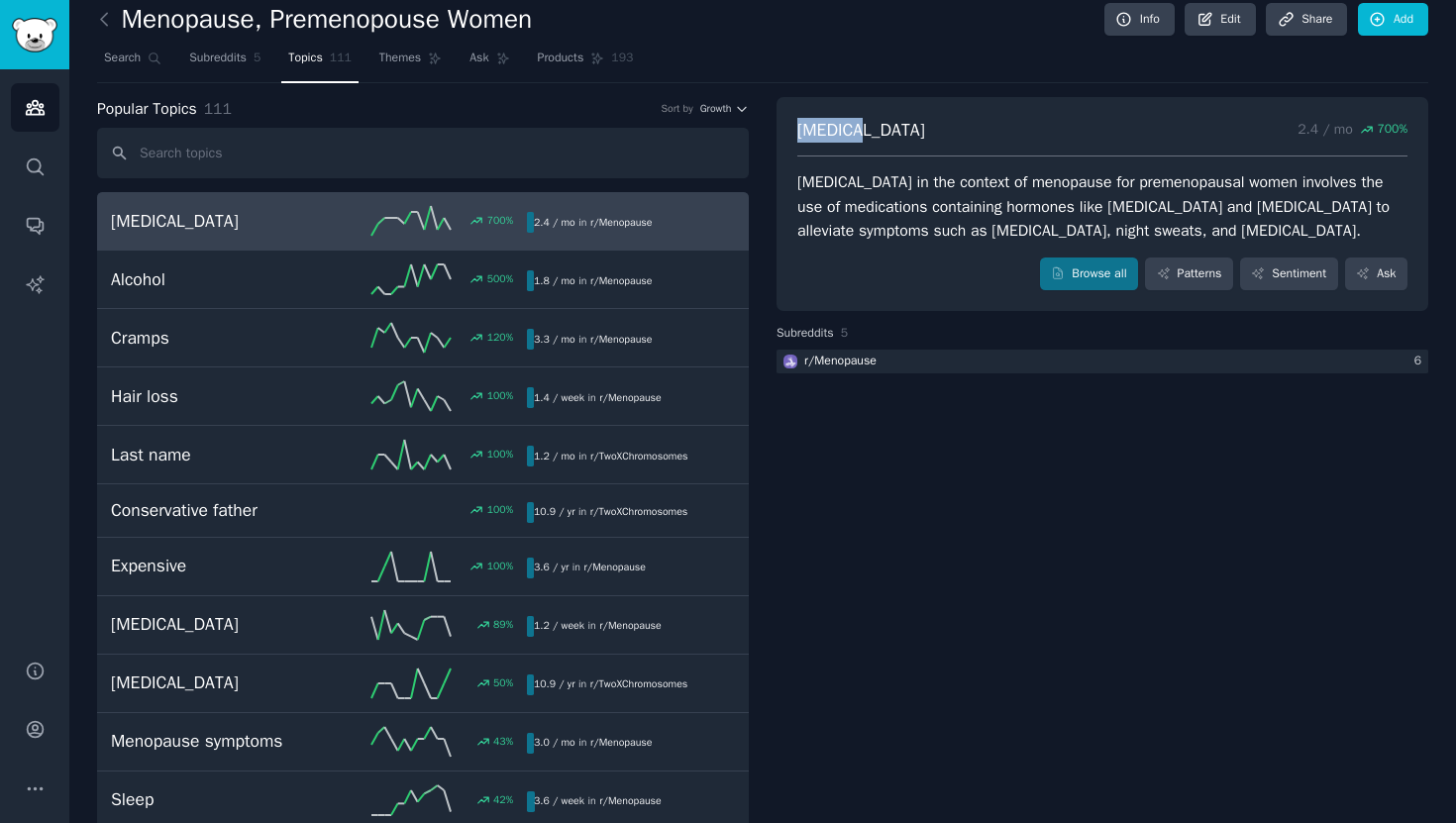 click on "[MEDICAL_DATA]" at bounding box center (861, 130) 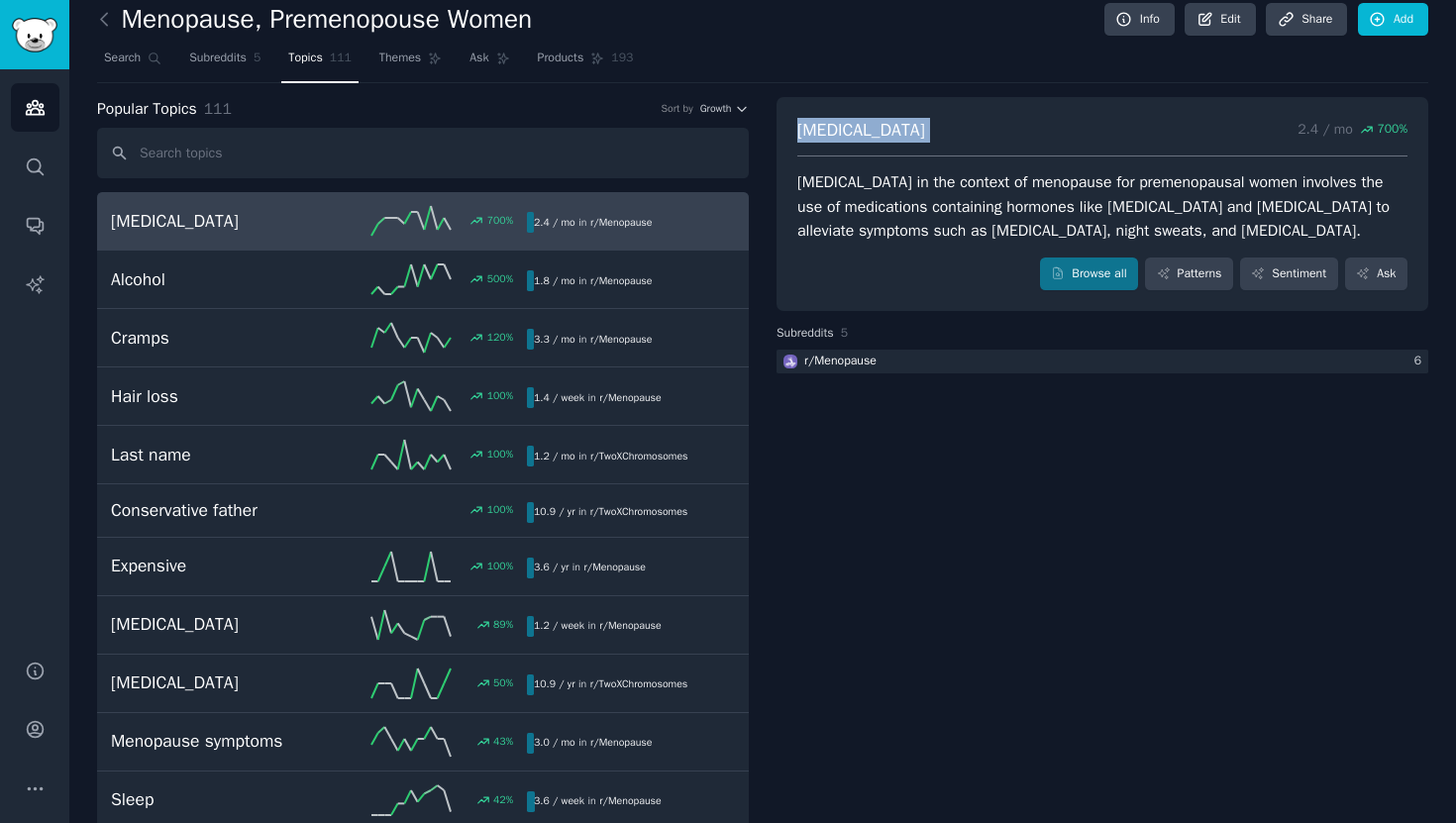 click on "[MEDICAL_DATA]" at bounding box center (861, 130) 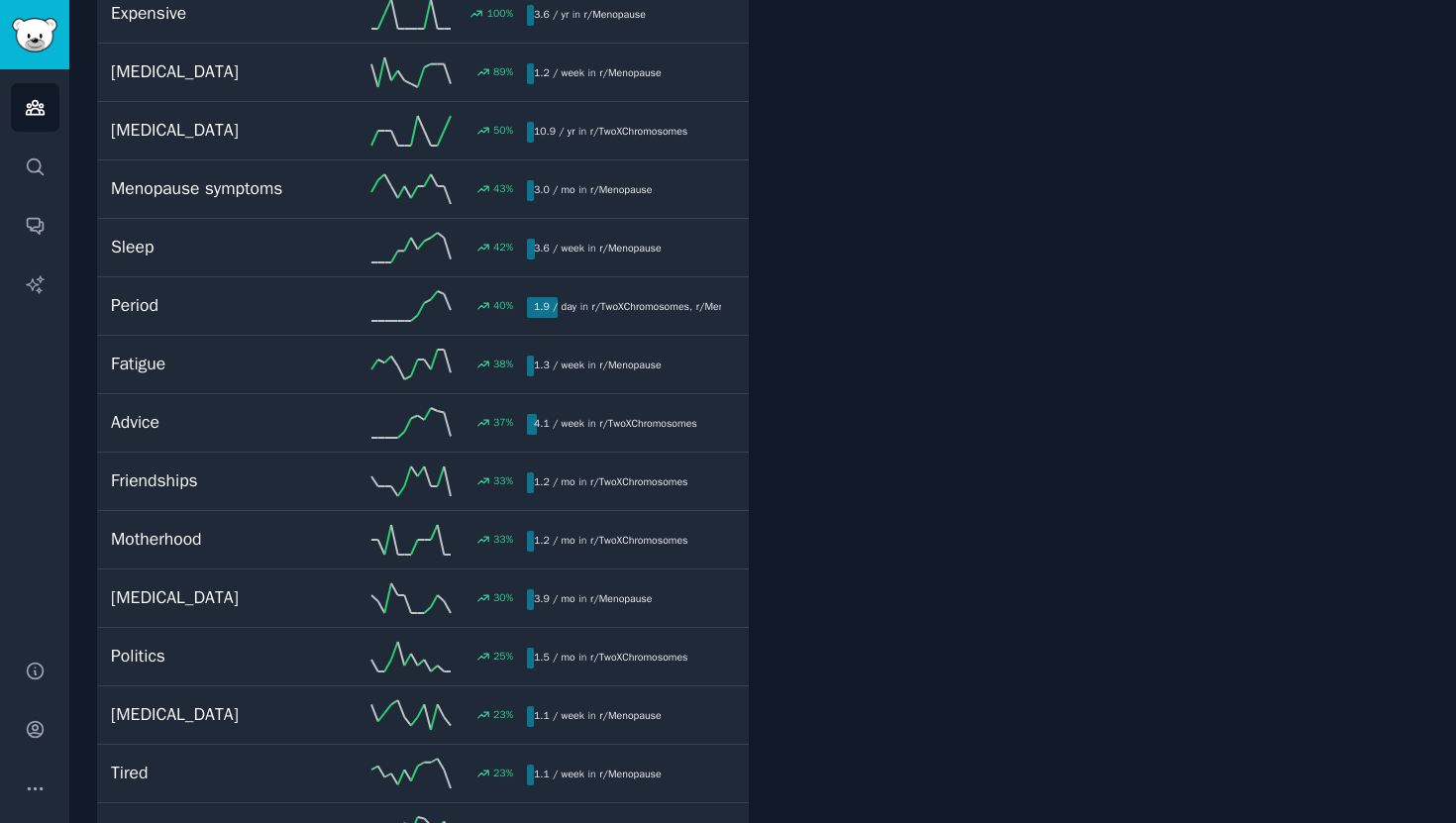 scroll, scrollTop: 0, scrollLeft: 0, axis: both 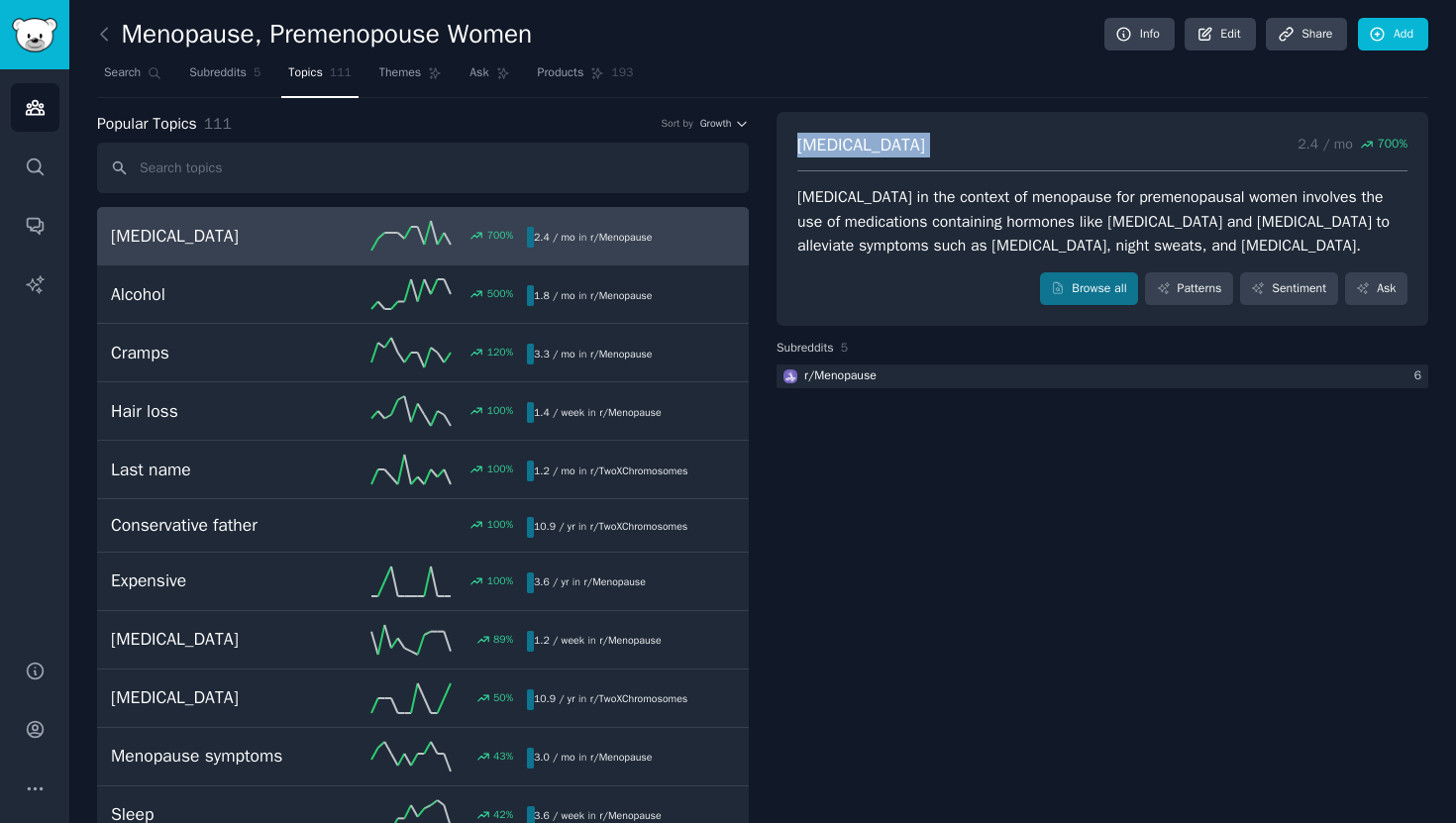 click on "[MEDICAL_DATA]" at bounding box center (861, 145) 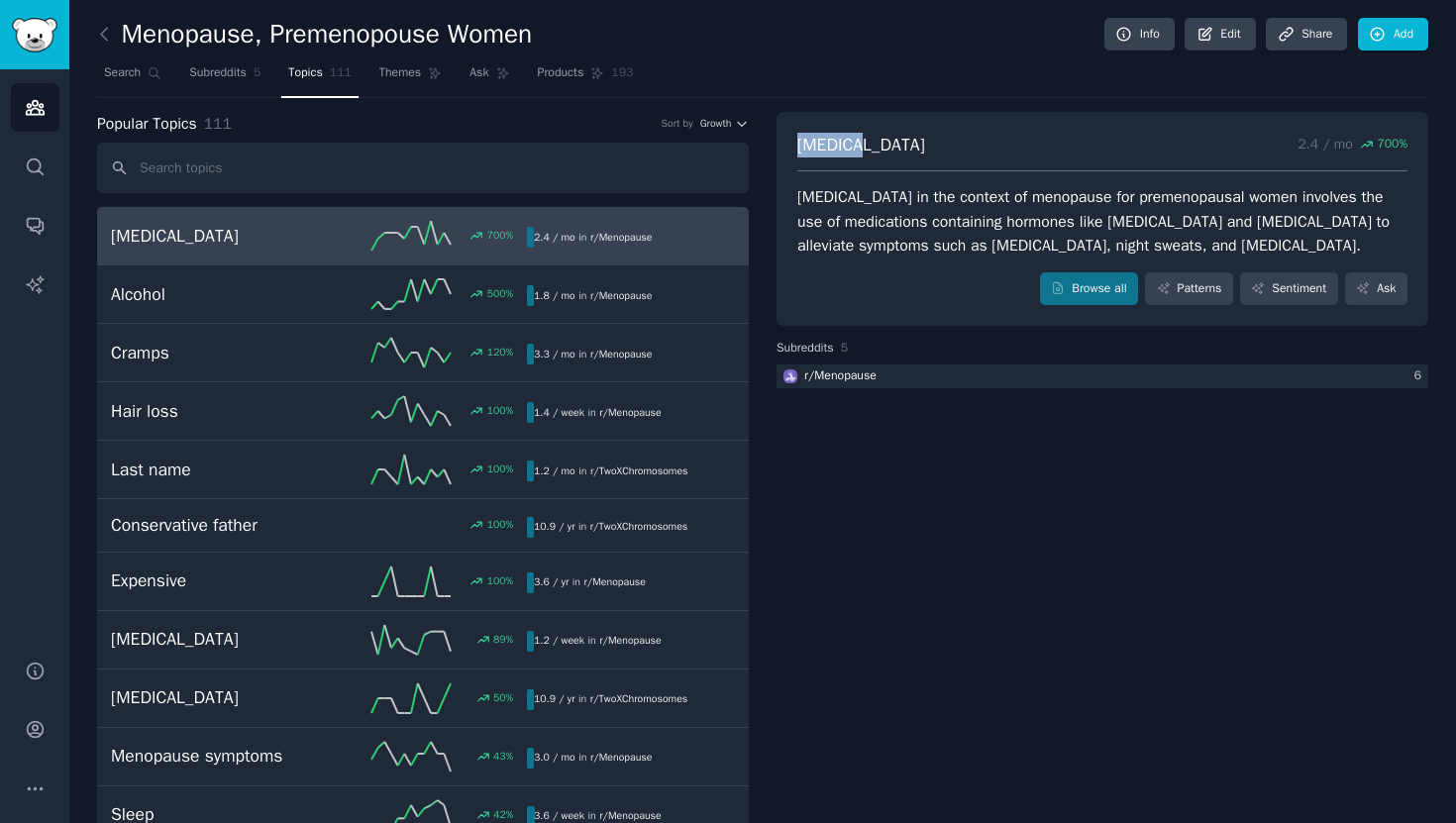 click on "[MEDICAL_DATA]" at bounding box center [861, 145] 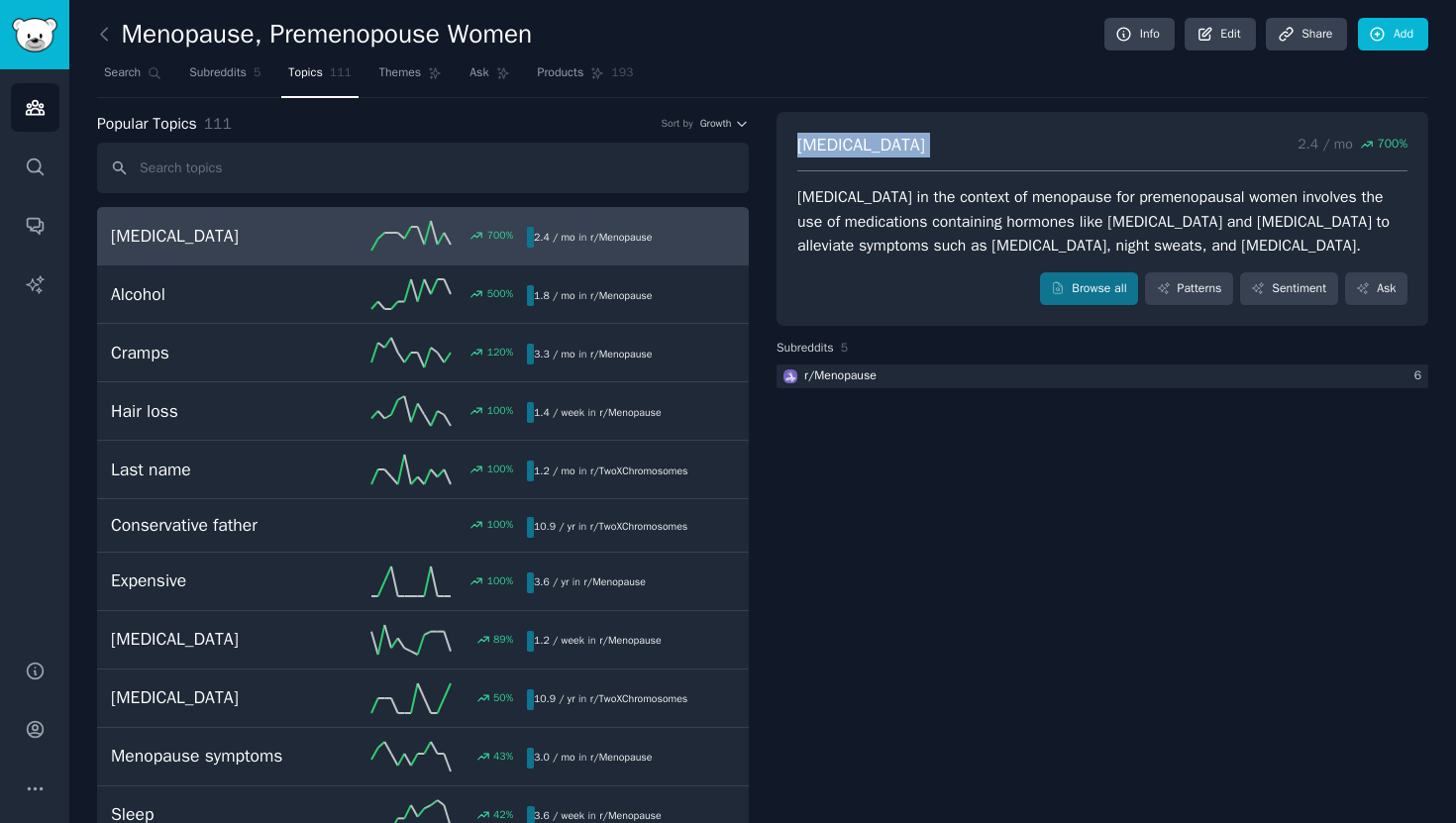 click on "[MEDICAL_DATA]" at bounding box center [861, 145] 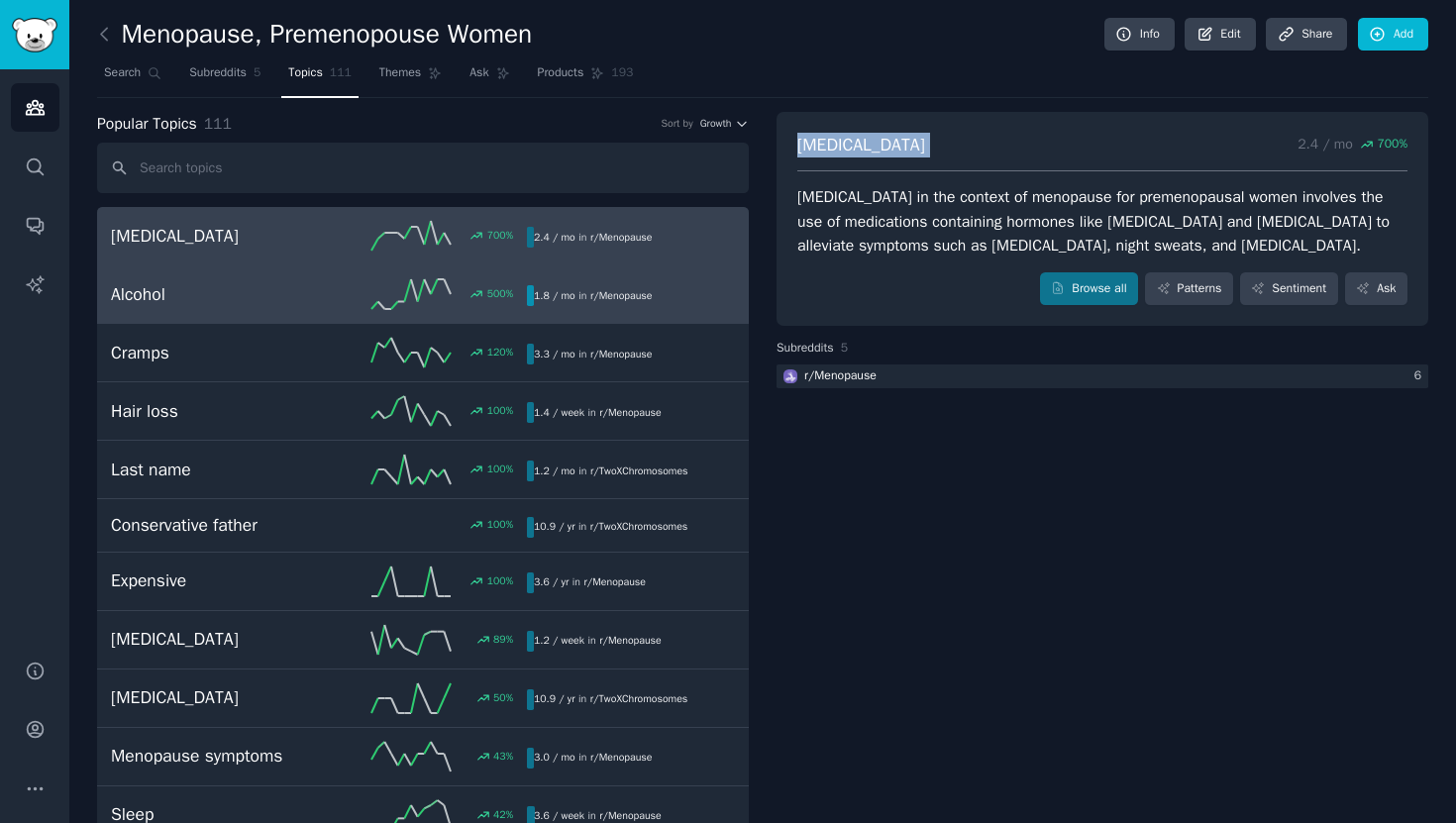 click on "Alcohol" at bounding box center [215, 294] 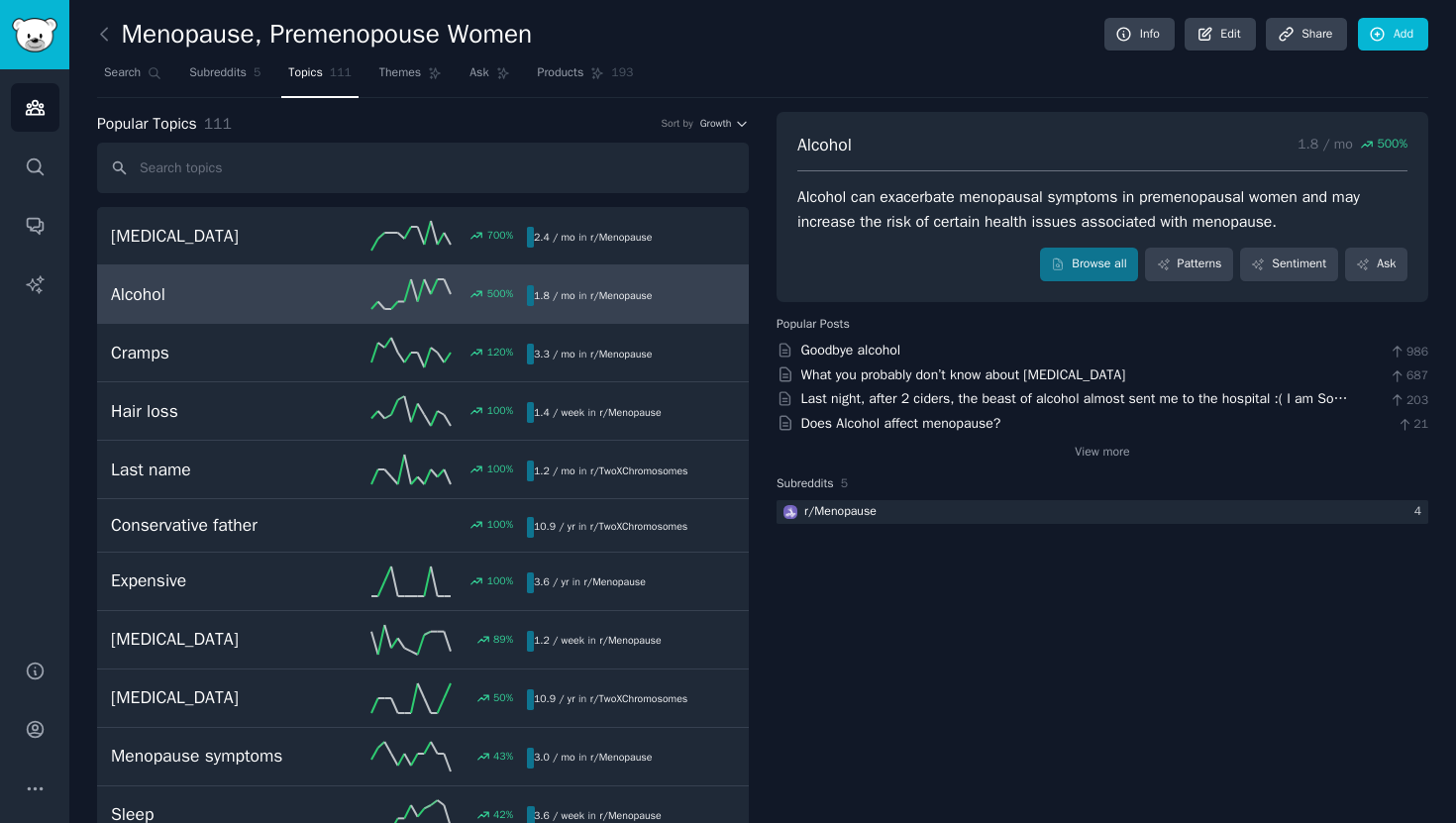 click on "Popular Topics 111 Sort by [MEDICAL_DATA] 700 % 2.4 / mo  in    r/ Menopause Alcohol 500 % 1.8 / mo  in    r/ Menopause Cramps 120 % 3.3 / mo  in    r/ Menopause Hair loss 100 % 1.4 / week  in    r/ Menopause 100% increase in mentions recently Last name 100 % 1.2 / mo  in    r/ TwoXChromosomes Conservative father [DEMOGRAPHIC_DATA] % 10.9 / yr  in    r/ TwoXChromosomes Expensive 100 % 3.6 / yr  in    r/ Menopause [MEDICAL_DATA] 89 % 1.2 / week  in    r/ Menopause [MEDICAL_DATA] 50 % 10.9 / yr  in    r/ TwoXChromosomes Menopause symptoms 43 % 3.0 / mo  in    r/ Menopause Sleep 42 % 3.6 / week  in    r/ Menopause Period 40 % 1.9 / day  in    r/ TwoXChromosomes ,  r/ Menopause Fatigue 38 % 1.3 / week  in    r/ Menopause Advice 37 % 4.1 / week  in    r/ TwoXChromosomes Friendships 33 % 1.2 / mo  in    r/ TwoXChromosomes Motherhood 33 % 1.2 / mo  in    r/ TwoXChromosomes [MEDICAL_DATA] 30 % 3.9 / mo  in    r/ Menopause 30% increase in mentions recently Politics 25 % 1.5 / mo  in    r/ TwoXChromosomes [MEDICAL_DATA] 23 % 1.1 / week  in    r/ 23" at bounding box center (423, 3400) 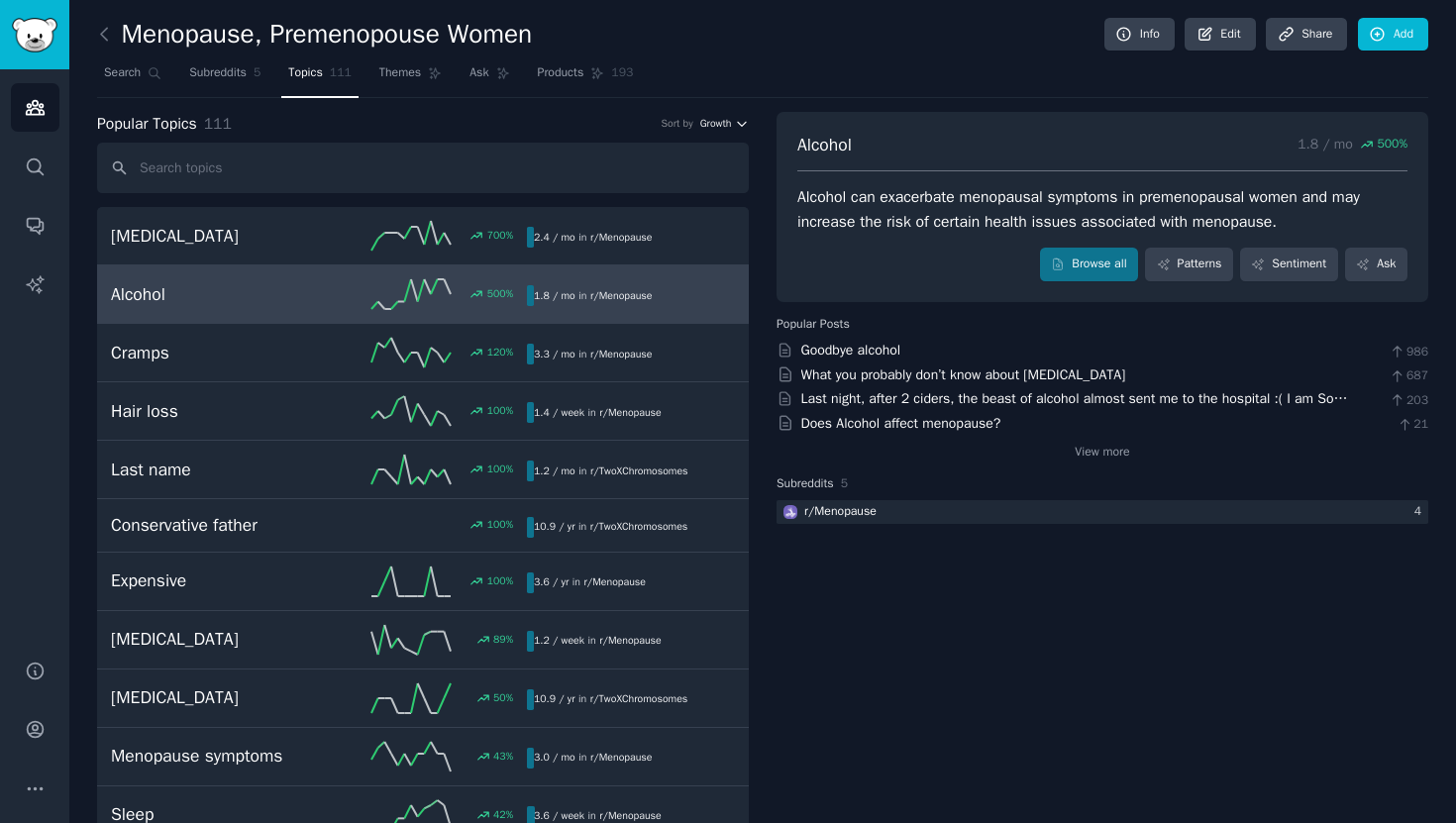 click on "Growth" at bounding box center [716, 124] 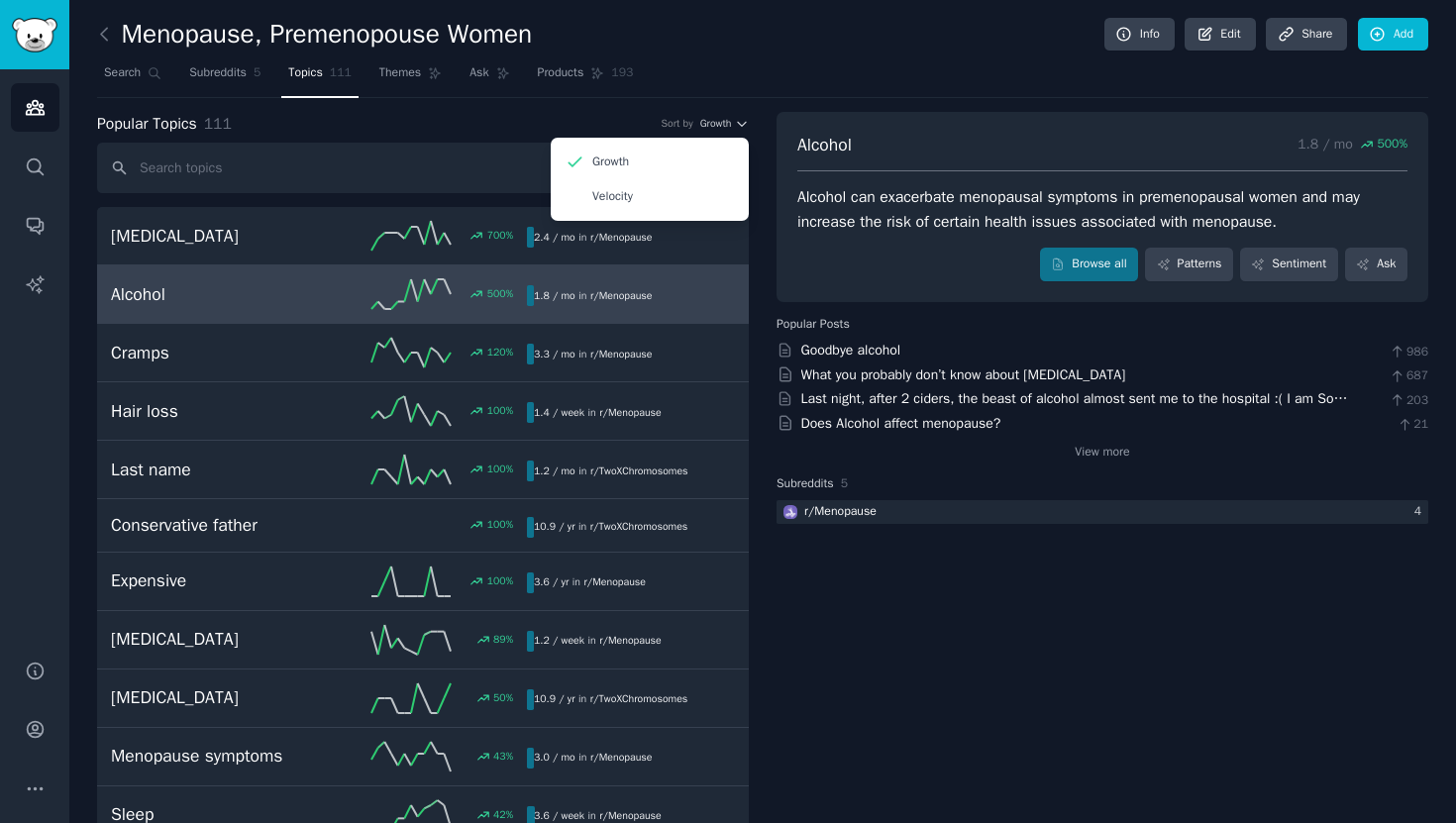 click on "Alcohol" at bounding box center (824, 145) 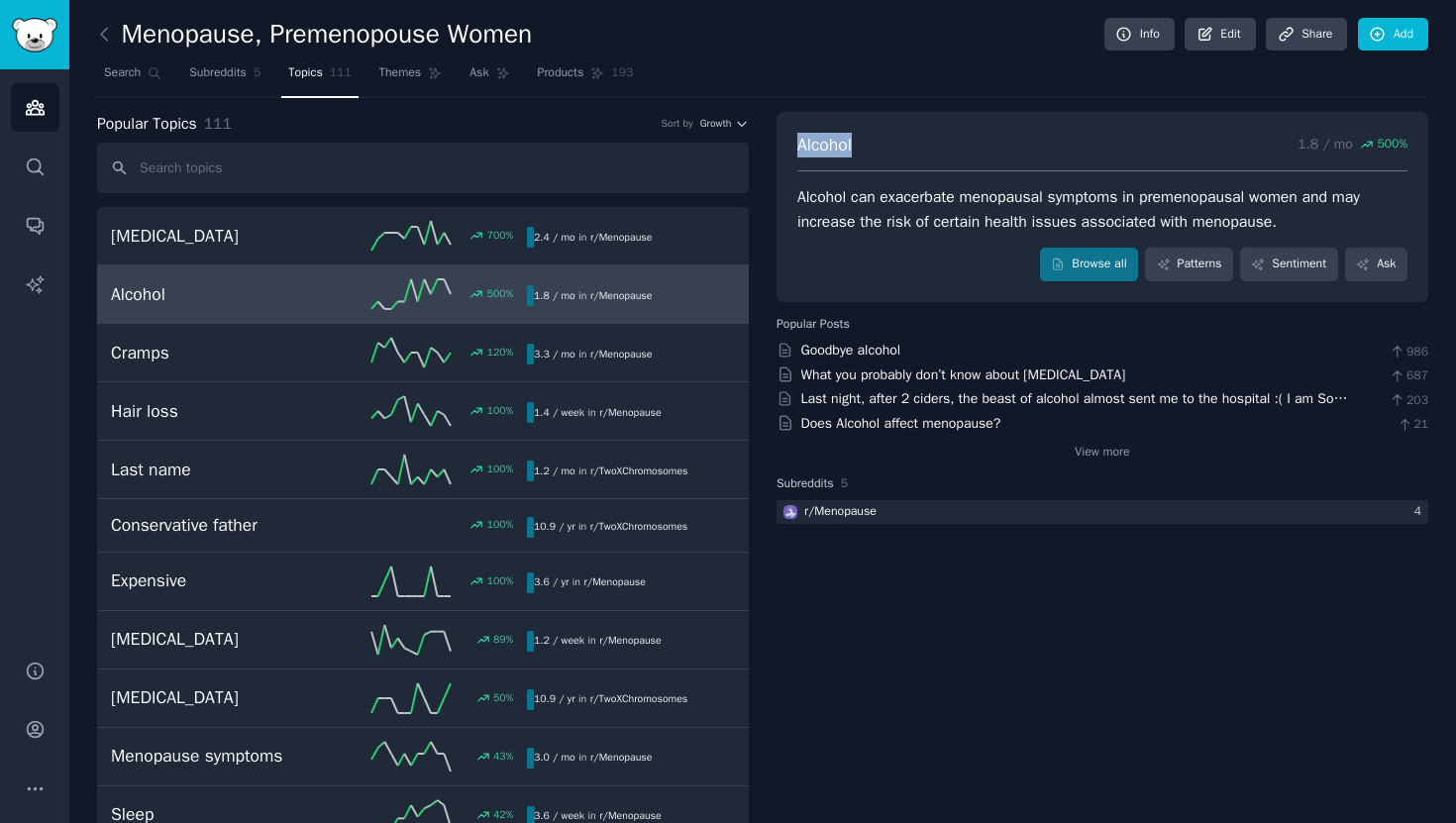 click on "Alcohol" at bounding box center (824, 145) 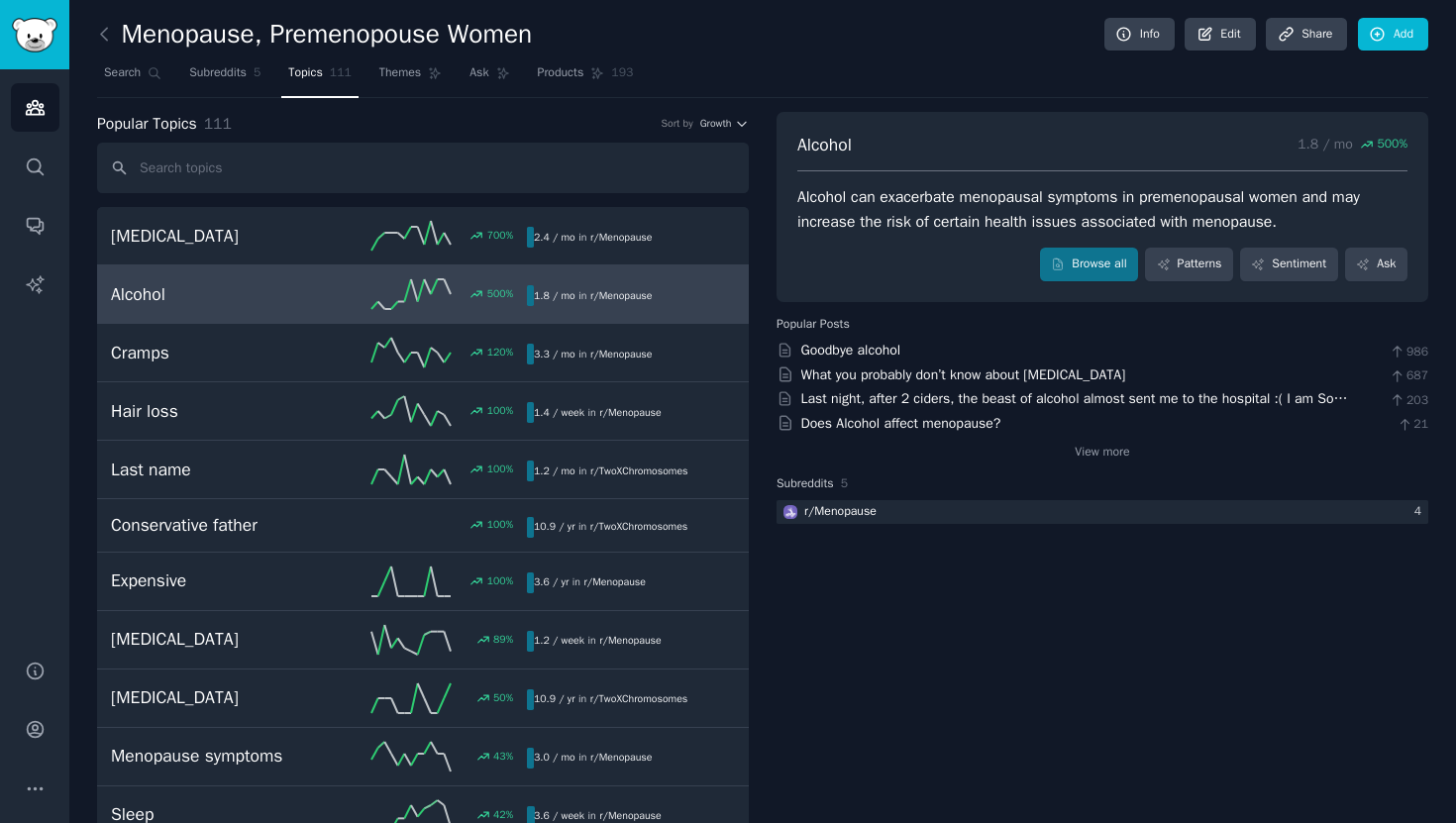 click on "Search Subreddits 5 Topics 111 Themes Ask Products 193" at bounding box center [763, 77] 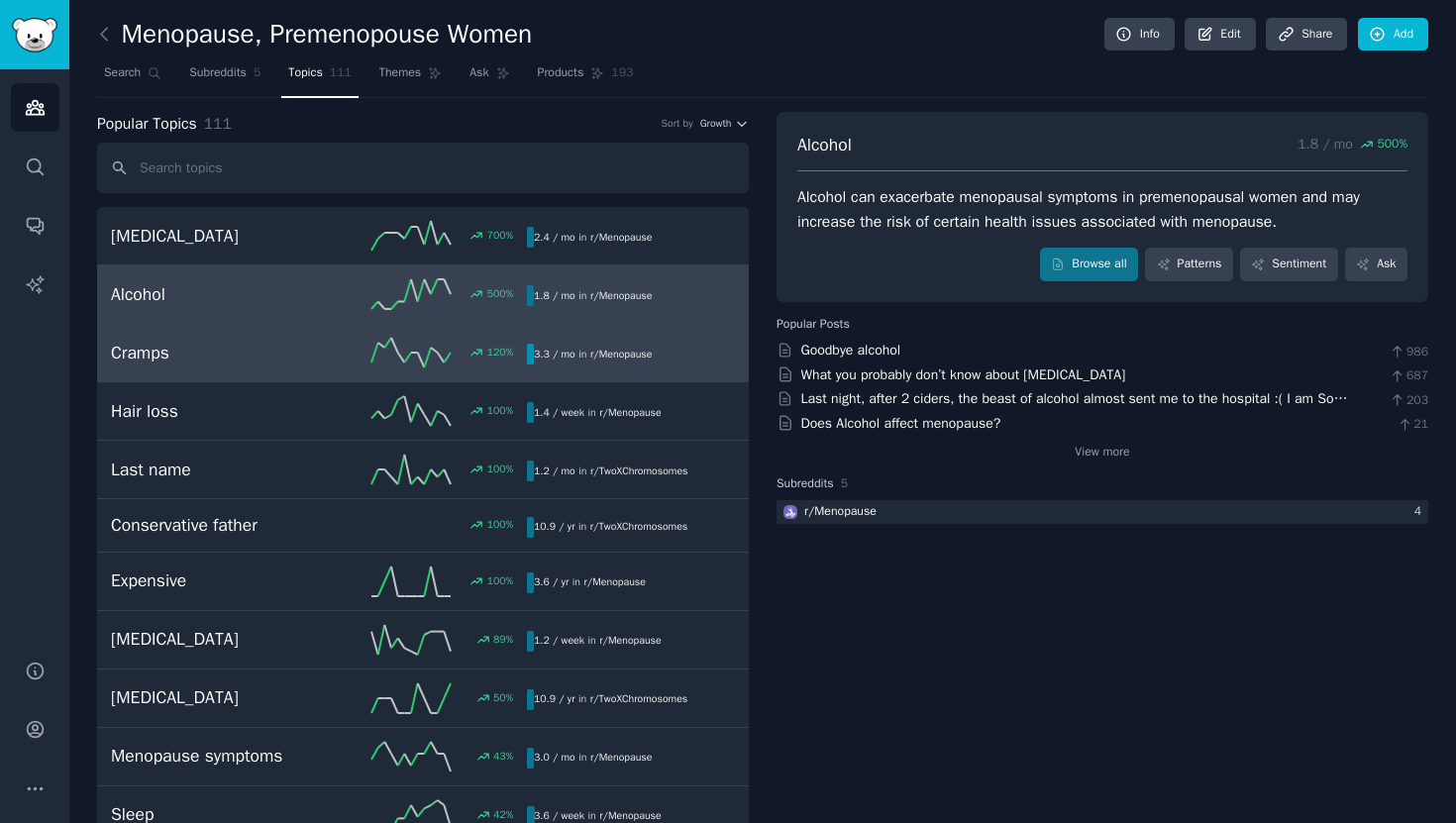 click on "3.3 / mo  in    r/ Menopause" at bounding box center [592, 354] 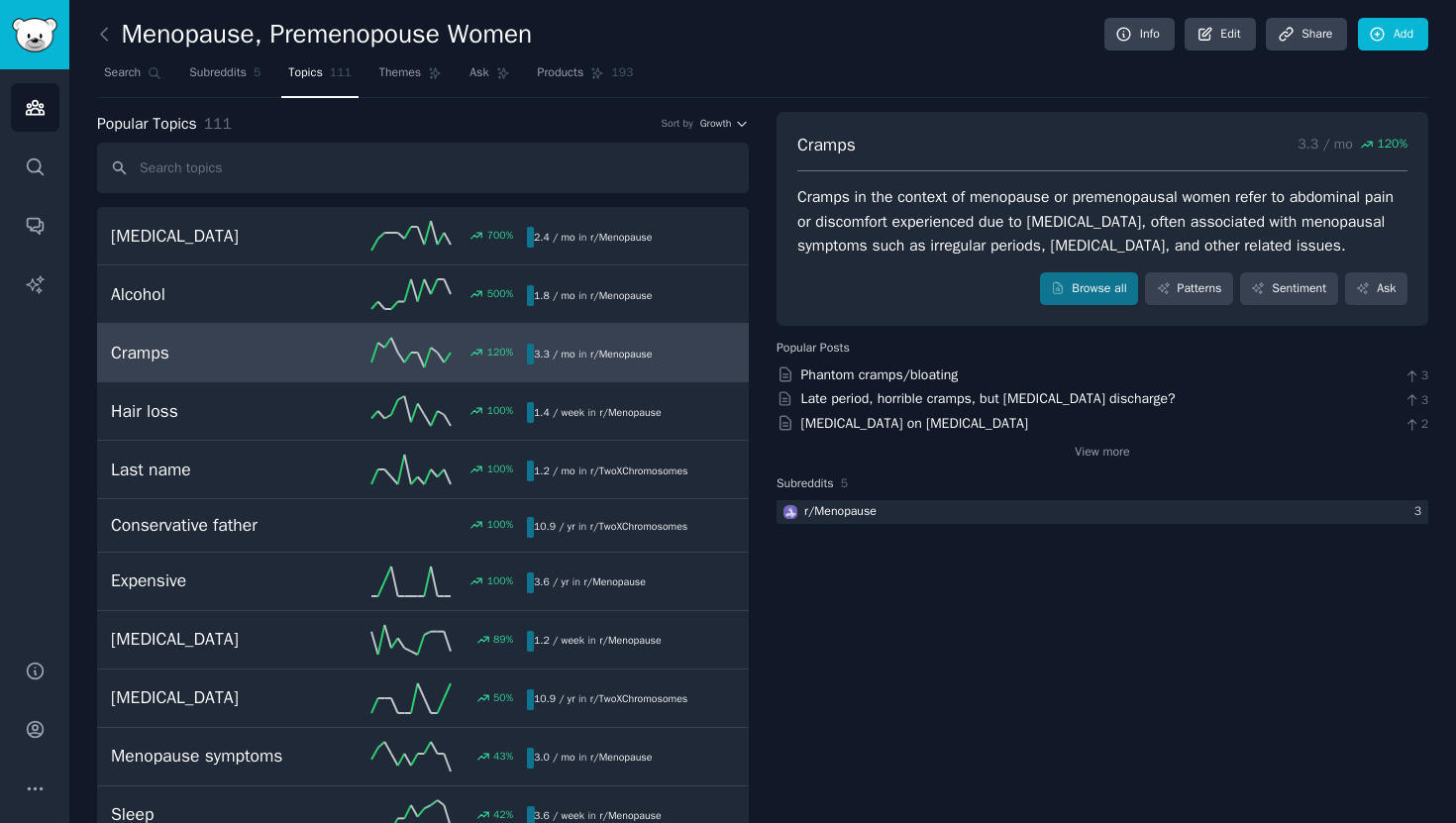 click on "Cramps" at bounding box center (826, 145) 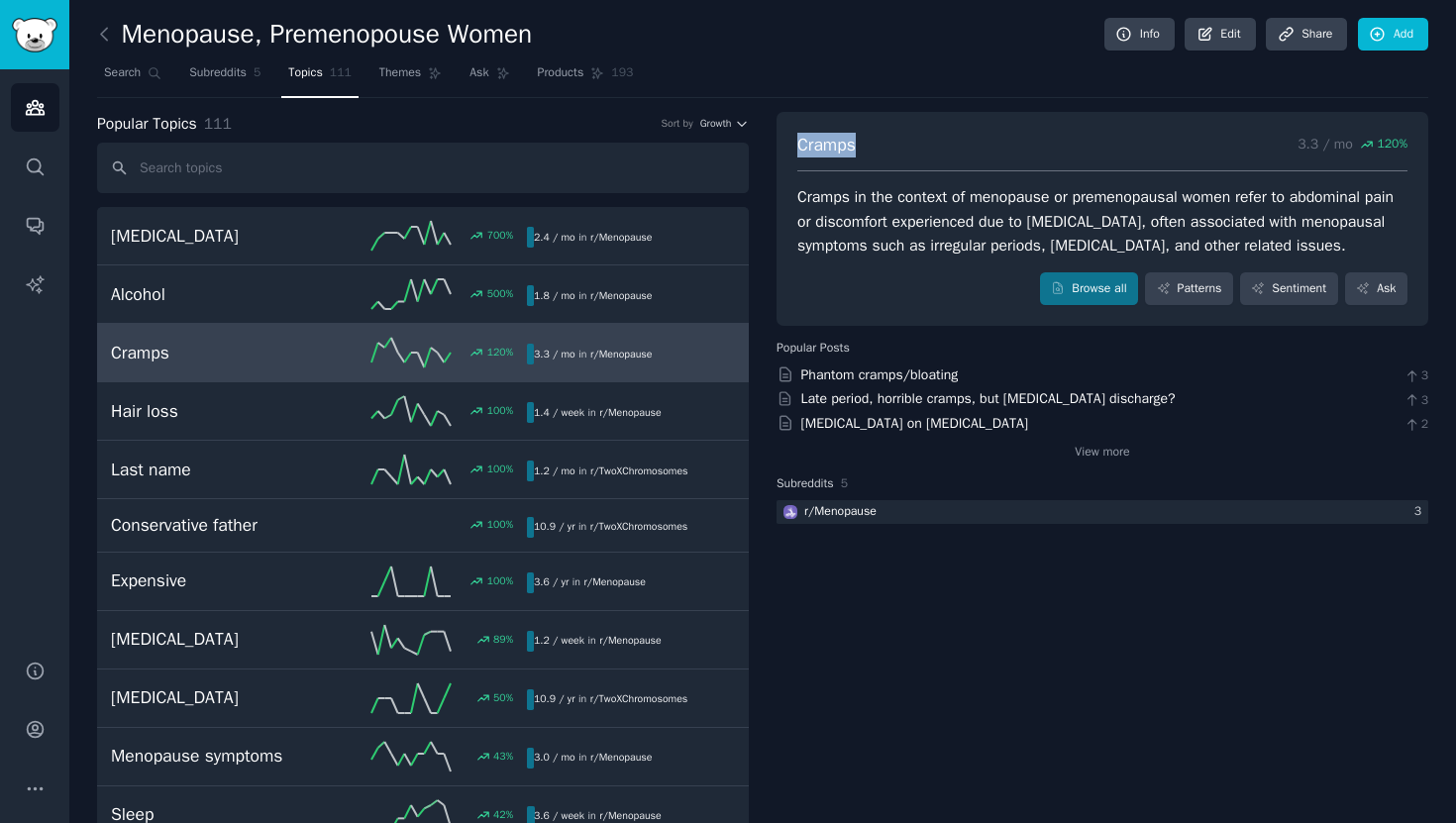 click on "Cramps" at bounding box center [826, 145] 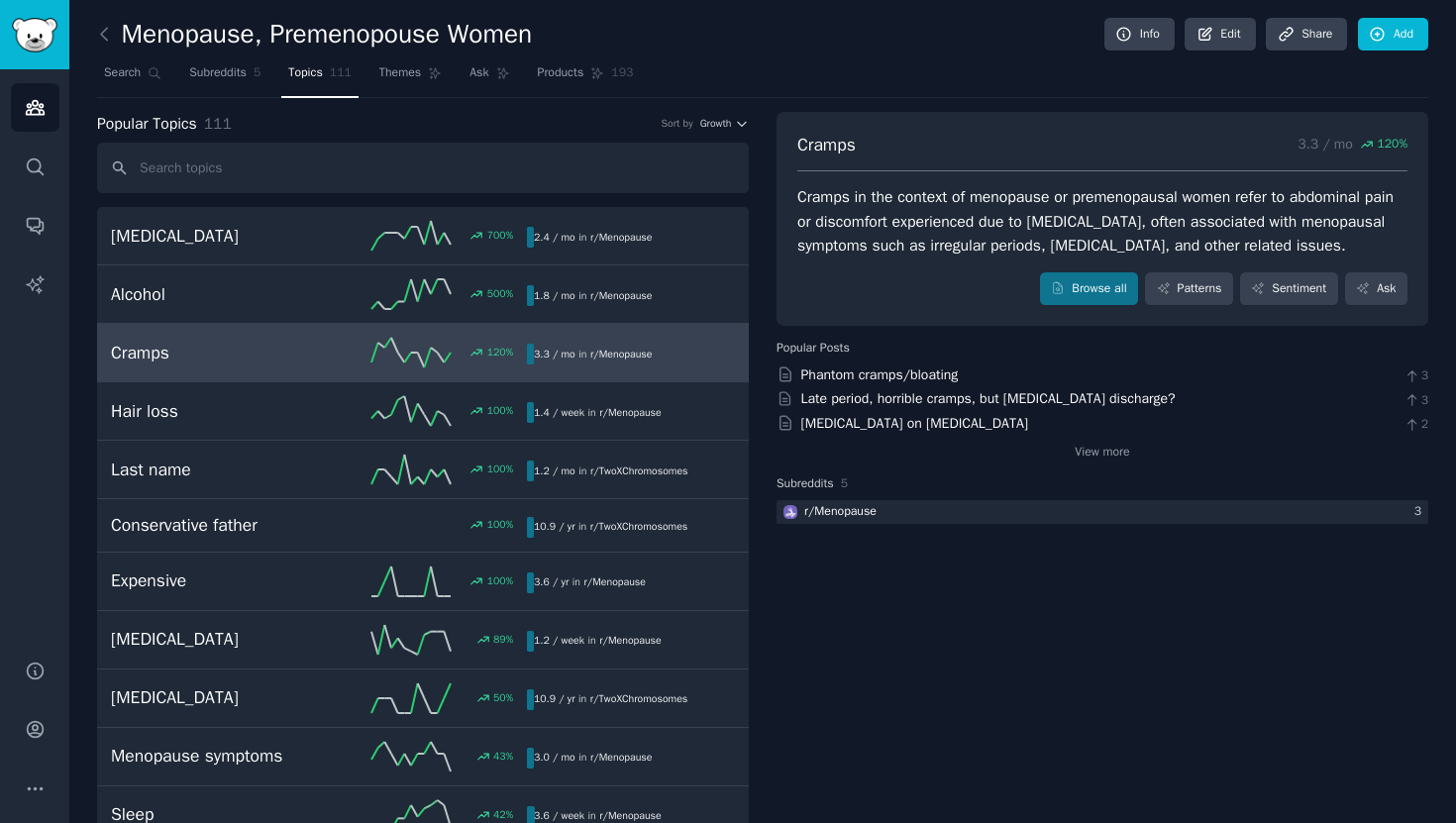 click on "View more" at bounding box center (1102, 449) 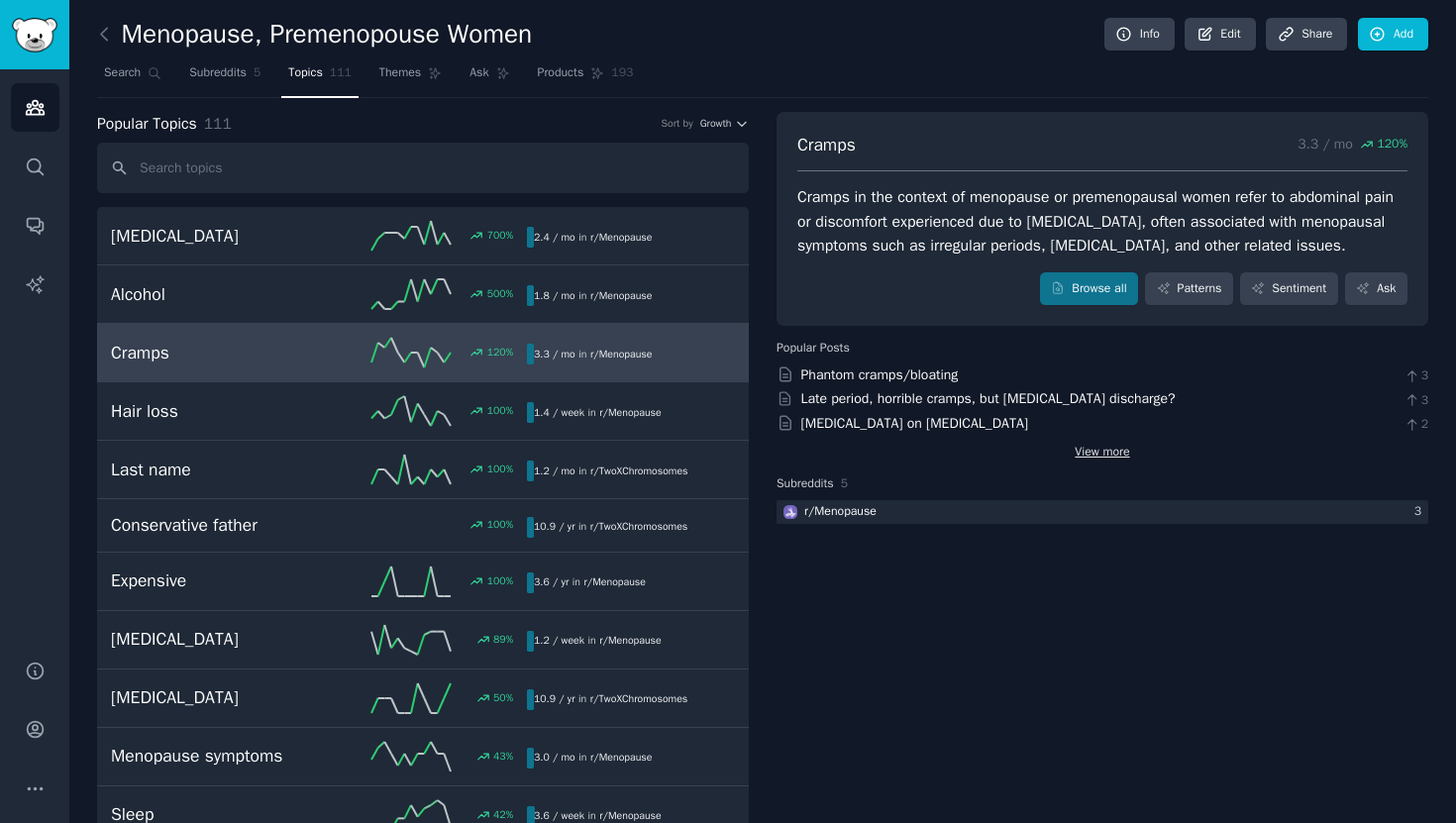 click on "View more" at bounding box center [1101, 453] 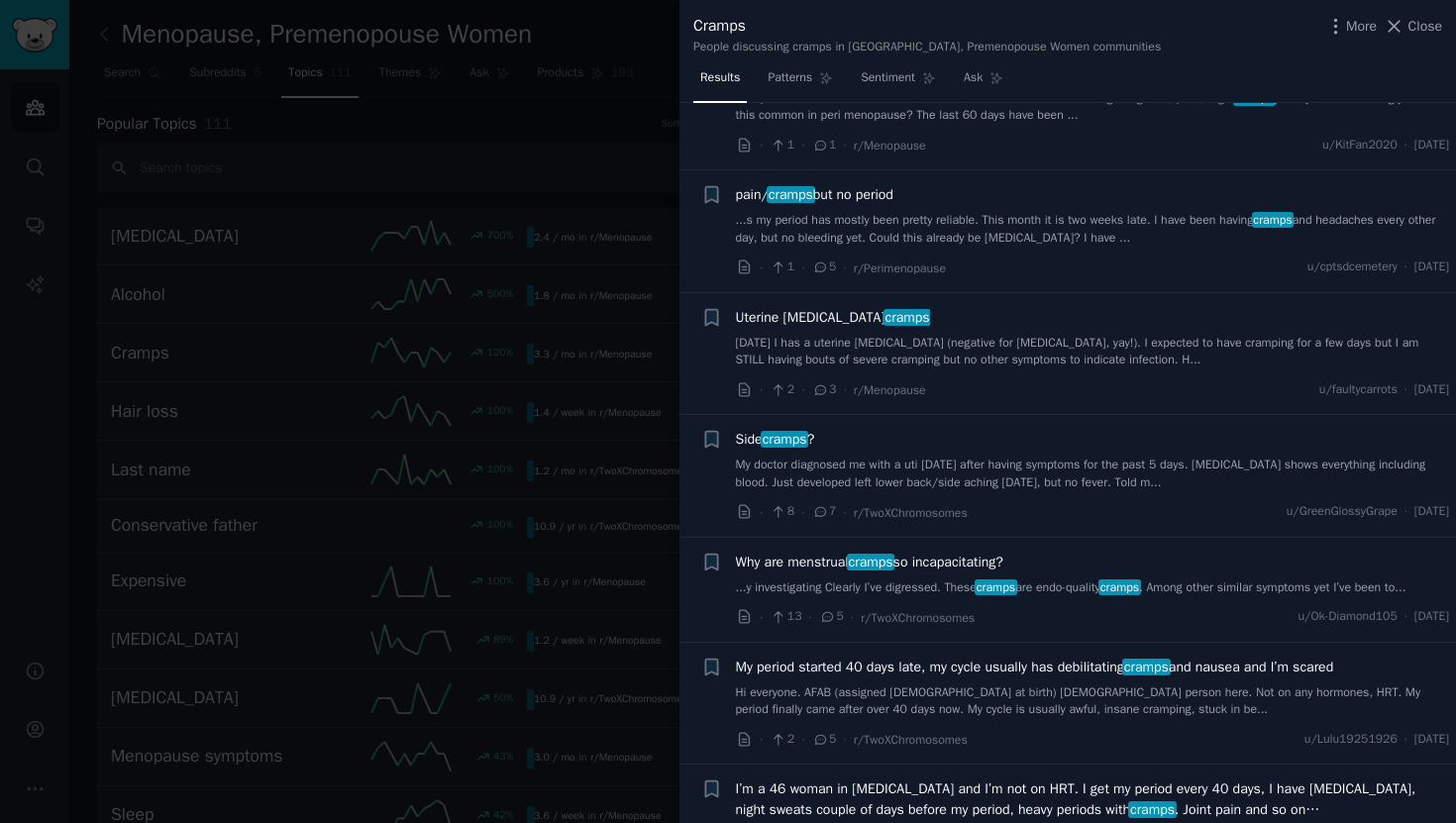 scroll, scrollTop: 479, scrollLeft: 0, axis: vertical 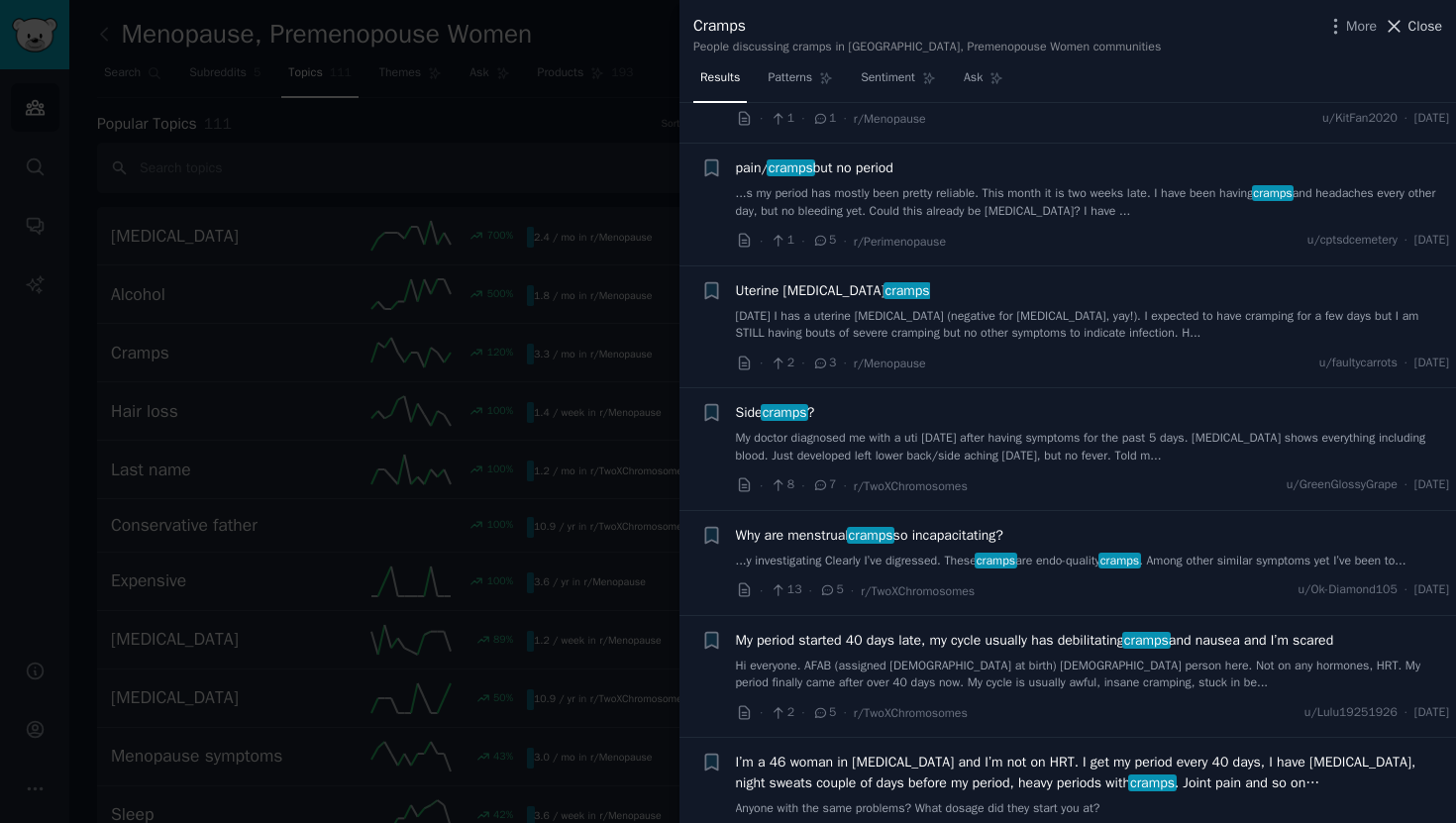 click on "Close" at bounding box center (1425, 26) 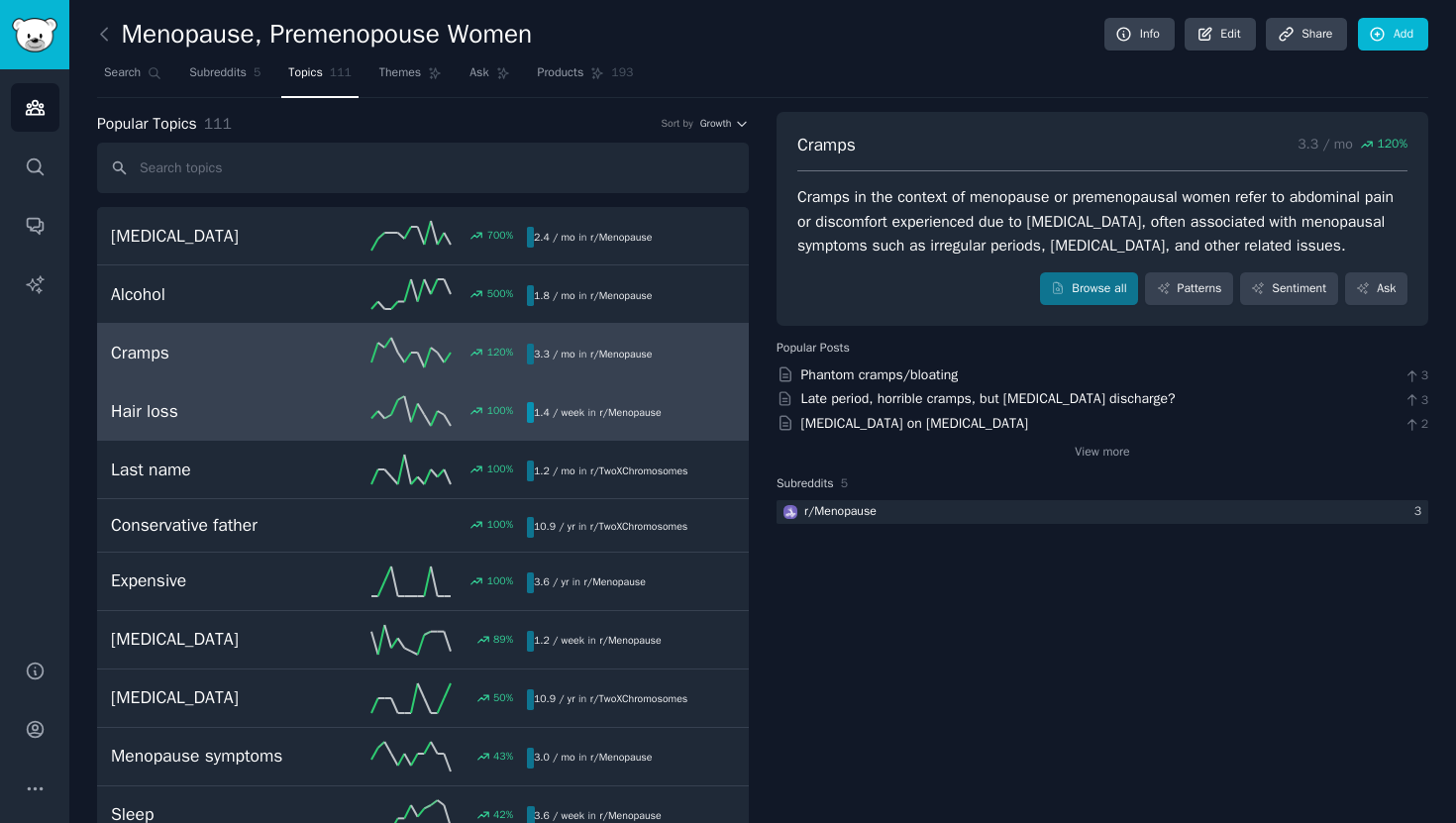 click on "1.4 / week  in    r/ Menopause" at bounding box center [624, 412] 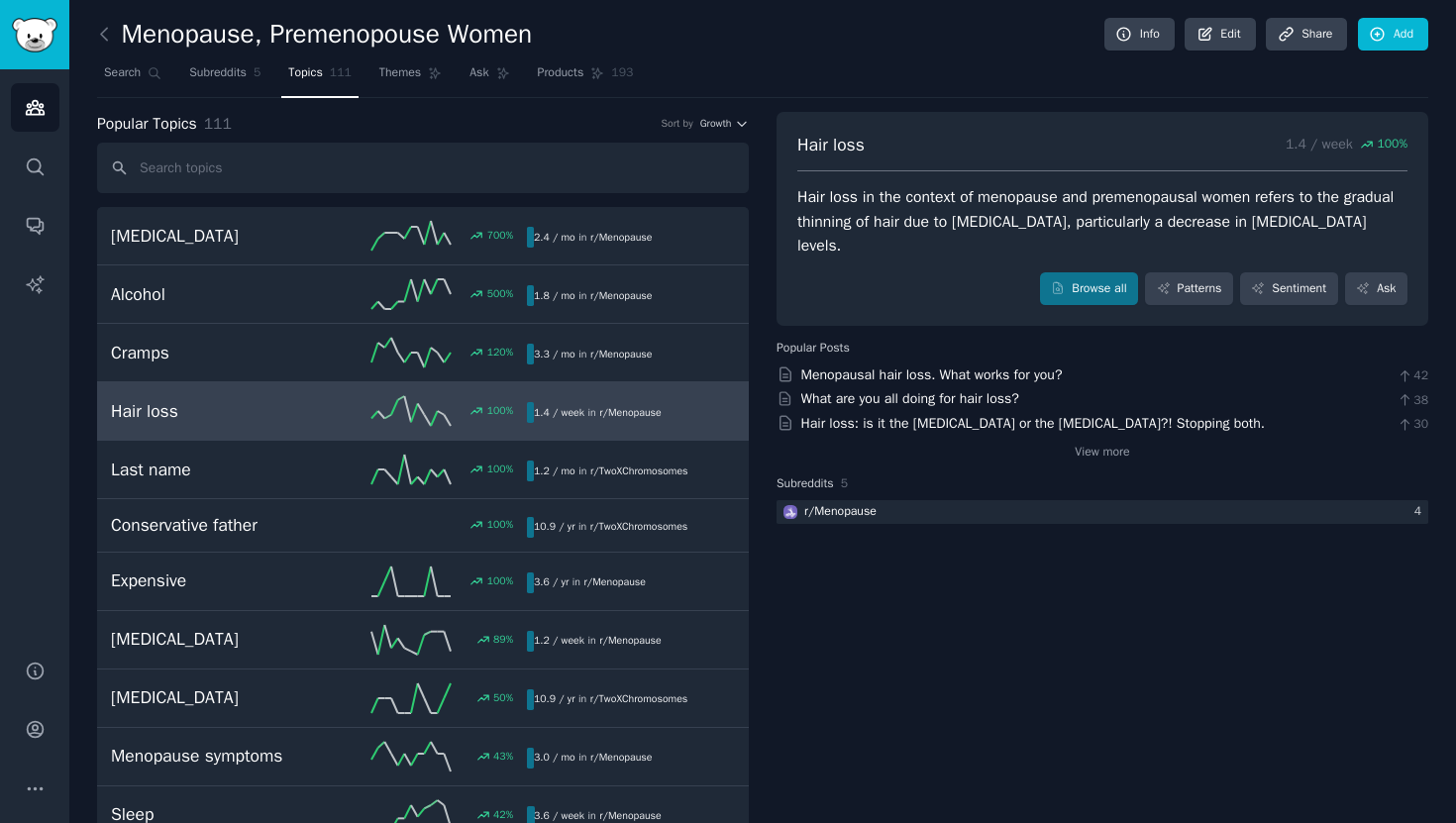 click on "Hair loss" at bounding box center (831, 145) 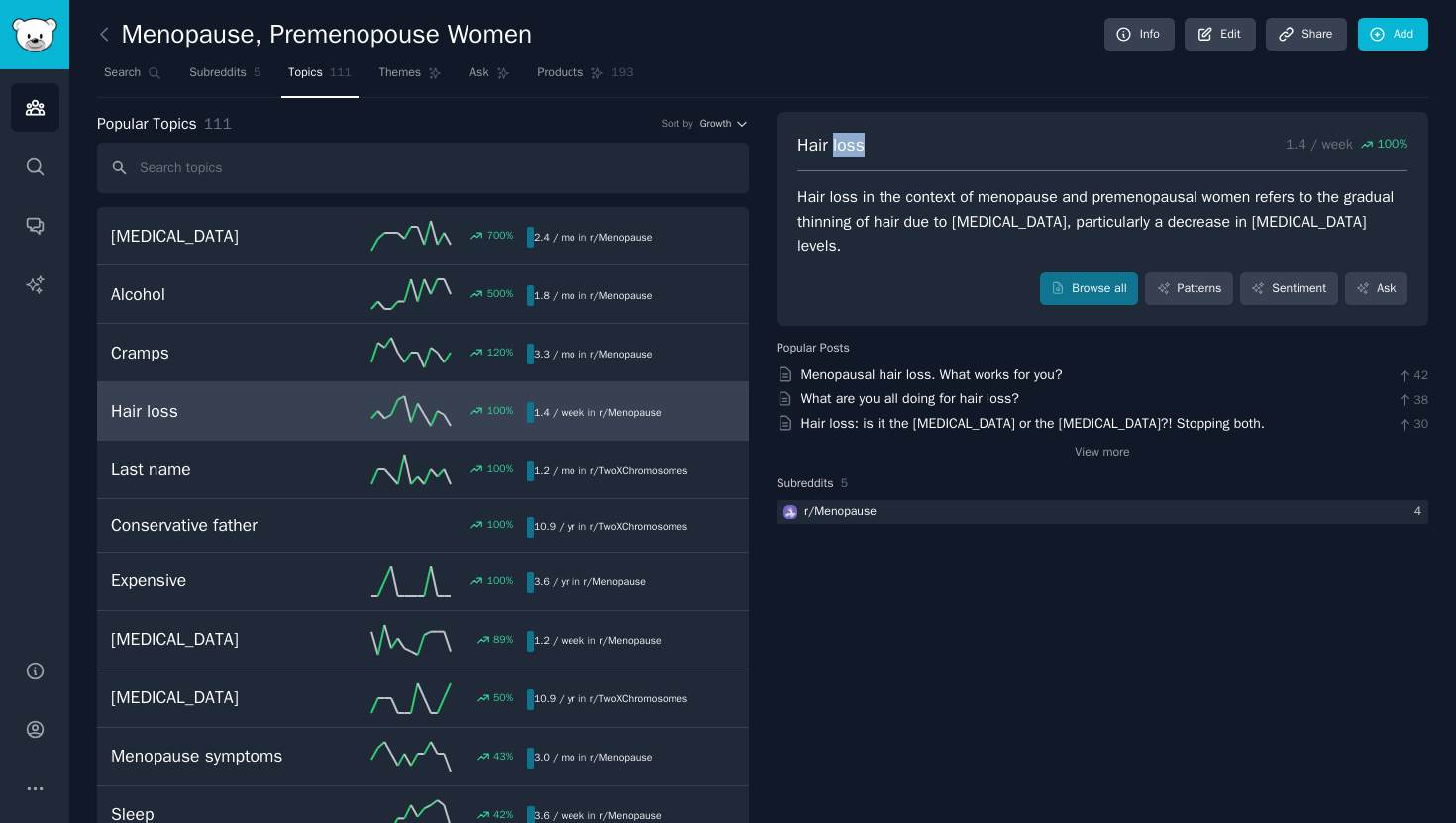 click on "Hair loss" at bounding box center (831, 145) 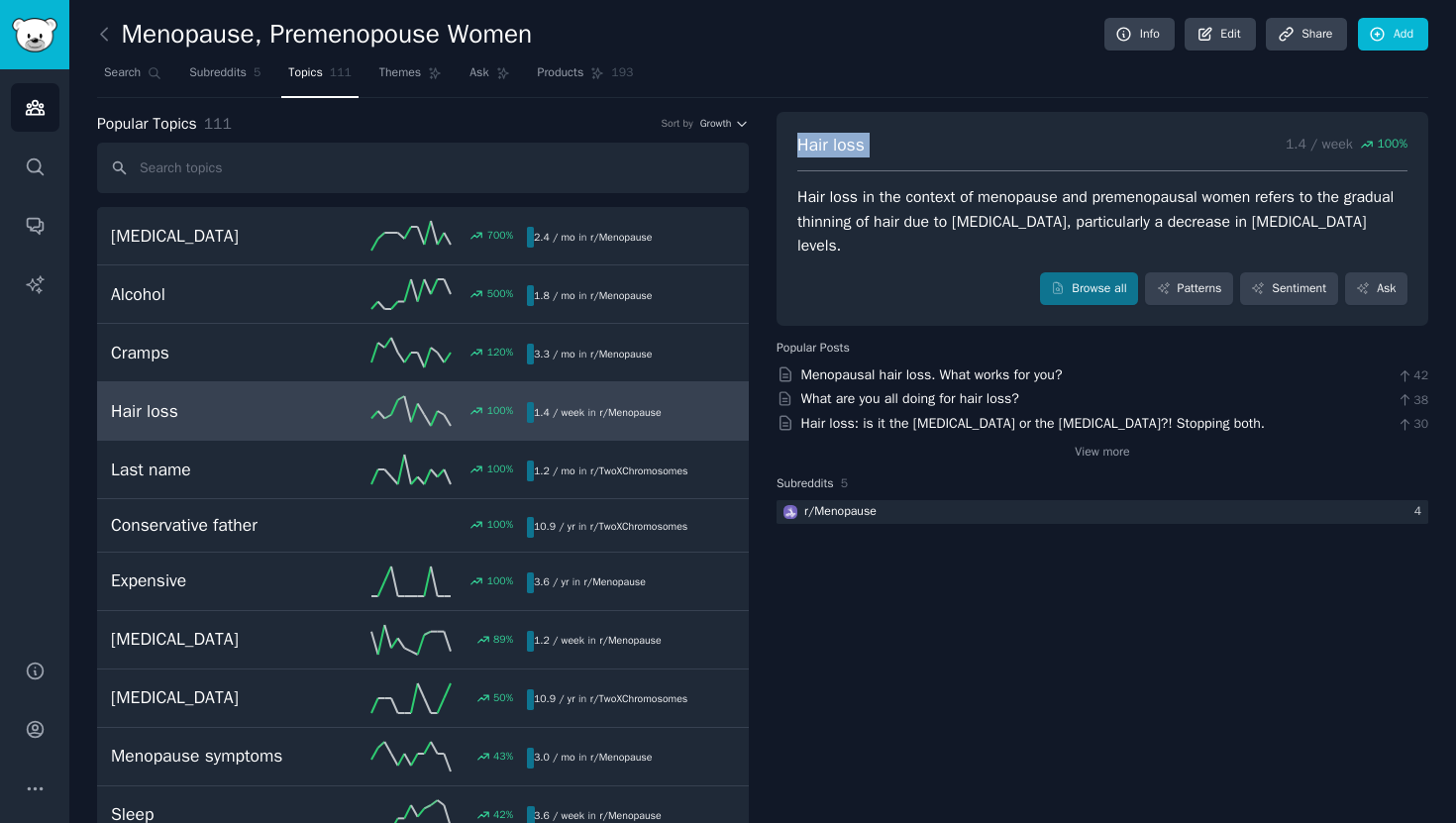 click on "Hair loss" at bounding box center (831, 145) 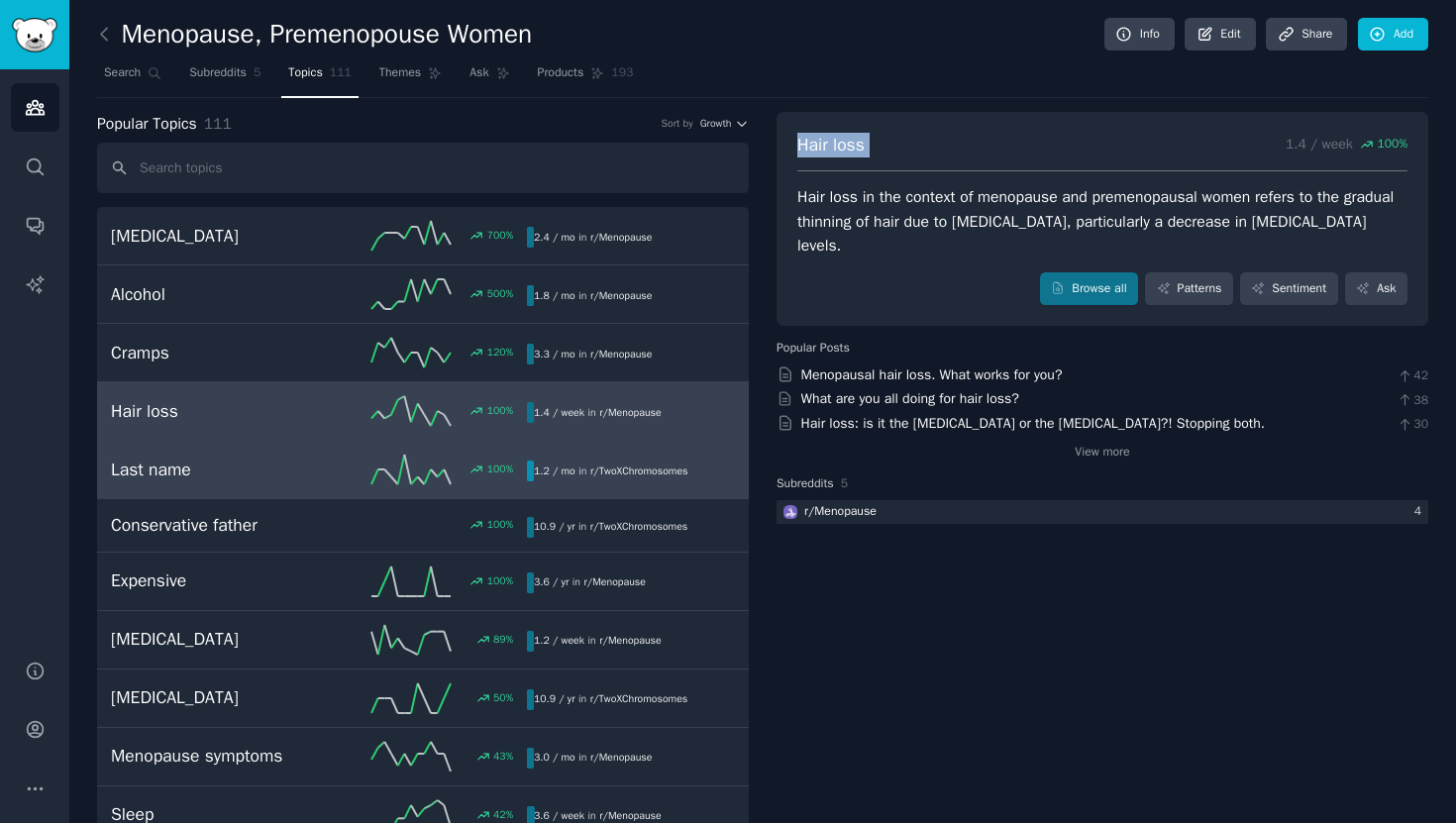 click on "Last name 100 % 1.2 / mo  in    r/ TwoXChromosomes" at bounding box center (423, 469) 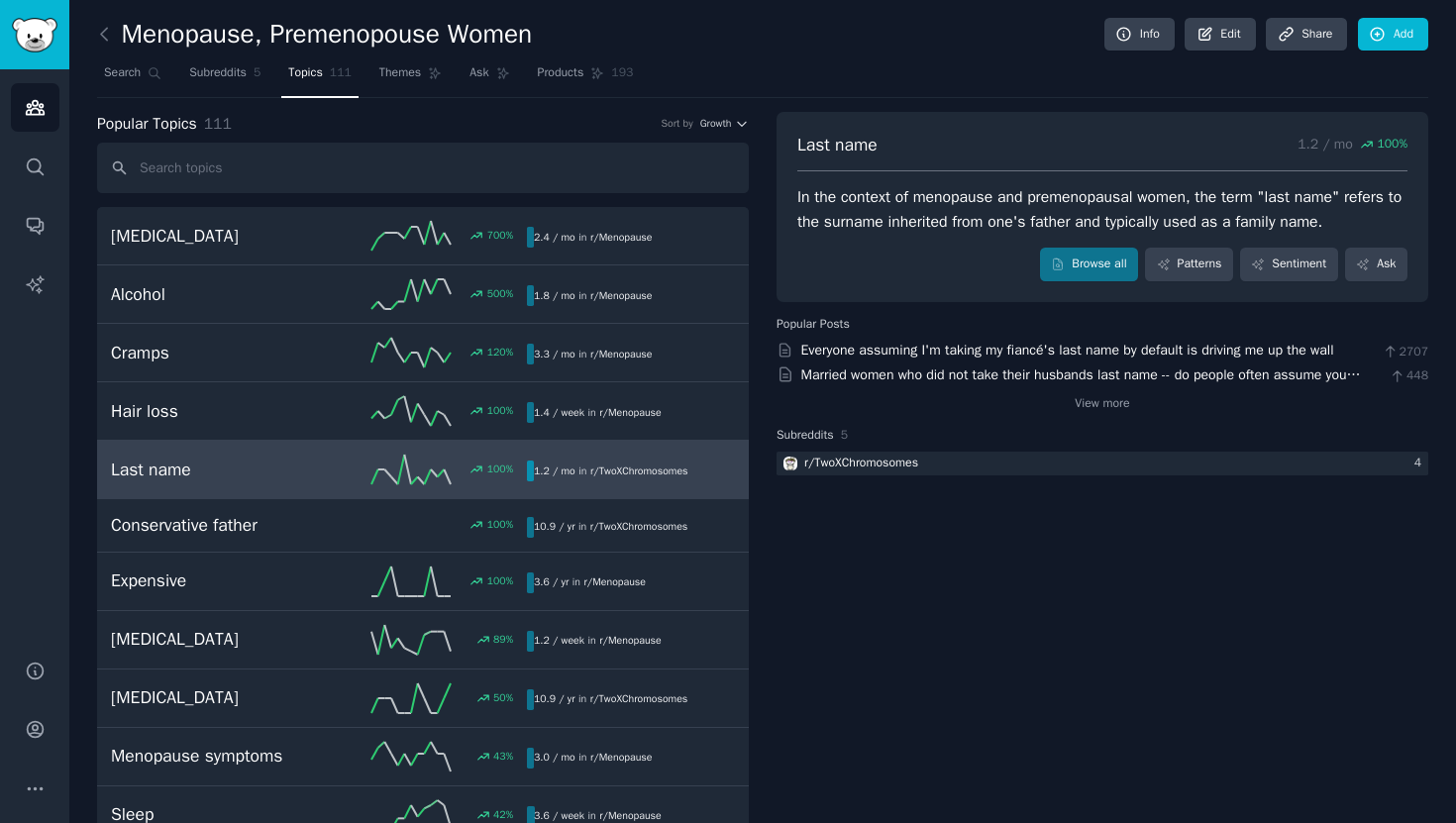 scroll, scrollTop: 65, scrollLeft: 0, axis: vertical 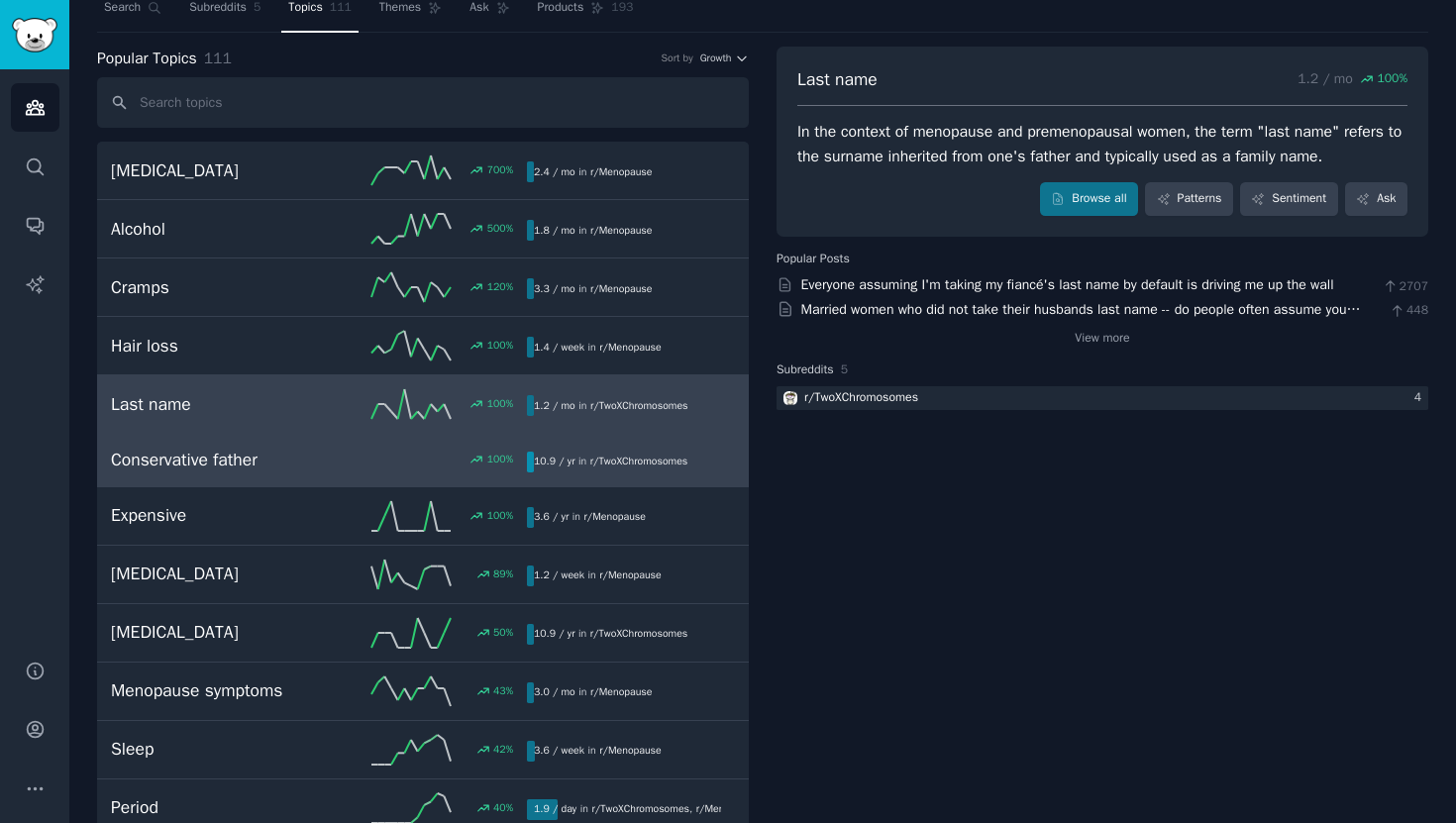 click on "Conservative father [DEMOGRAPHIC_DATA] % 10.9 / yr  in    r/ TwoXChromosomes" at bounding box center [423, 461] 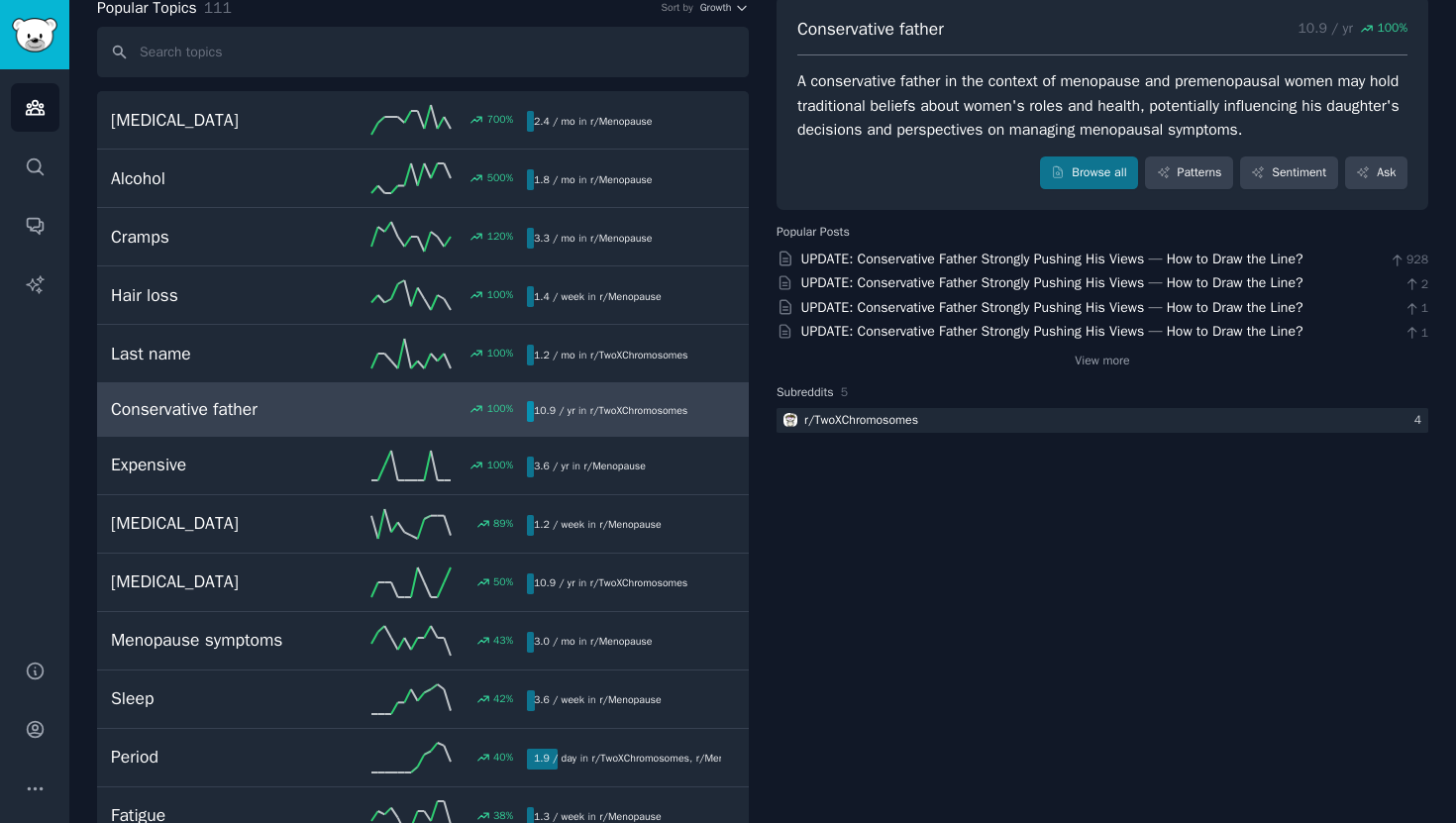scroll, scrollTop: 119, scrollLeft: 0, axis: vertical 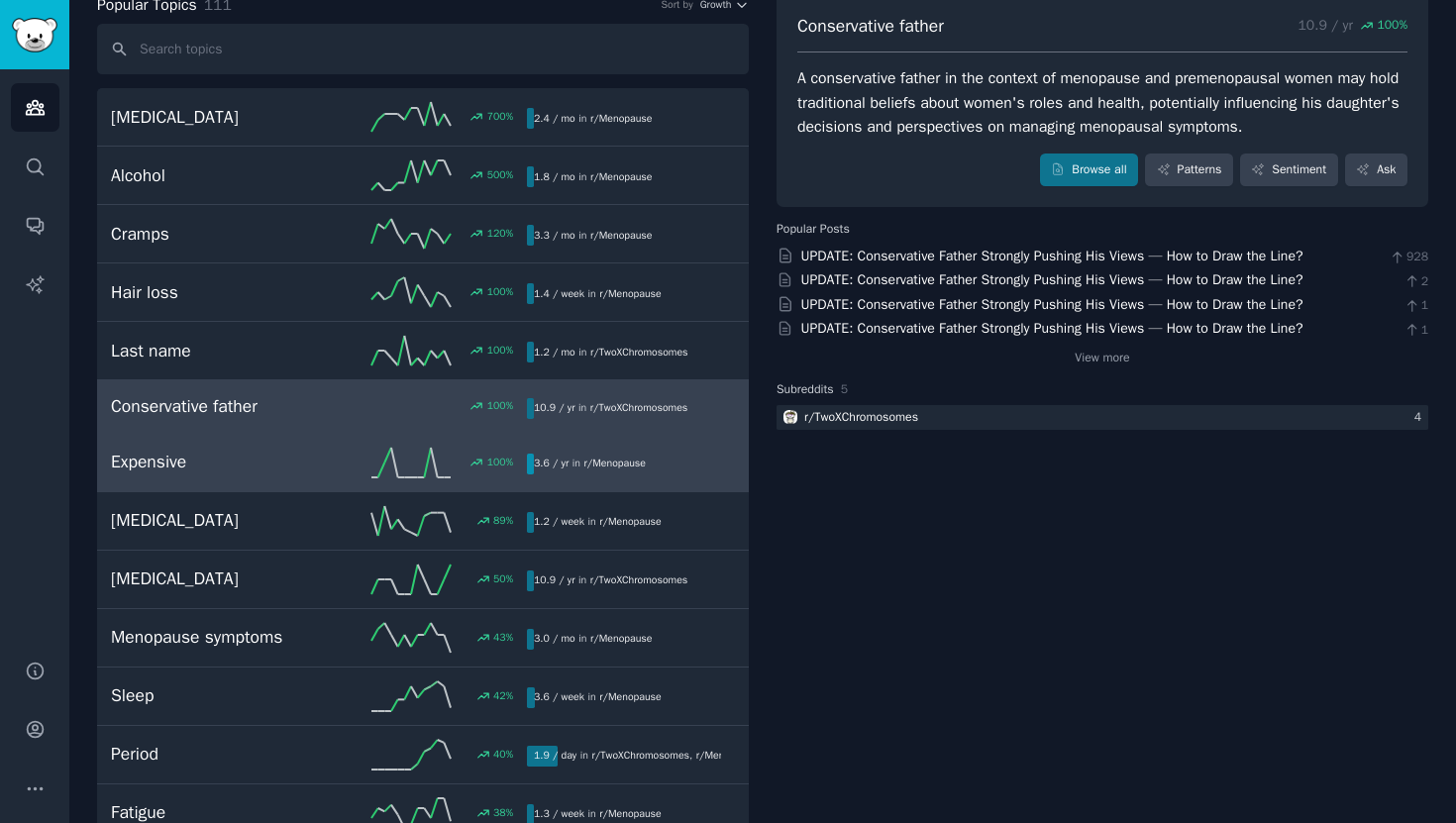 click on "100 %" at bounding box center [423, 463] 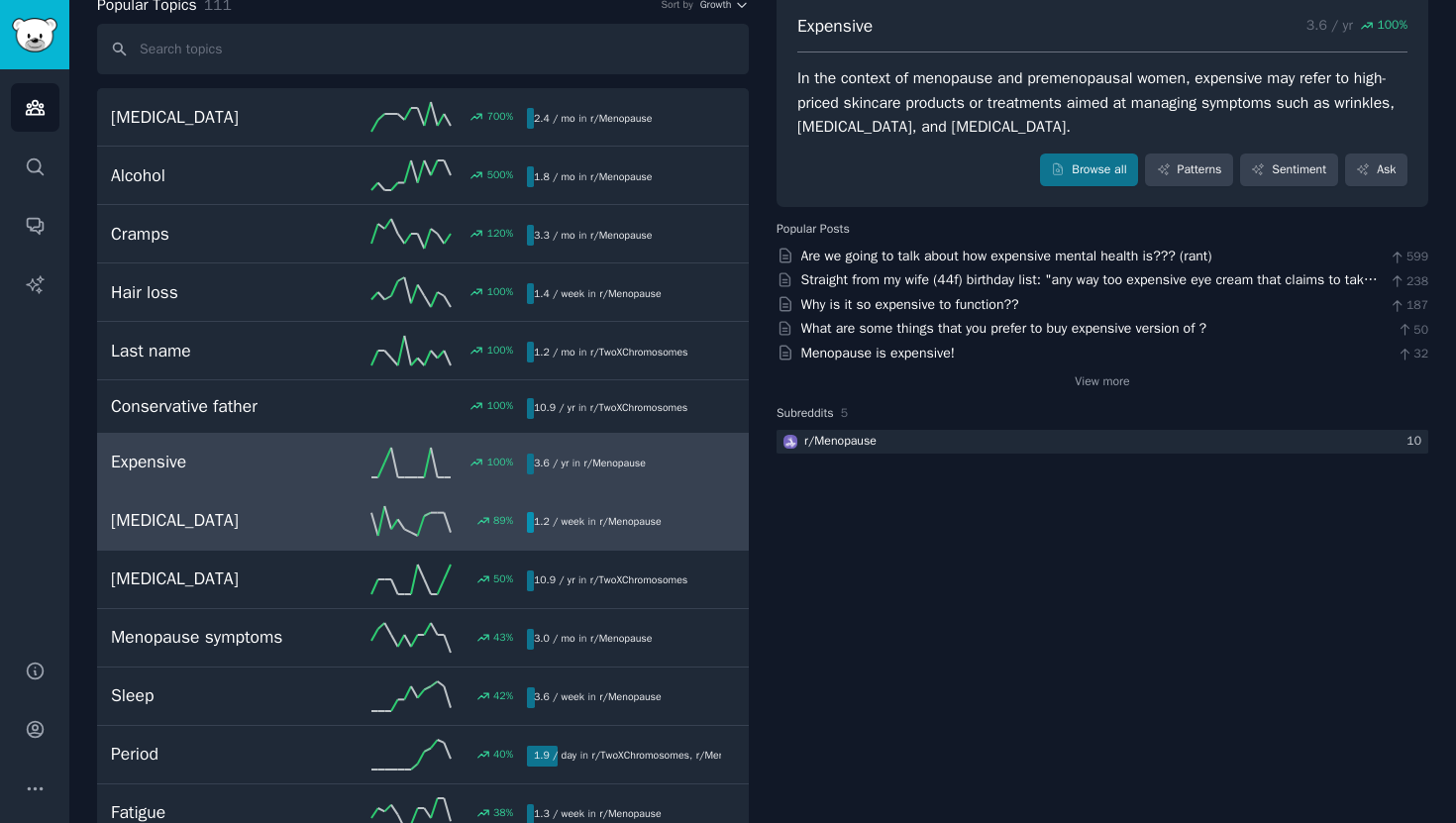 click on "[MEDICAL_DATA]" at bounding box center [215, 520] 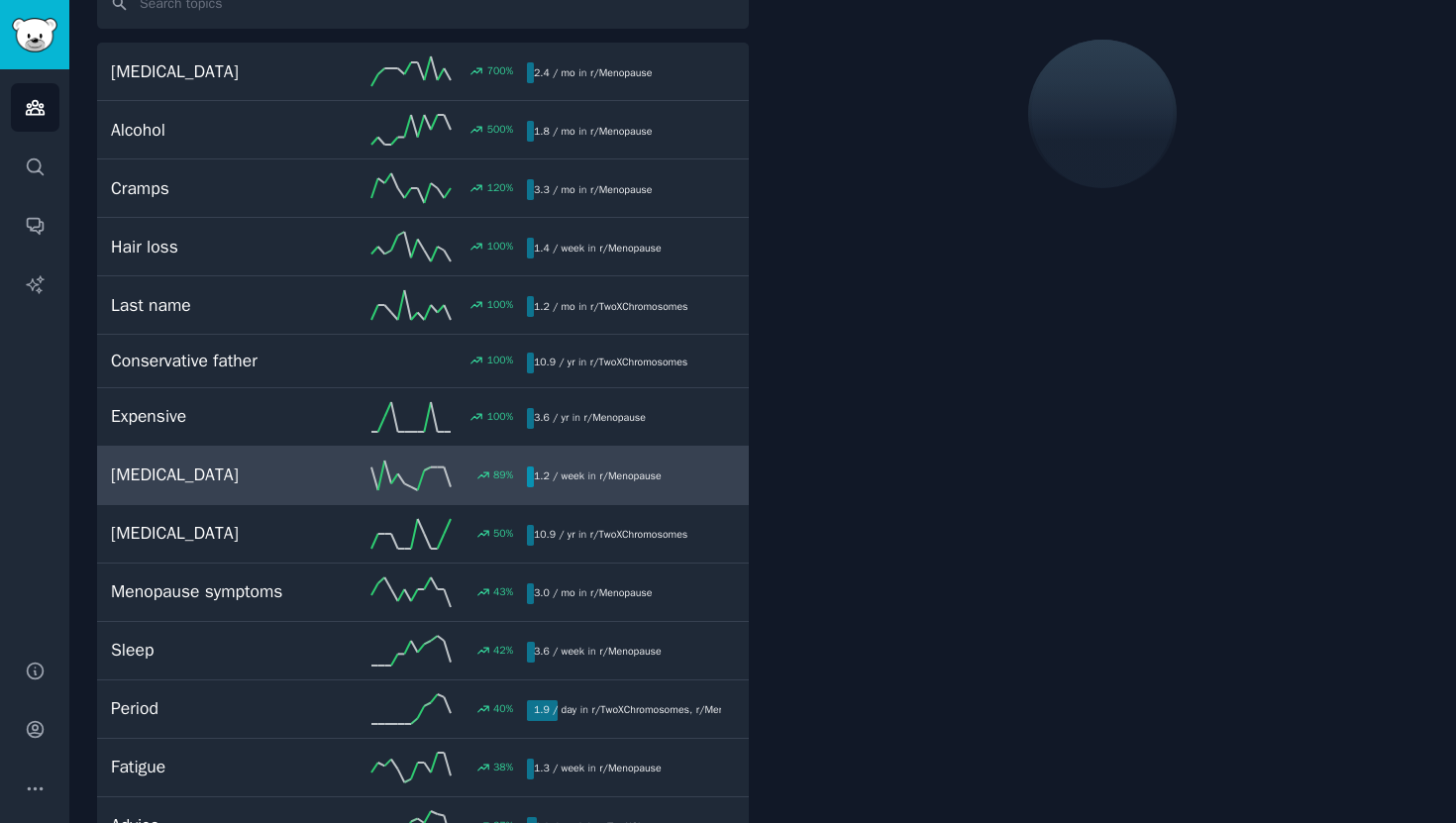 scroll, scrollTop: 180, scrollLeft: 0, axis: vertical 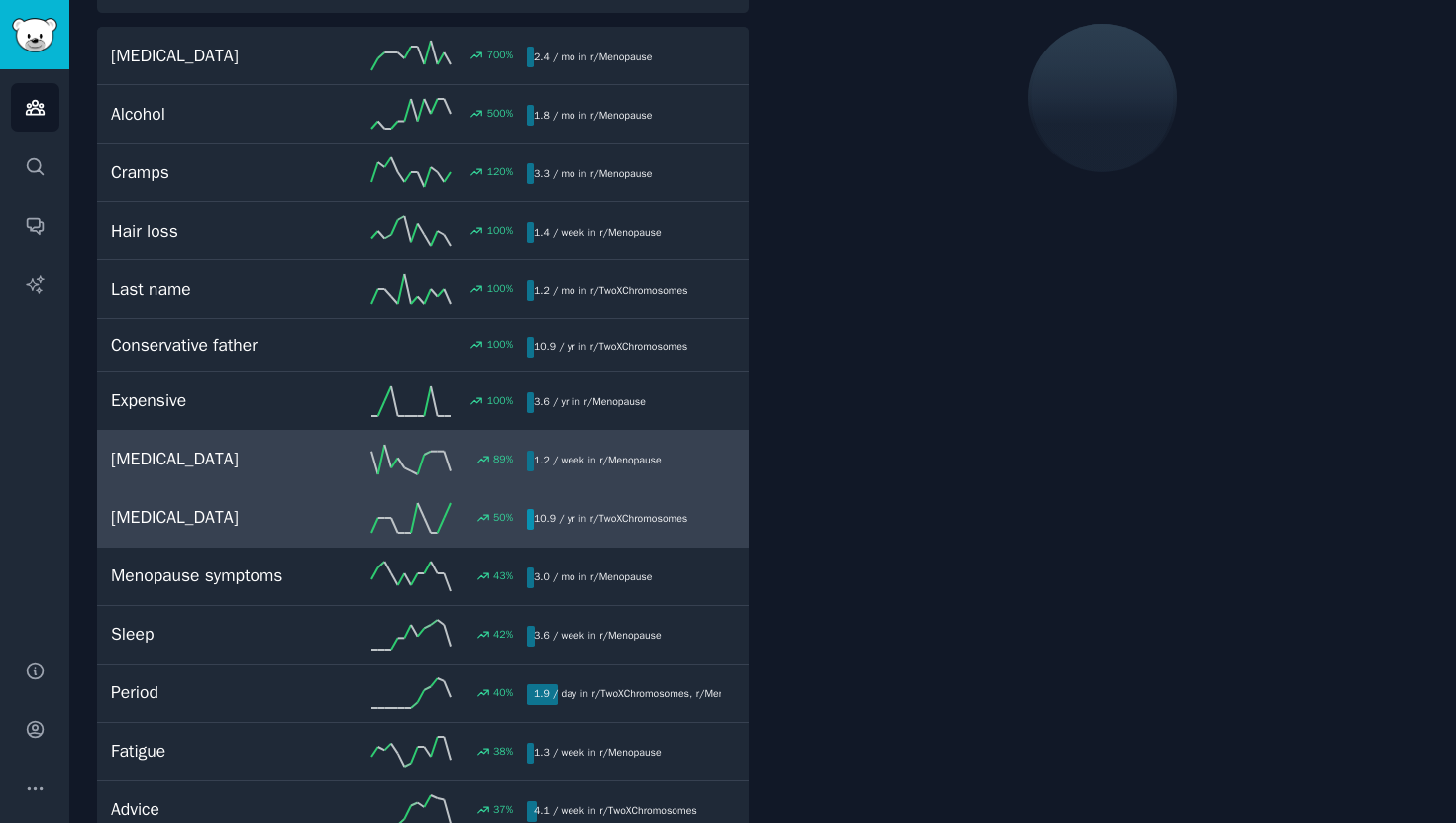 click on "[MEDICAL_DATA]" at bounding box center [215, 517] 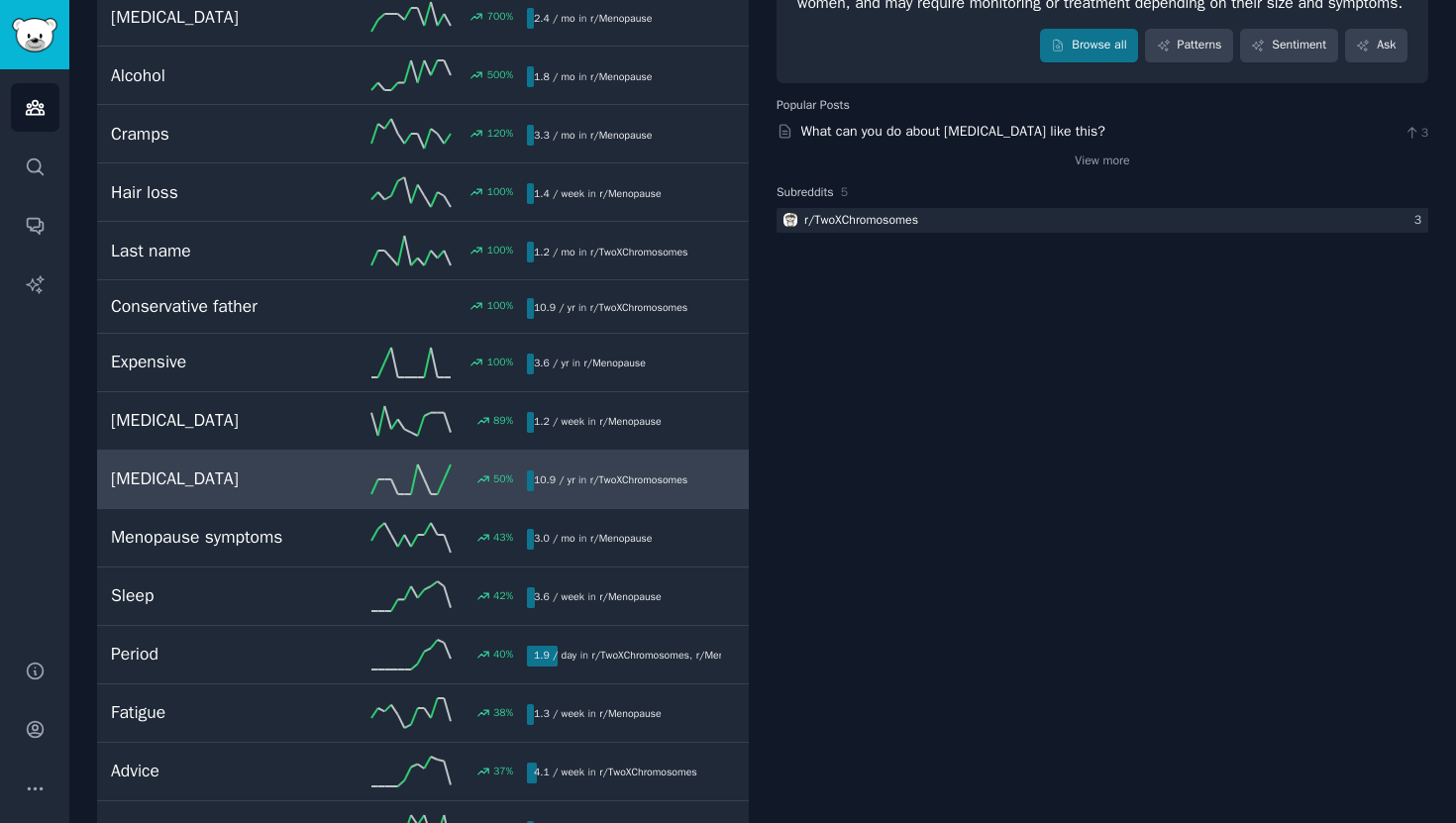 scroll, scrollTop: 228, scrollLeft: 0, axis: vertical 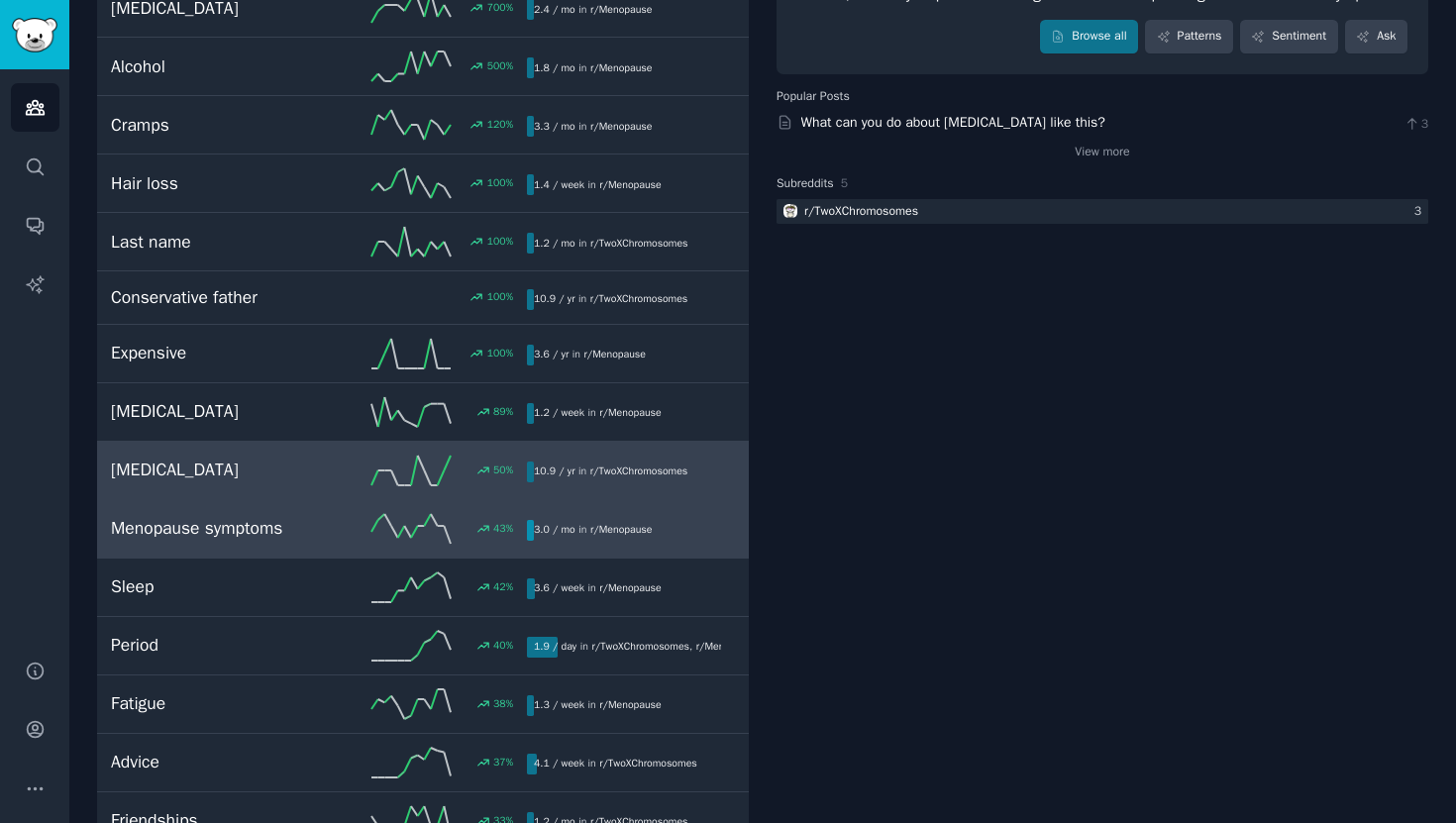 click on "Menopause symptoms 43 % 3.0 / mo  in    r/ Menopause" at bounding box center [423, 529] 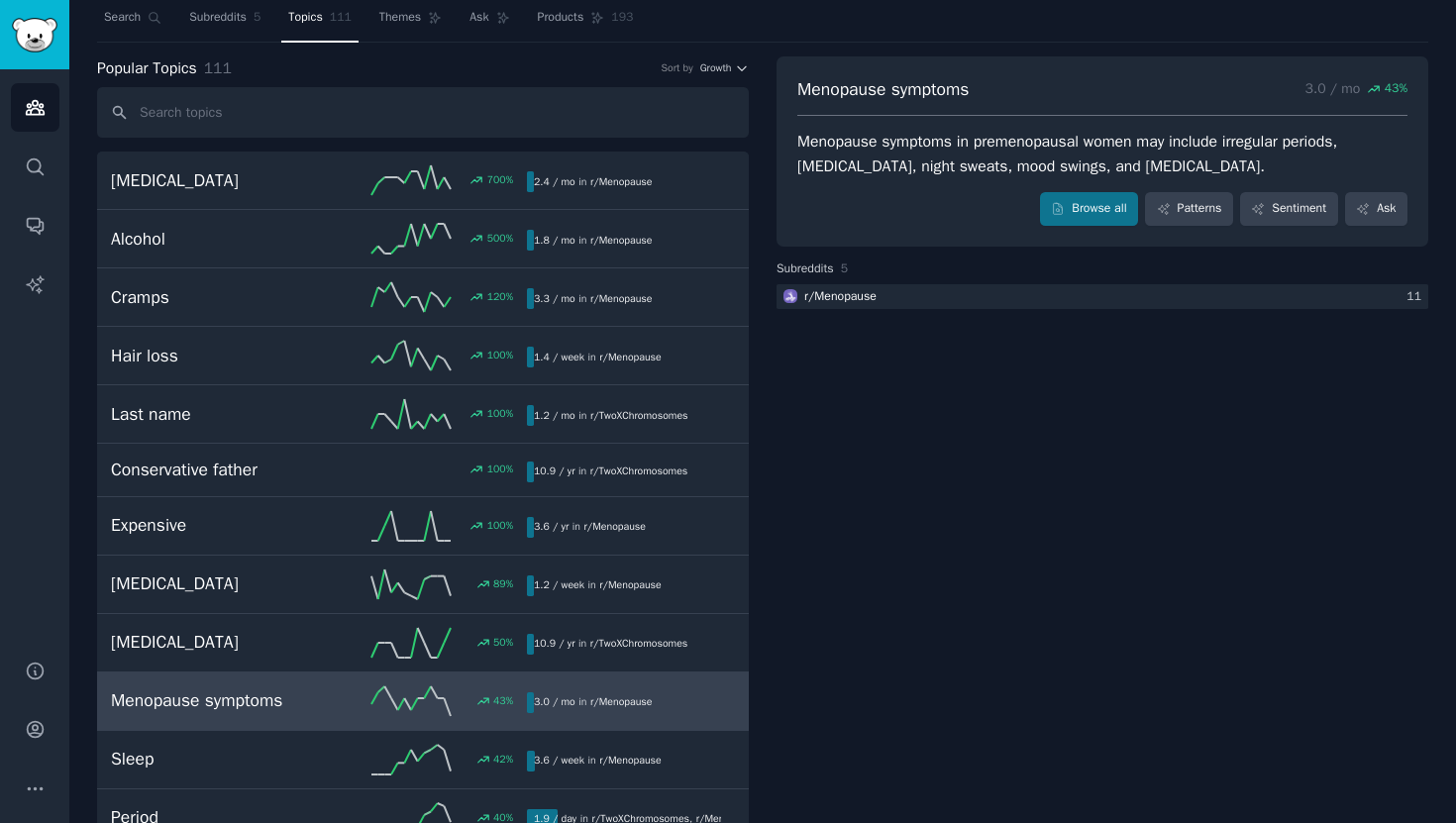 scroll, scrollTop: 47, scrollLeft: 0, axis: vertical 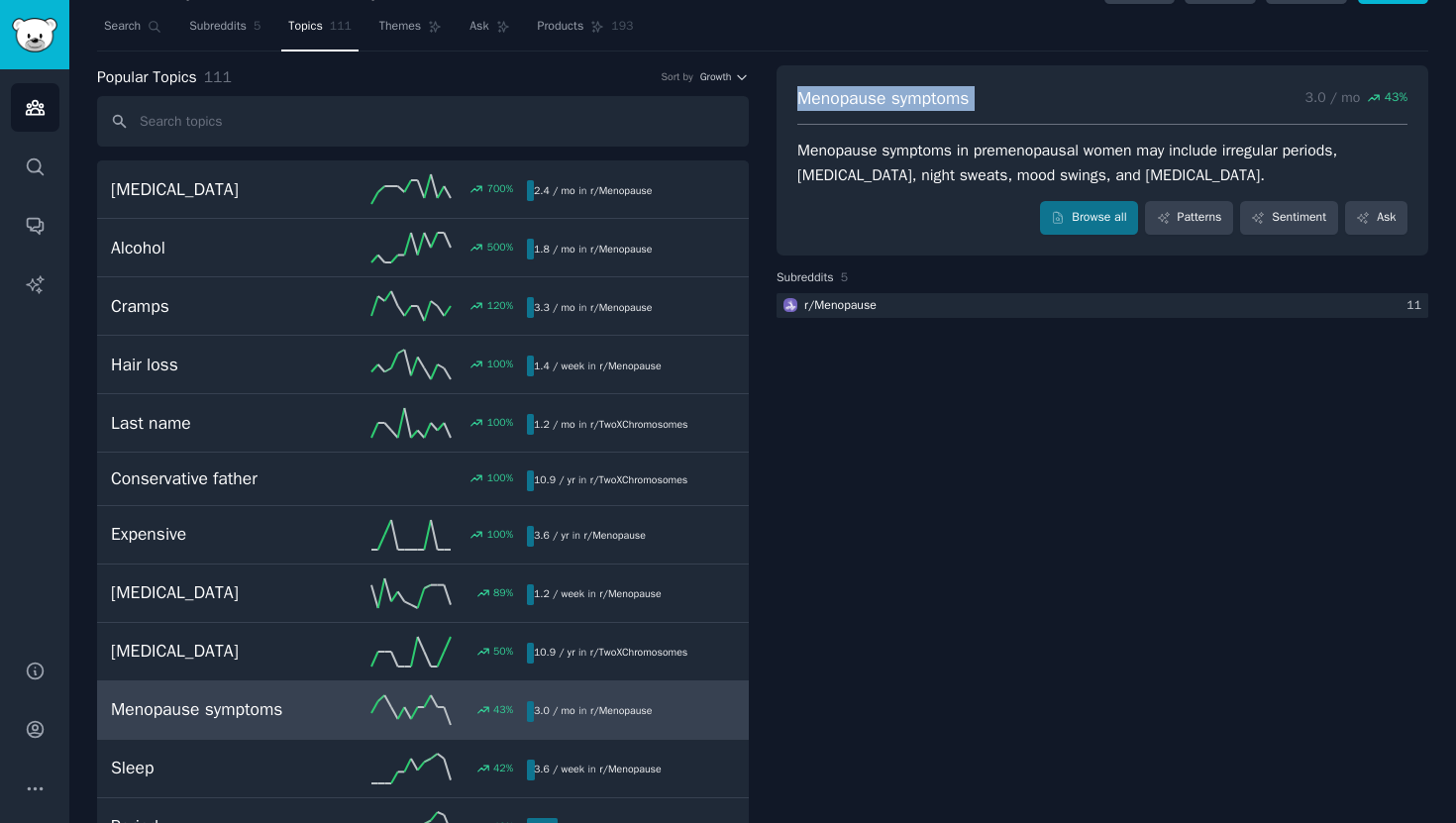 drag, startPoint x: 786, startPoint y: 99, endPoint x: 988, endPoint y: 103, distance: 202.0396 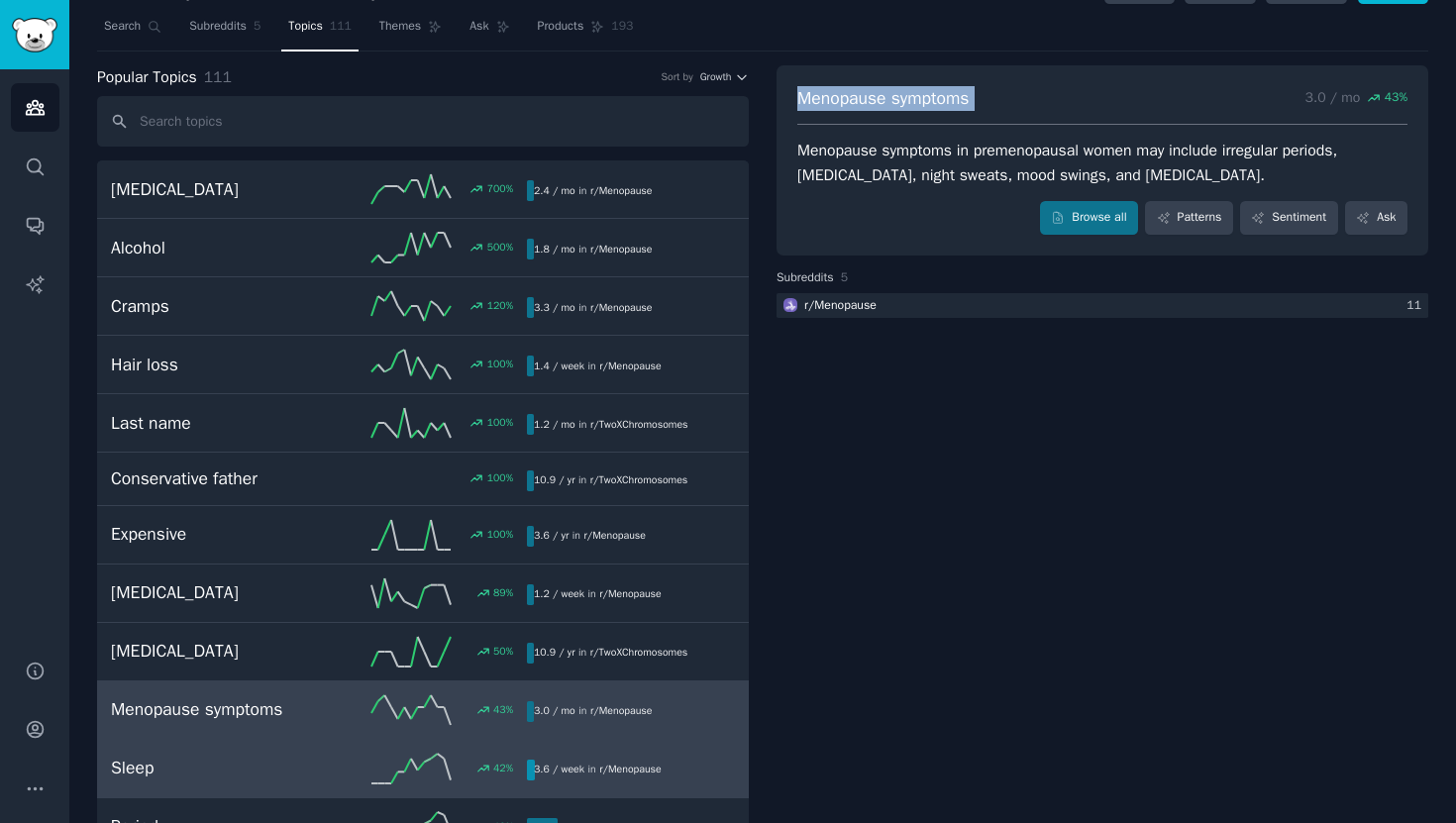 click on "Sleep" at bounding box center (215, 768) 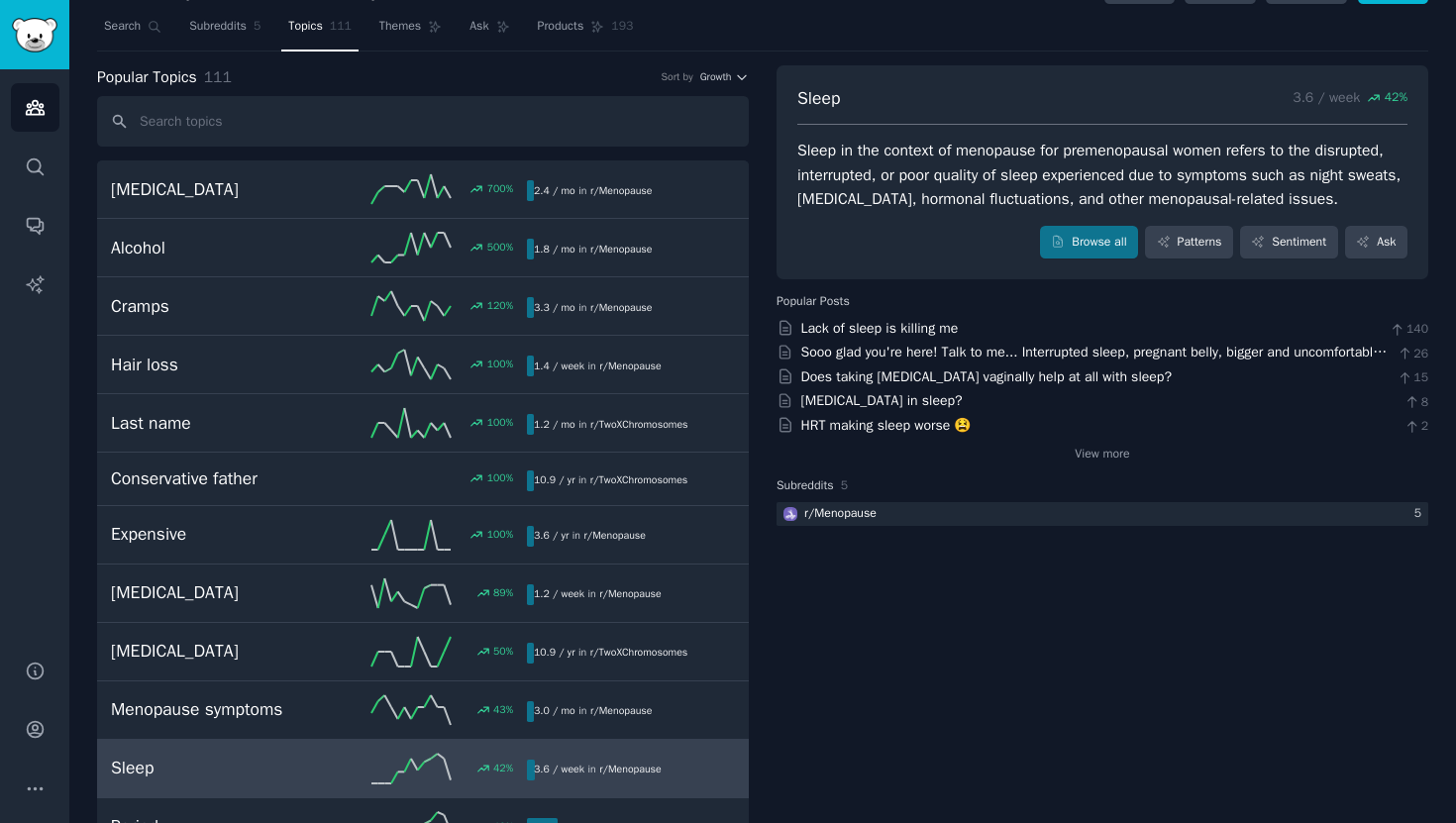 click on "Sleep" at bounding box center (818, 98) 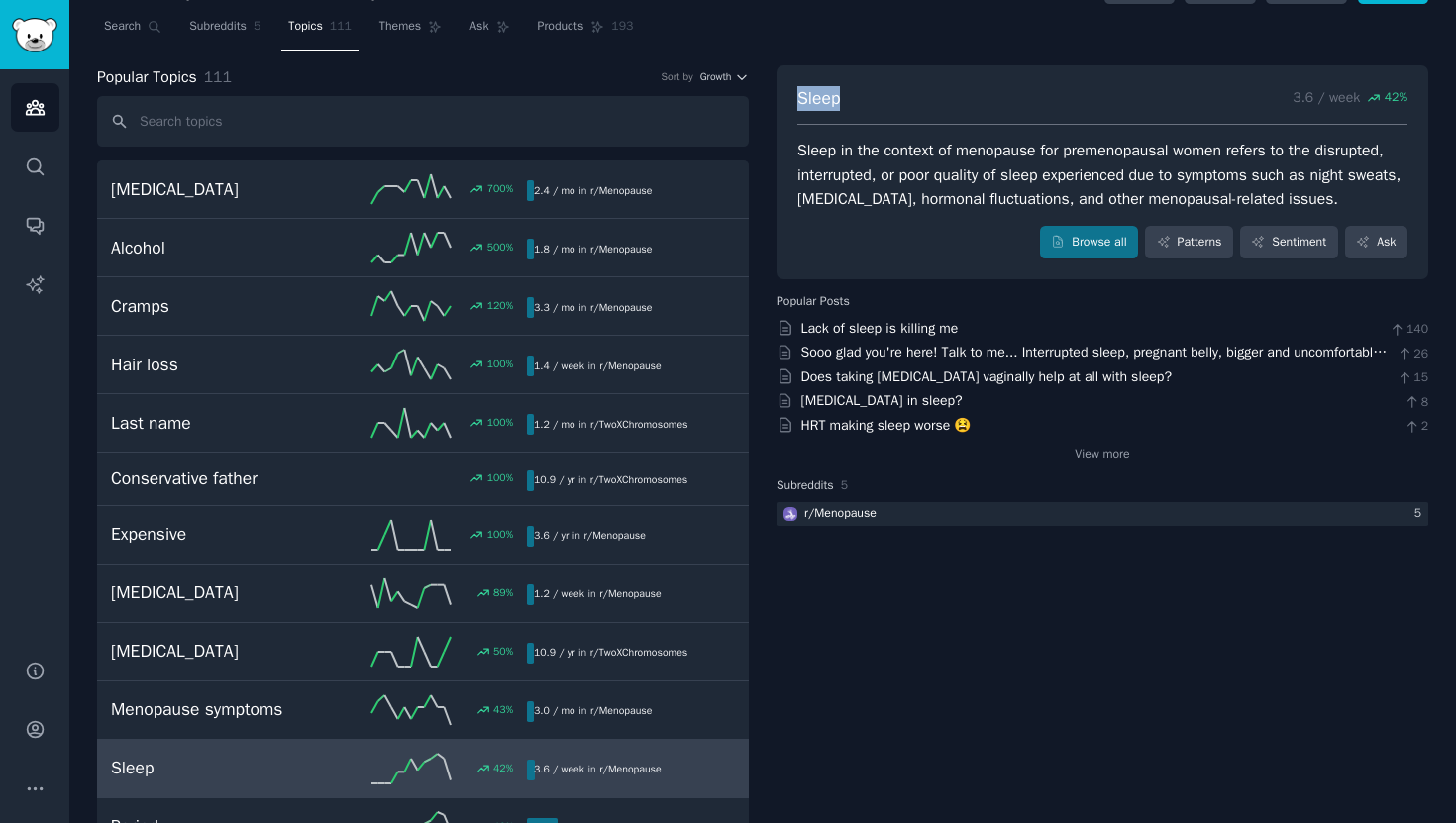 click on "Sleep" at bounding box center (818, 98) 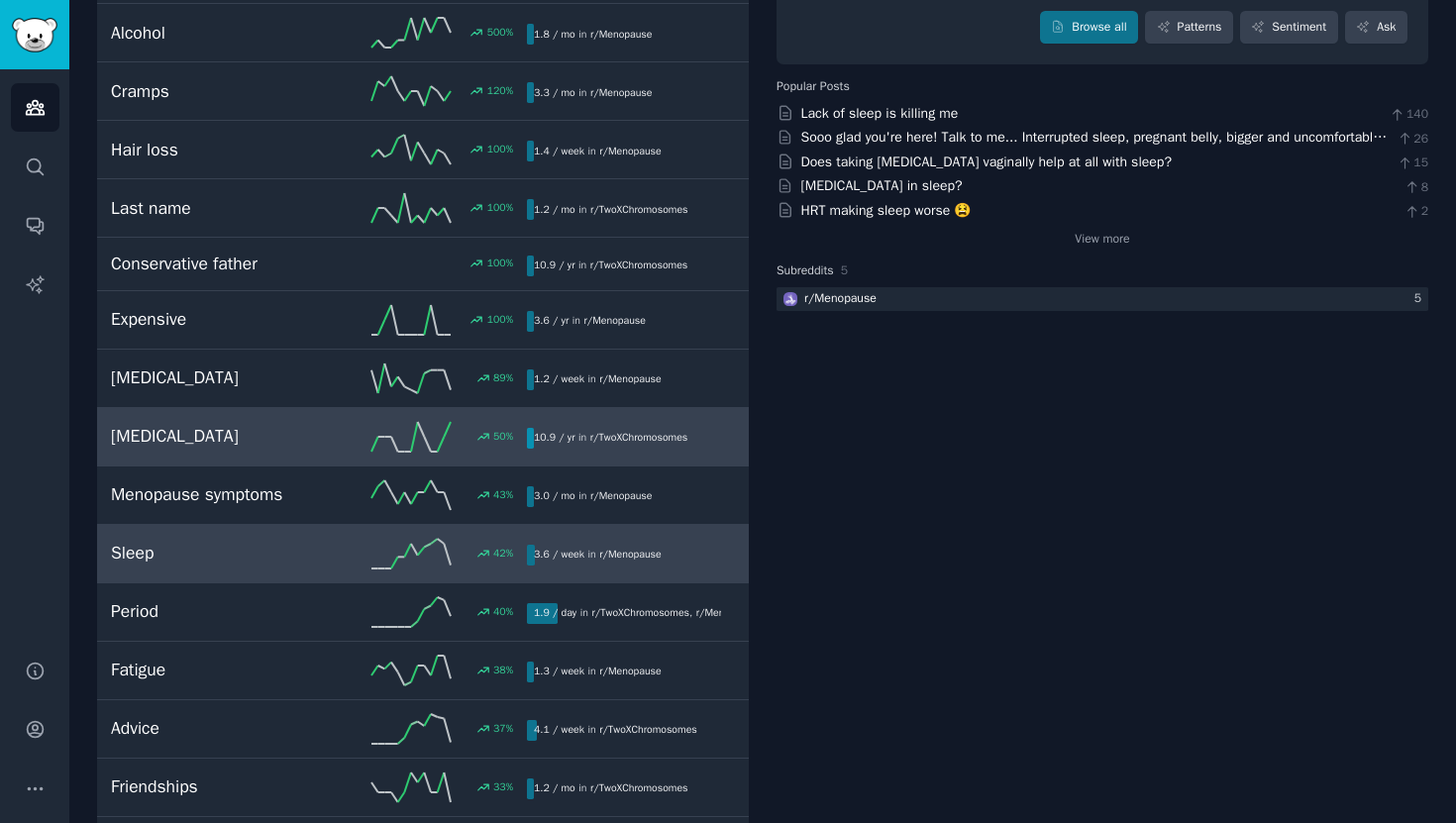scroll, scrollTop: 282, scrollLeft: 0, axis: vertical 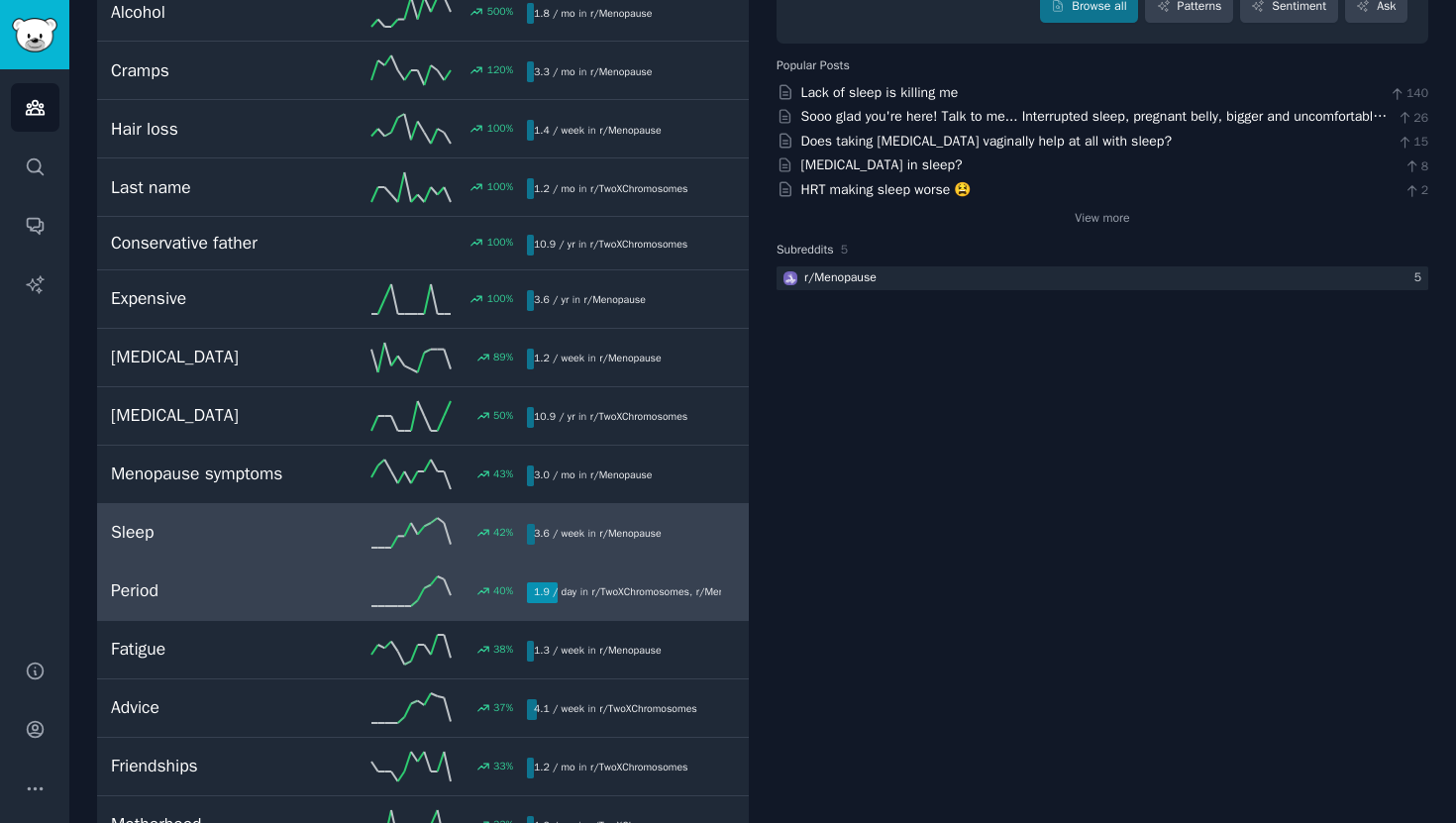 click on "40 %" at bounding box center [423, 591] 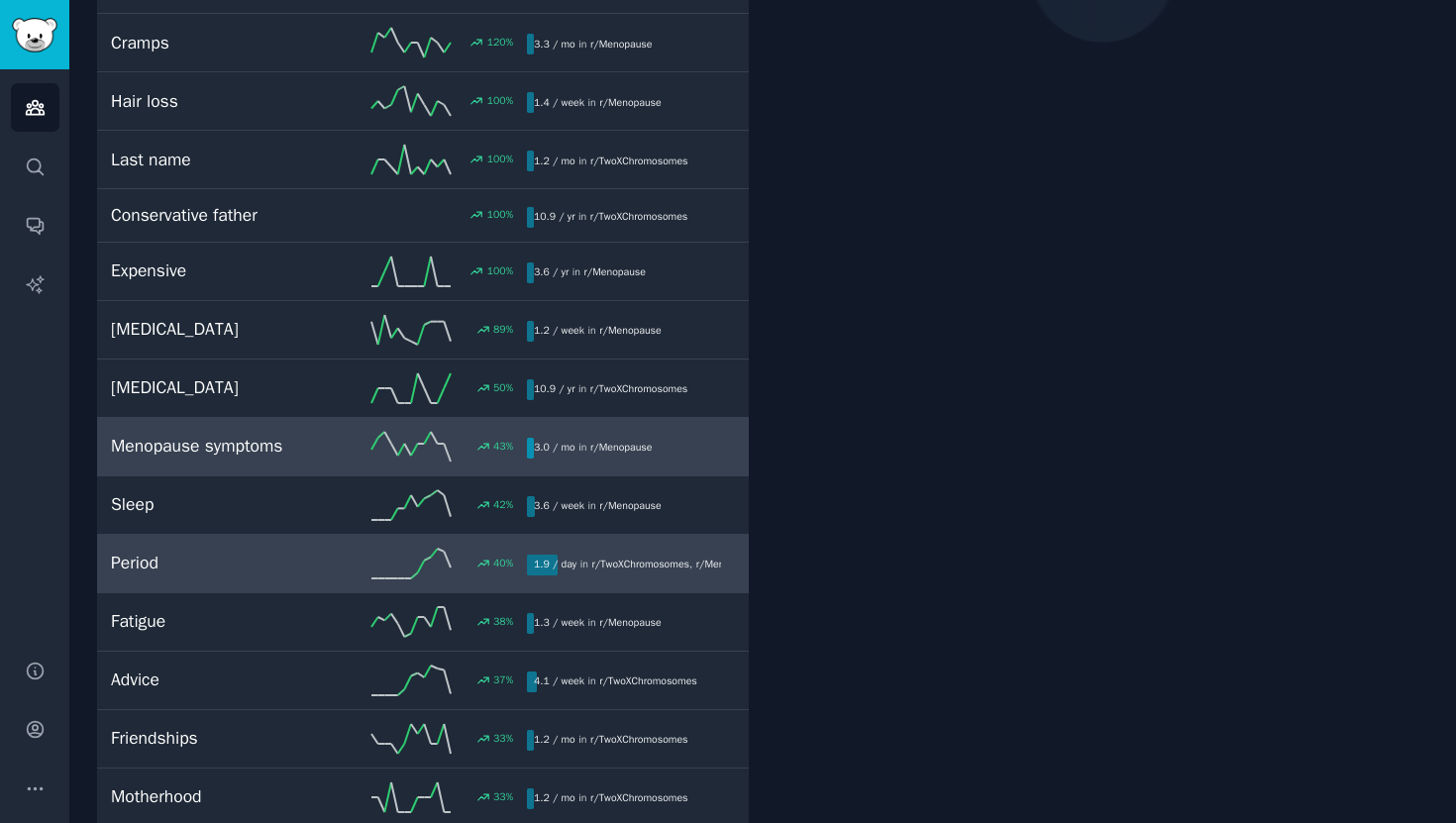 scroll, scrollTop: 344, scrollLeft: 0, axis: vertical 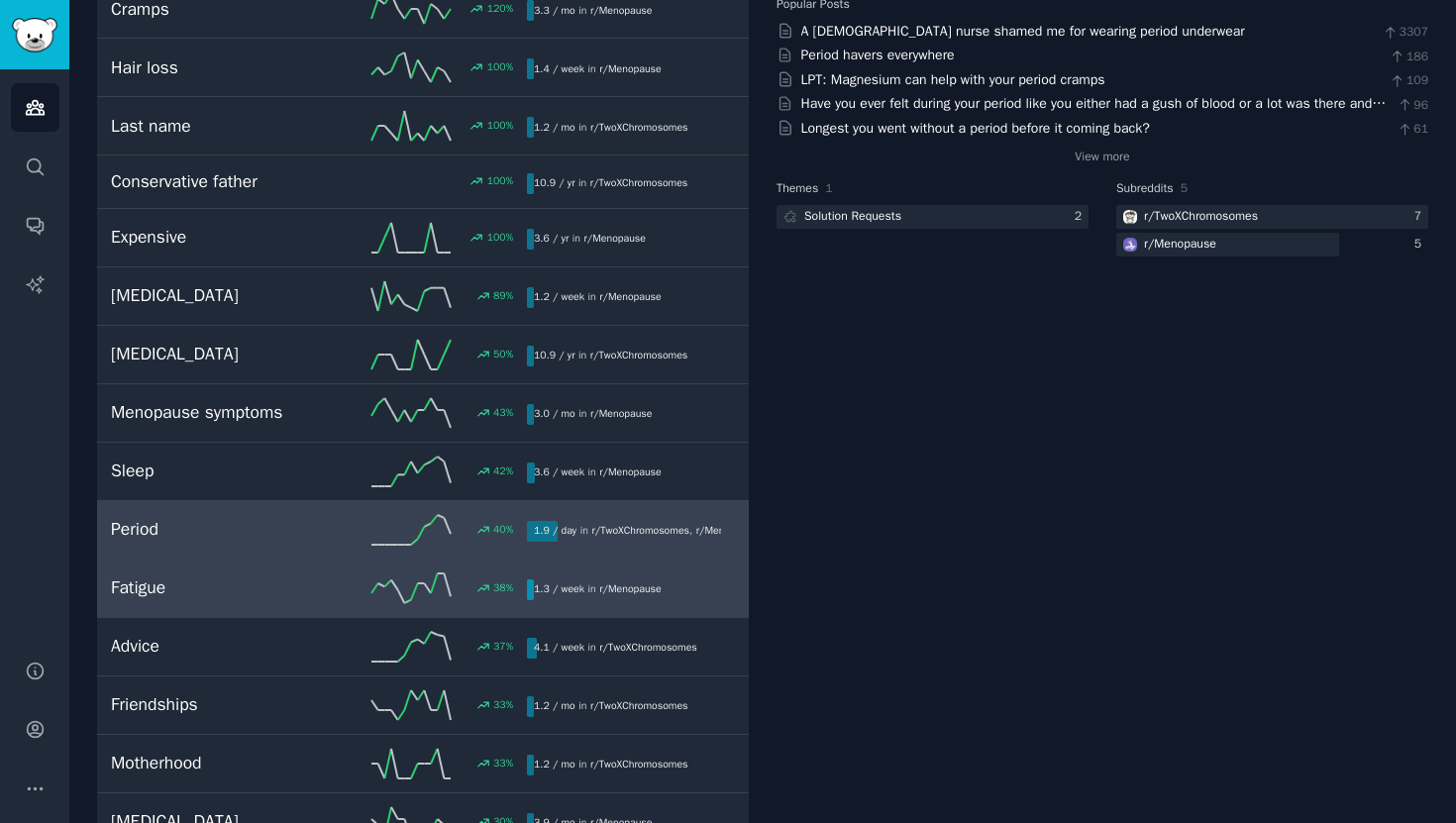 click on "Fatigue 38 % 1.3 / week  in    r/ Menopause" at bounding box center (423, 588) 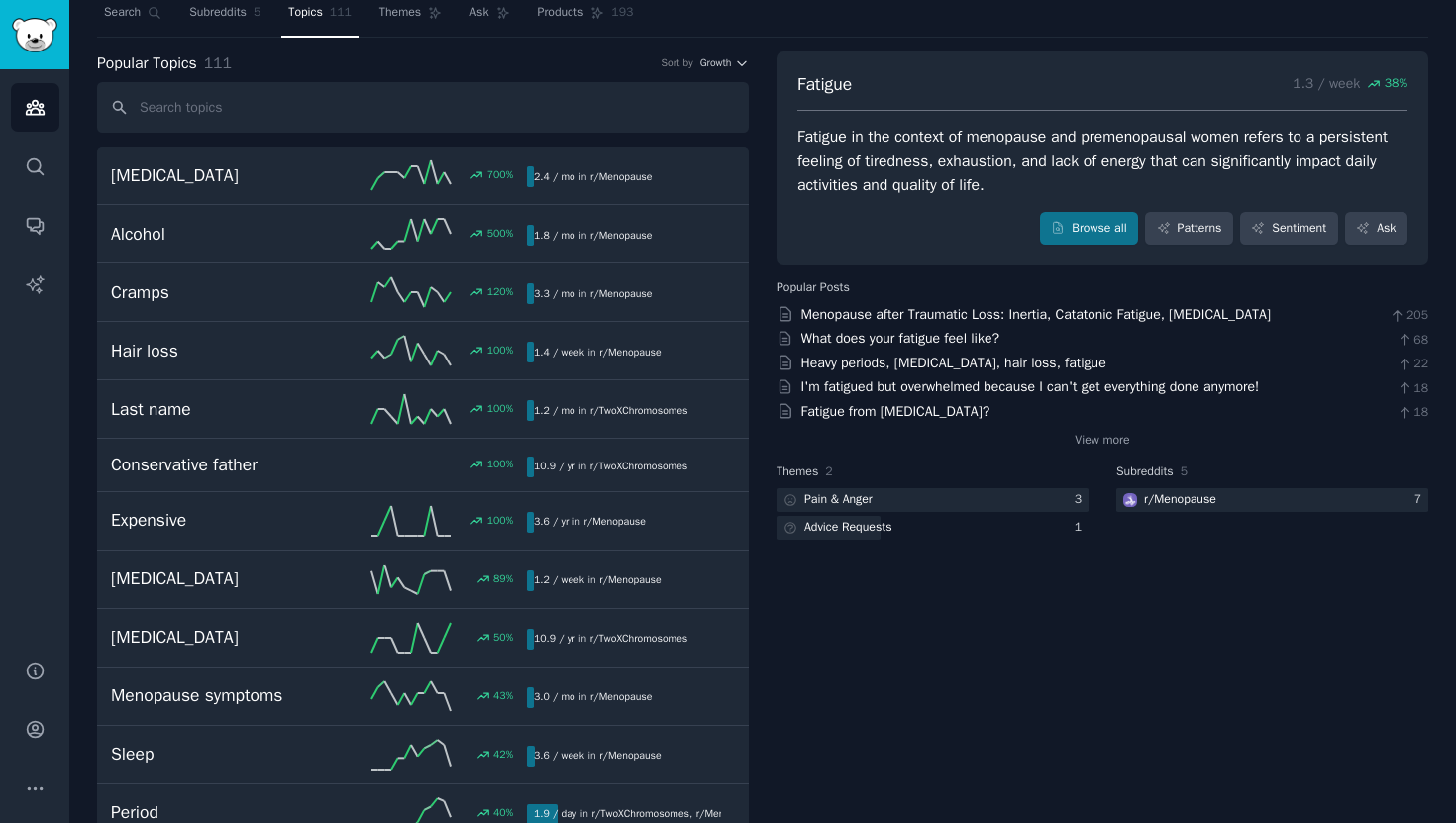 scroll, scrollTop: 0, scrollLeft: 0, axis: both 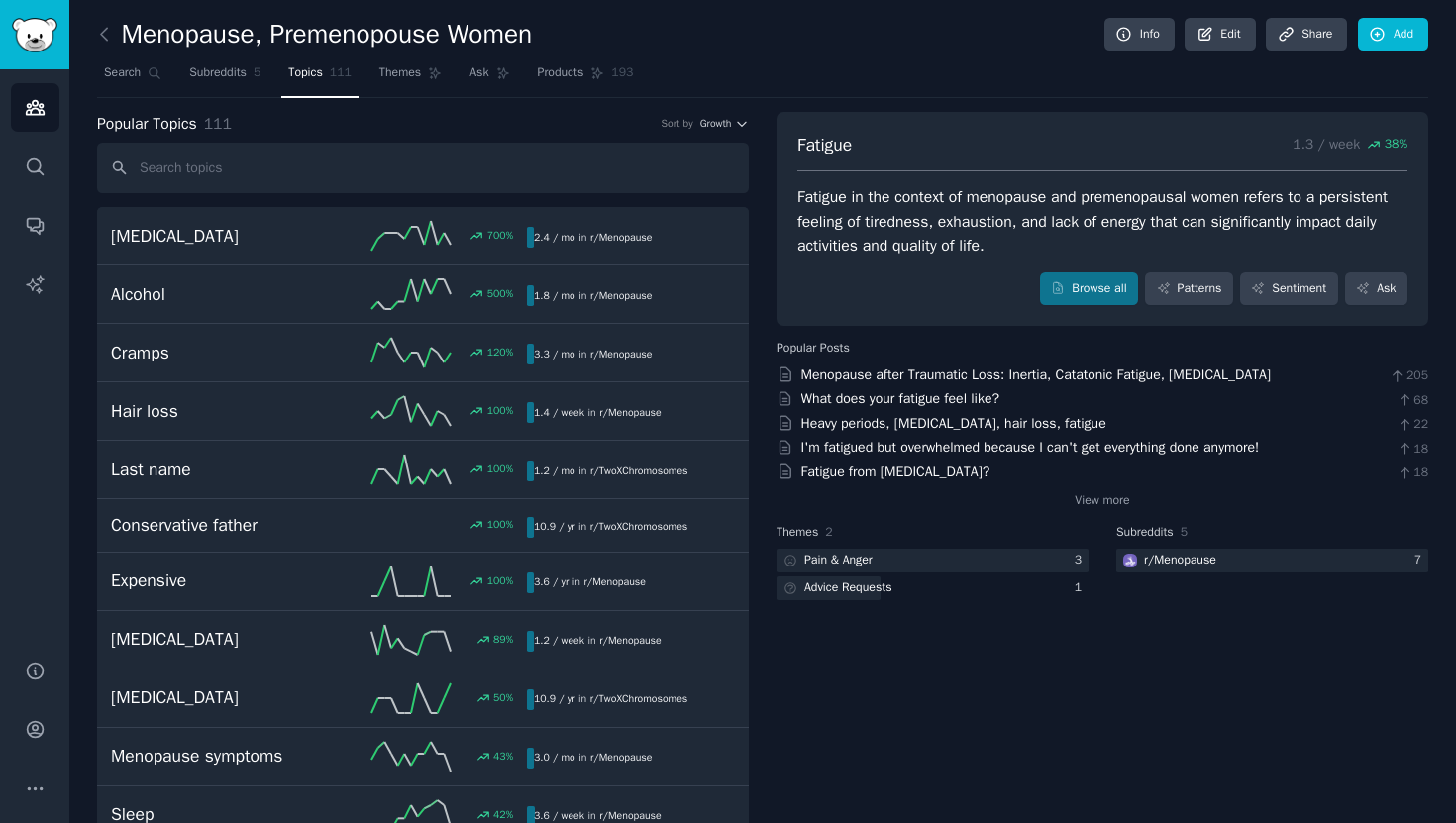click on "Fatigue" at bounding box center (824, 145) 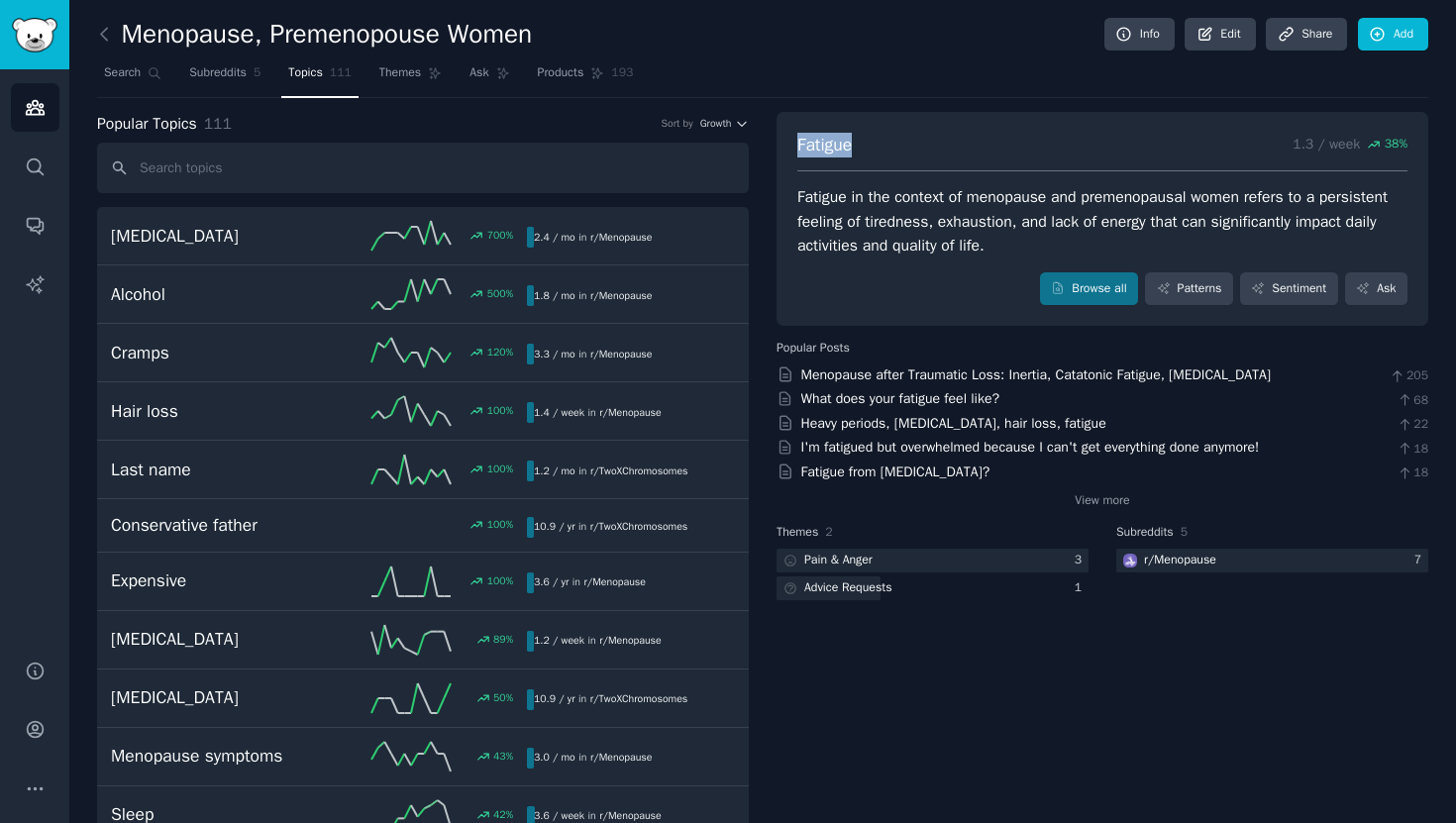 click on "Fatigue" at bounding box center (824, 145) 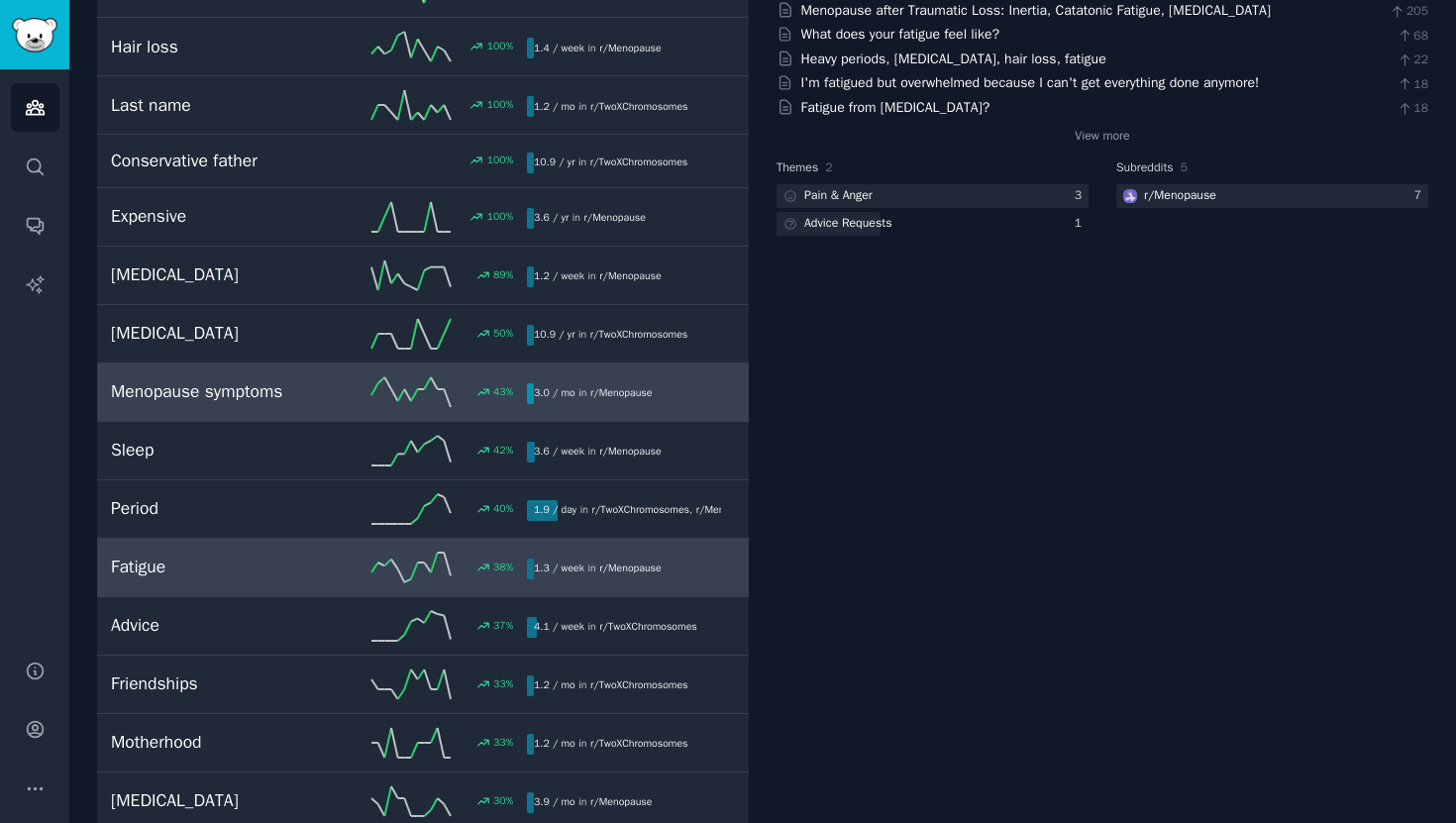 scroll, scrollTop: 403, scrollLeft: 0, axis: vertical 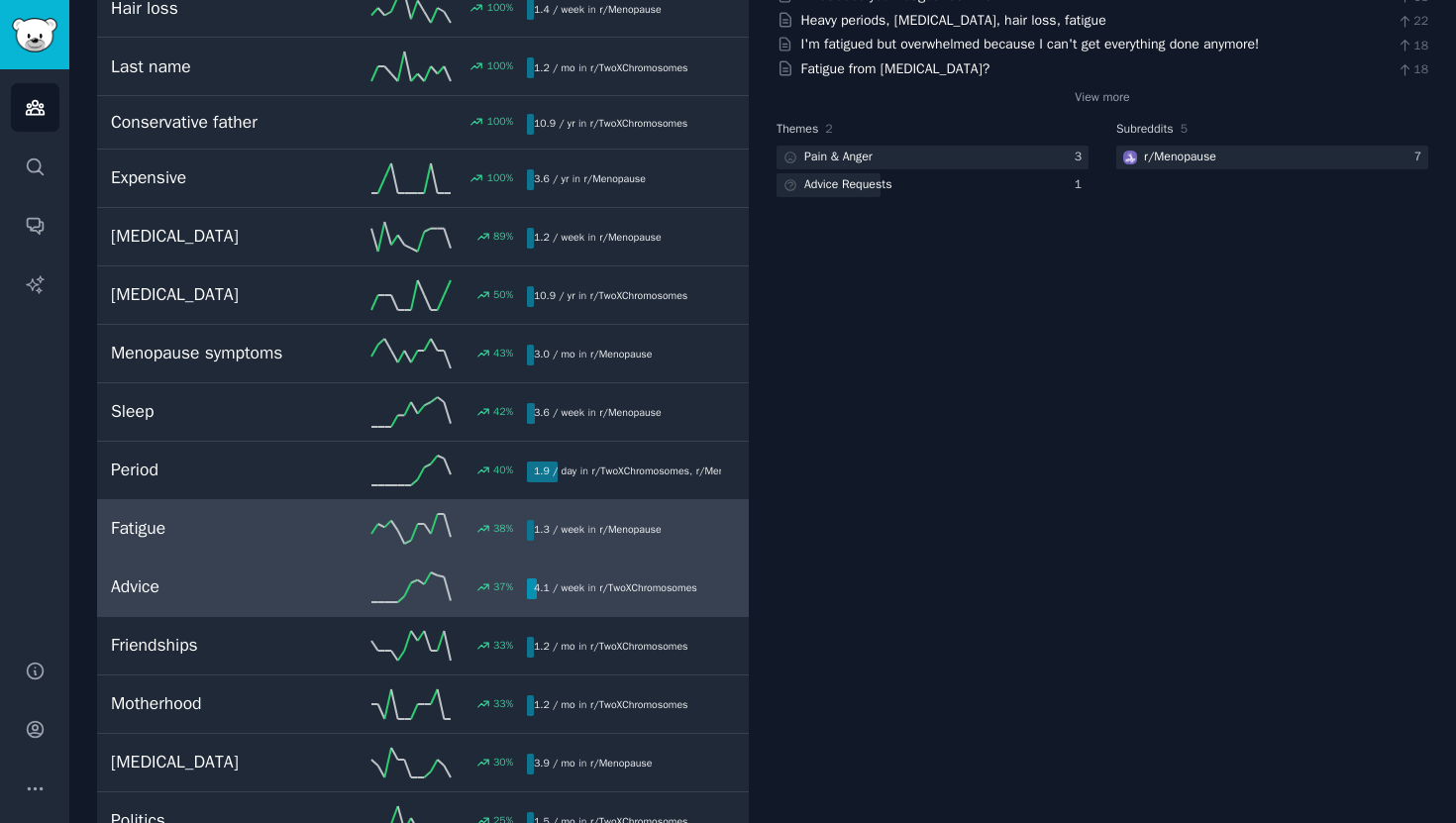 click on "37 %" at bounding box center [423, 587] 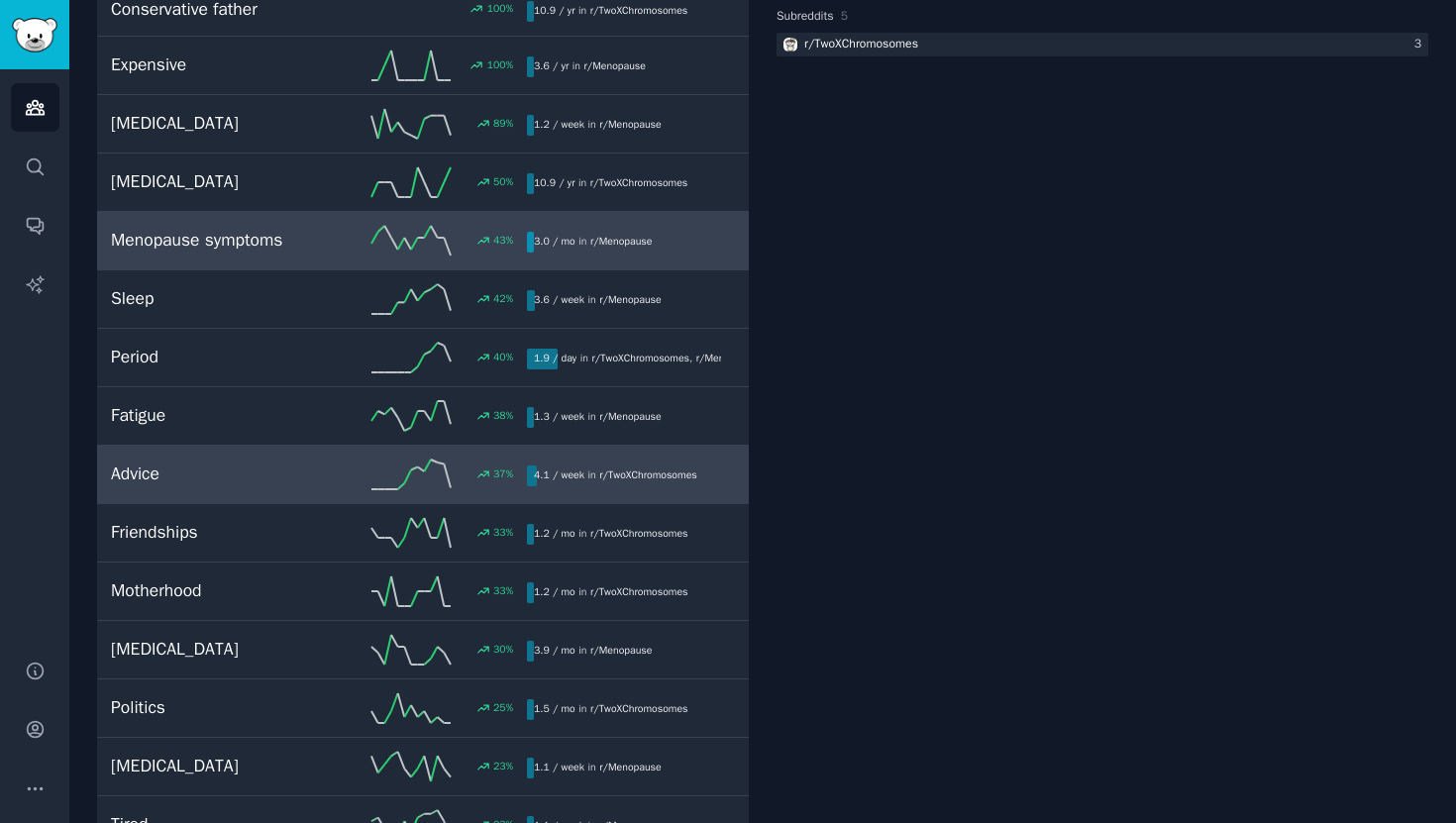 scroll, scrollTop: 518, scrollLeft: 0, axis: vertical 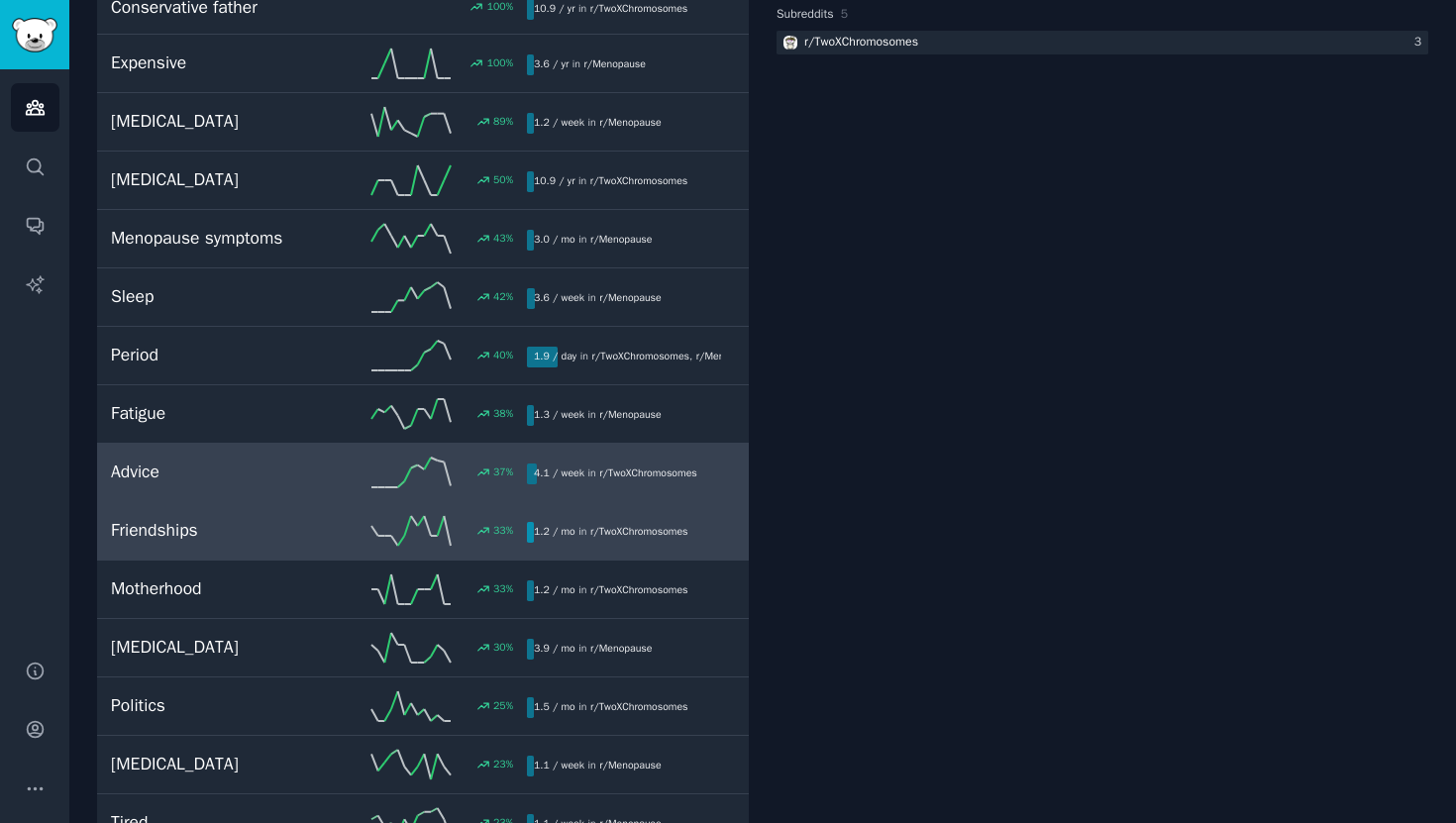 click on "33 %" at bounding box center [423, 531] 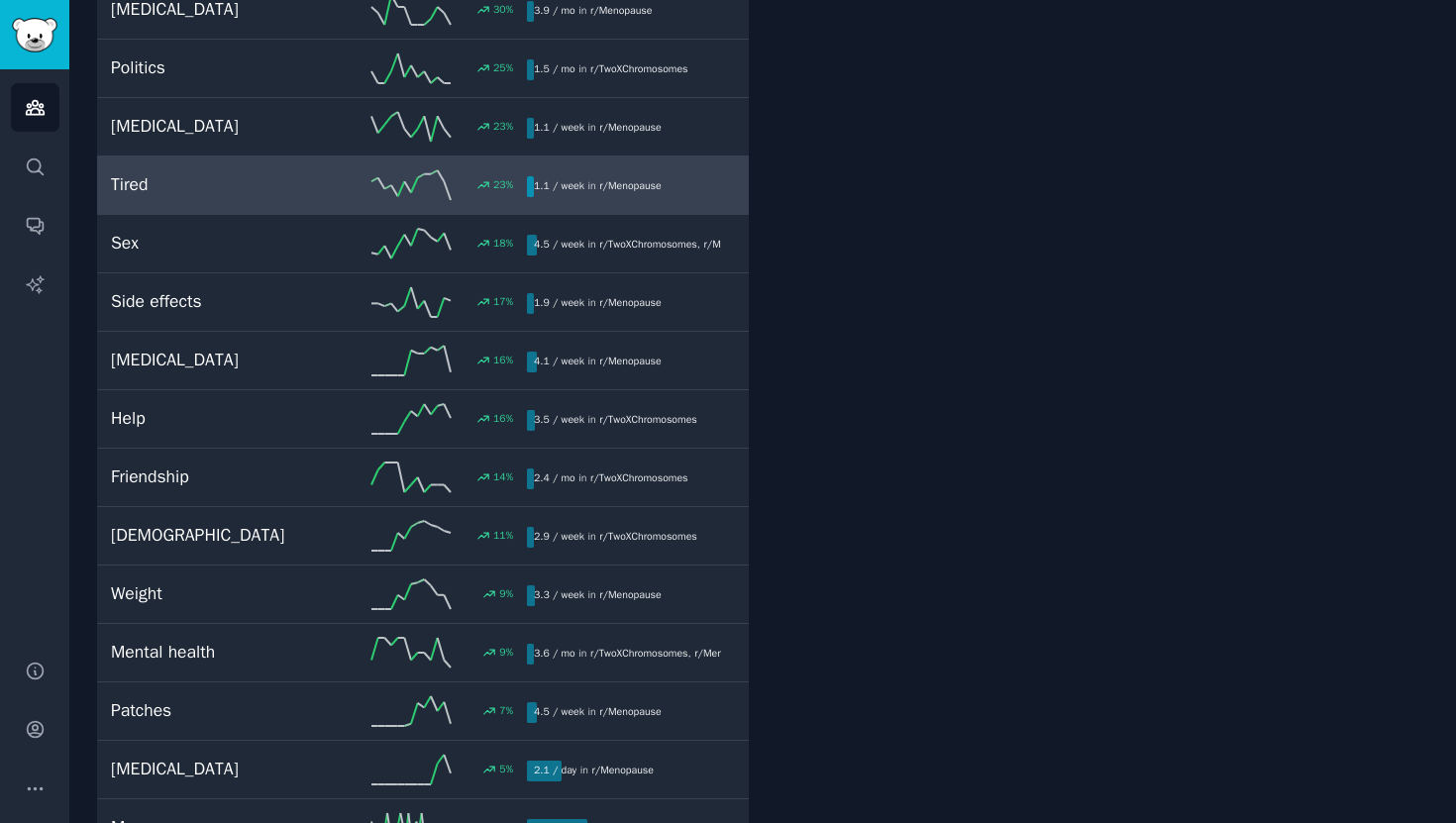 scroll, scrollTop: 1159, scrollLeft: 0, axis: vertical 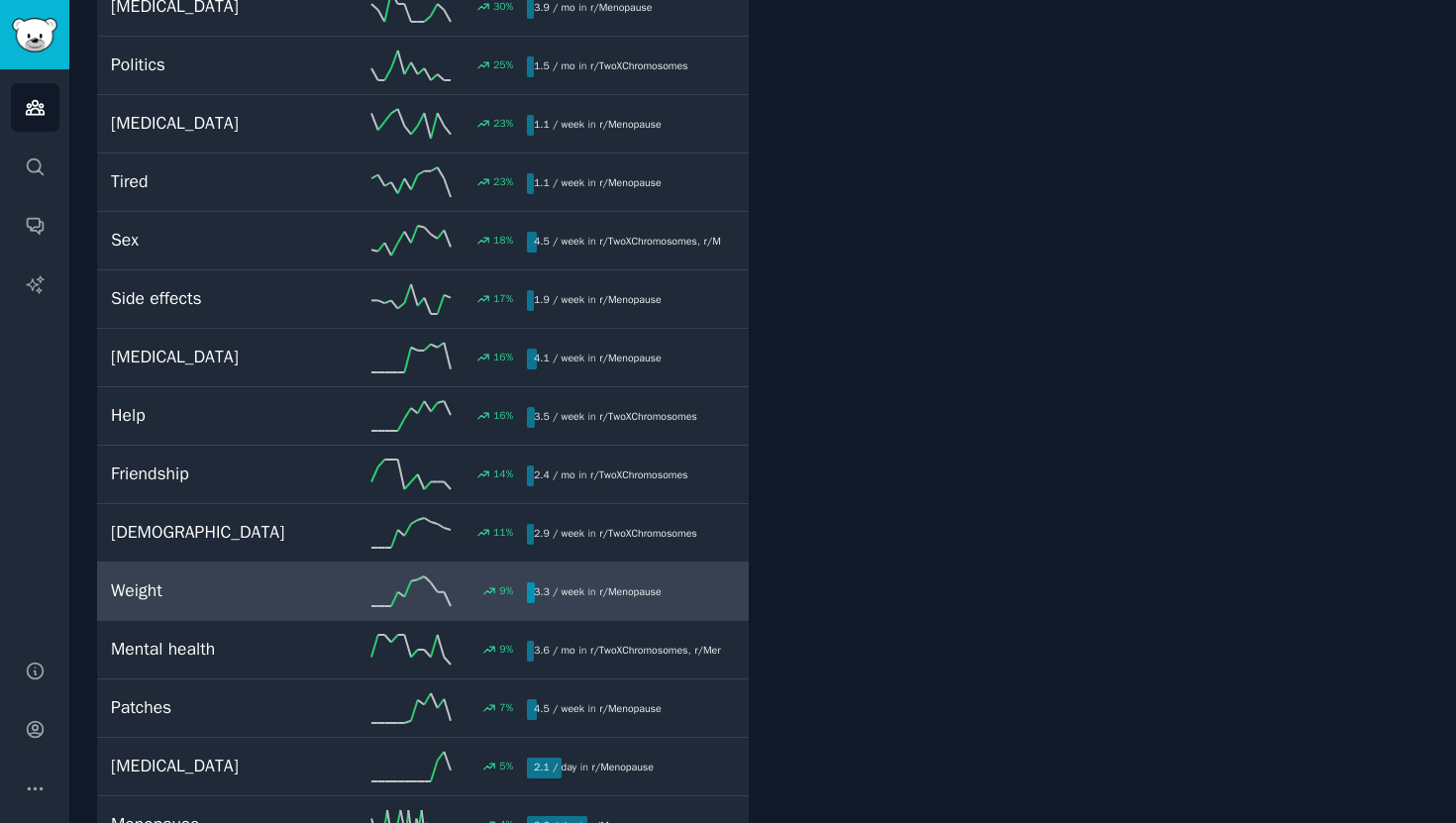 click on "Weight" at bounding box center [215, 590] 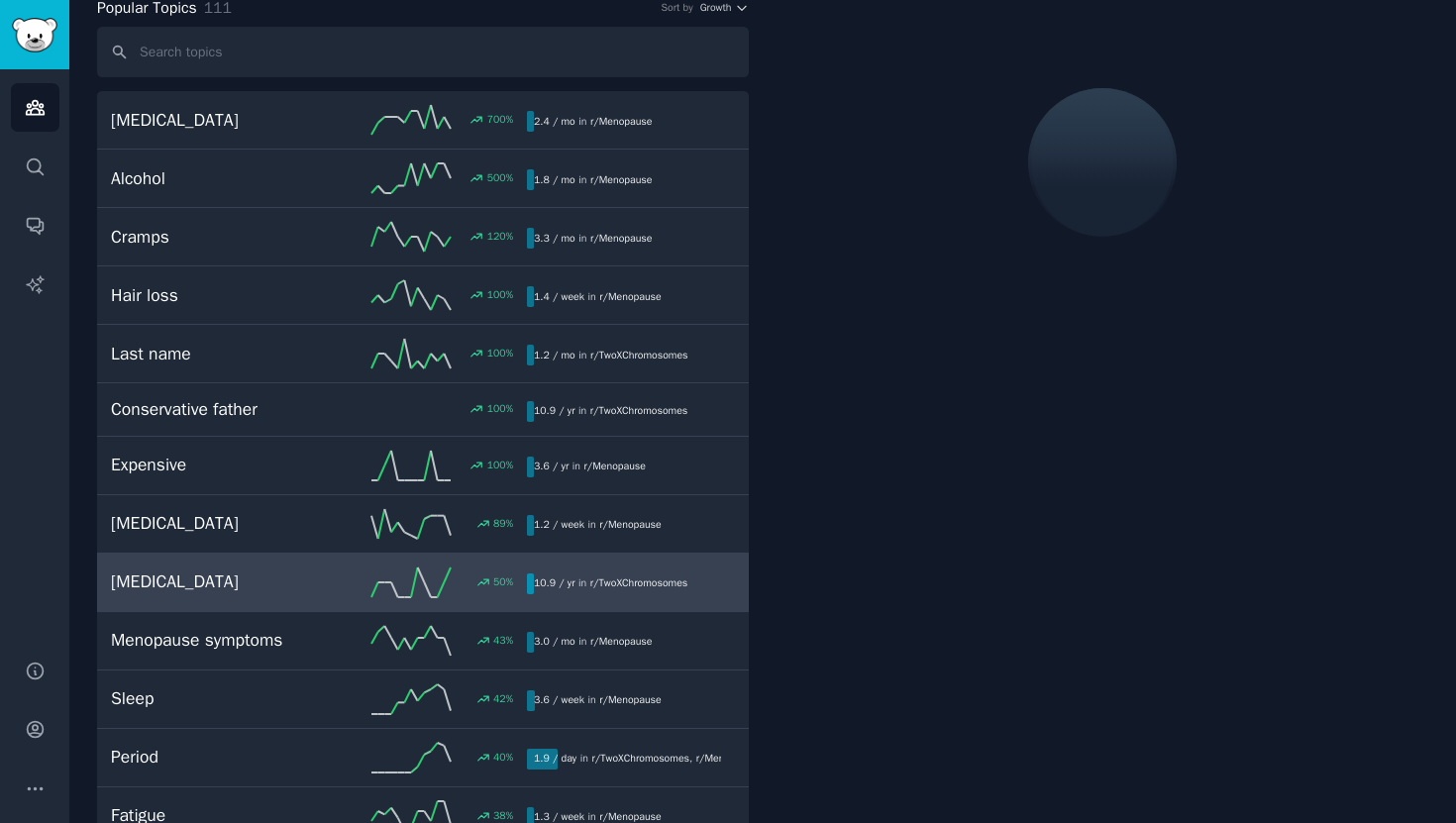 scroll, scrollTop: 111, scrollLeft: 0, axis: vertical 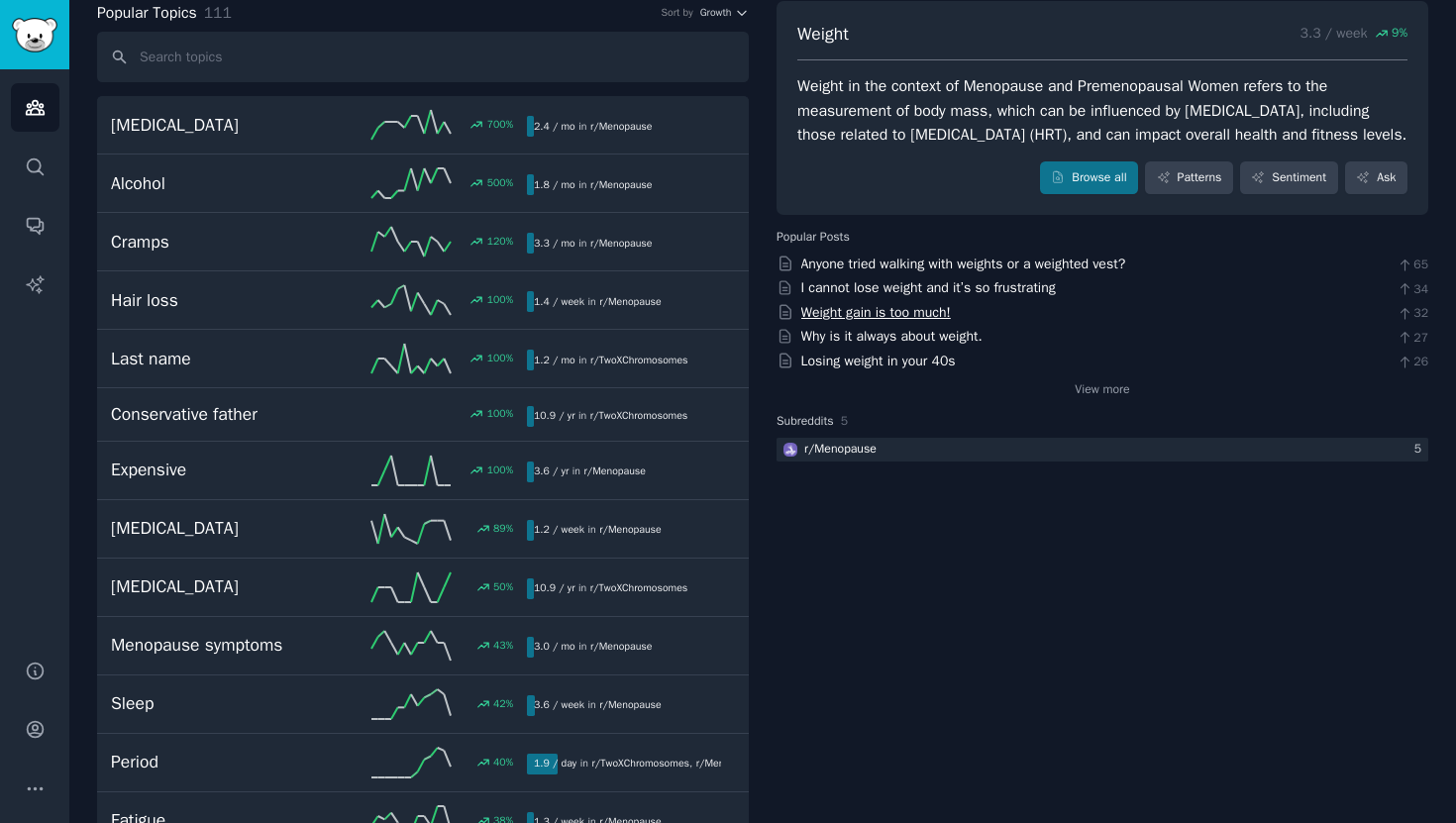 click on "Weight gain is too much!" at bounding box center [876, 312] 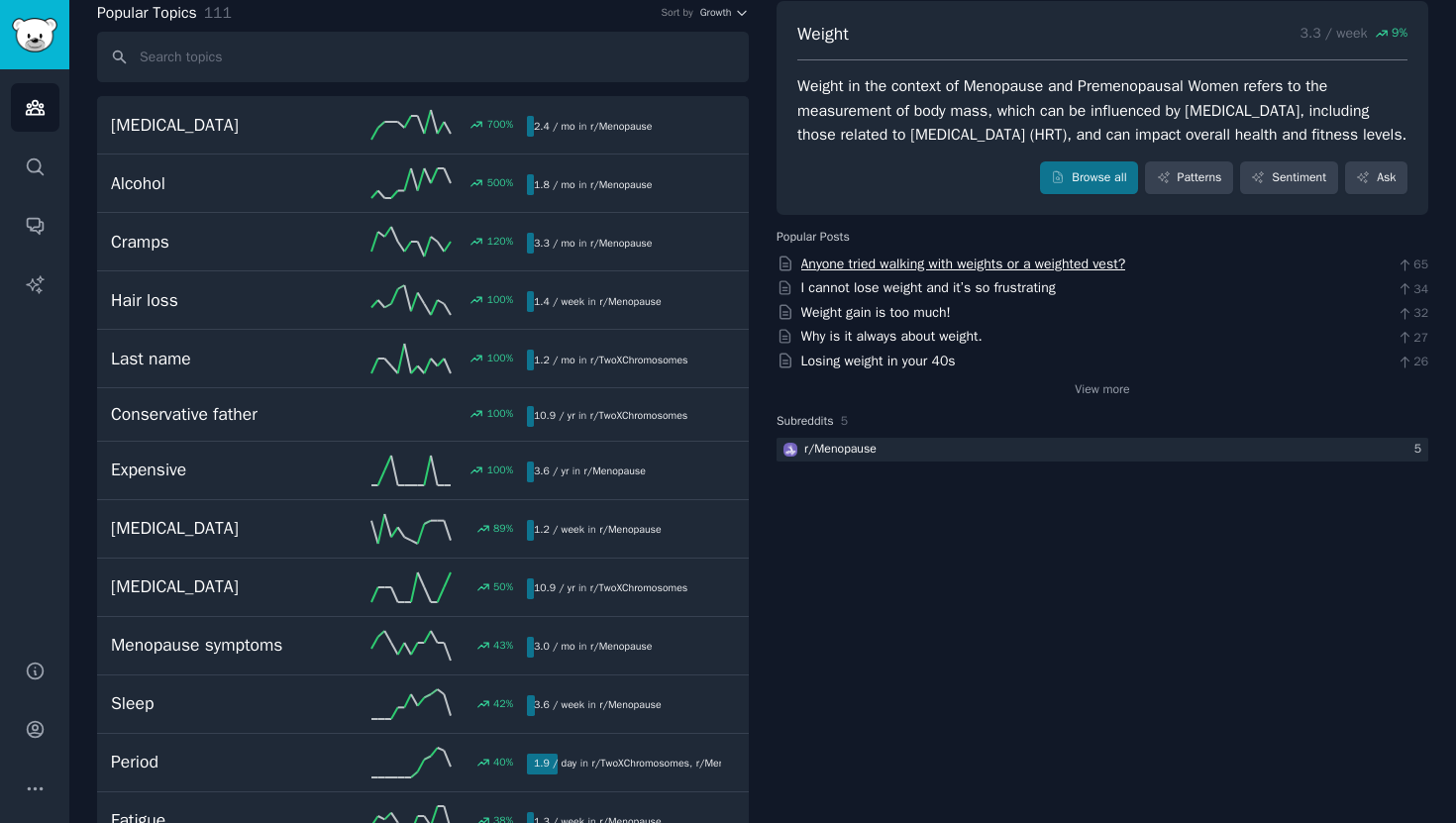 scroll, scrollTop: 0, scrollLeft: 0, axis: both 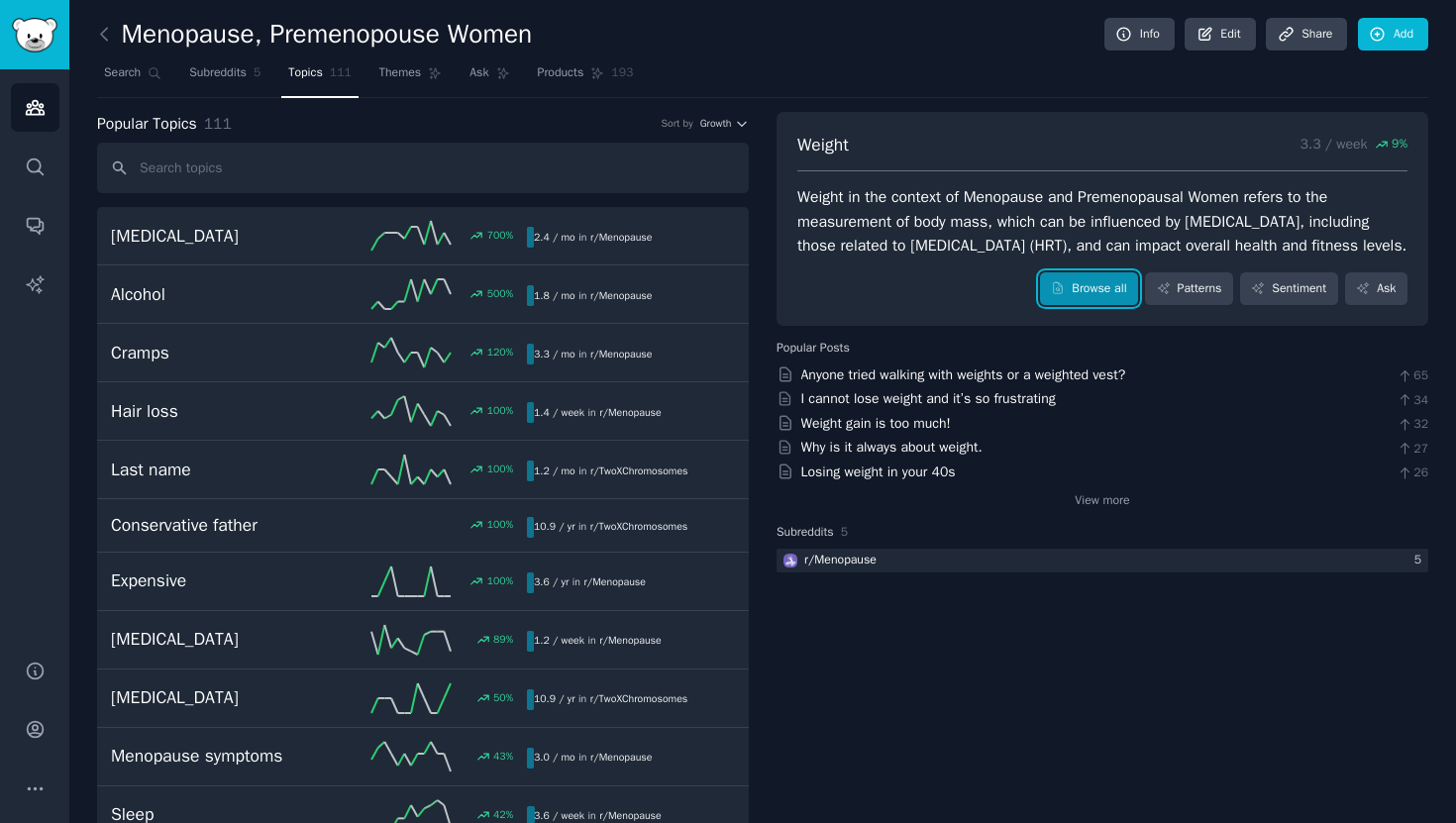 click on "Browse all" at bounding box center [1089, 289] 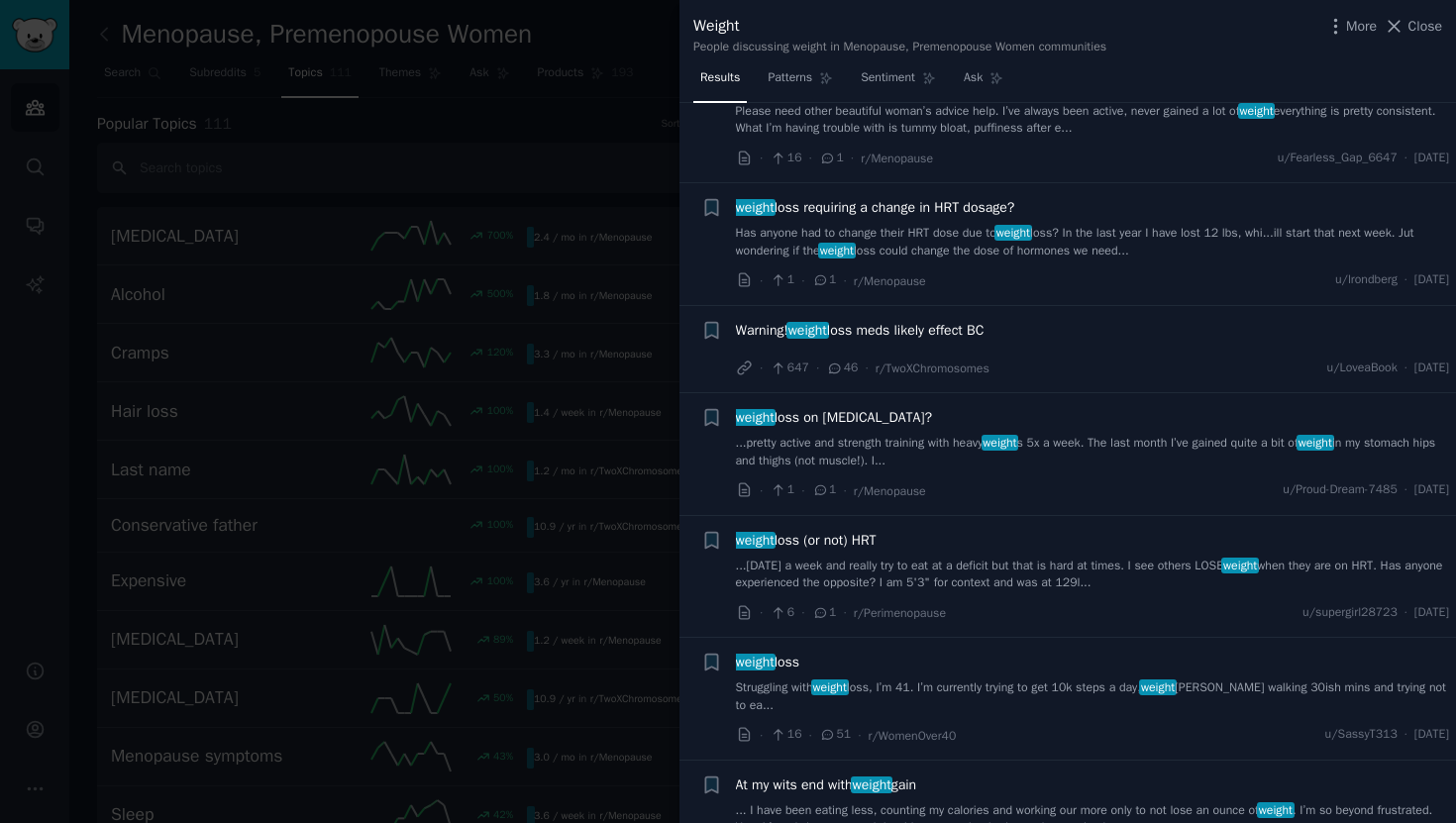 scroll, scrollTop: 1976, scrollLeft: 0, axis: vertical 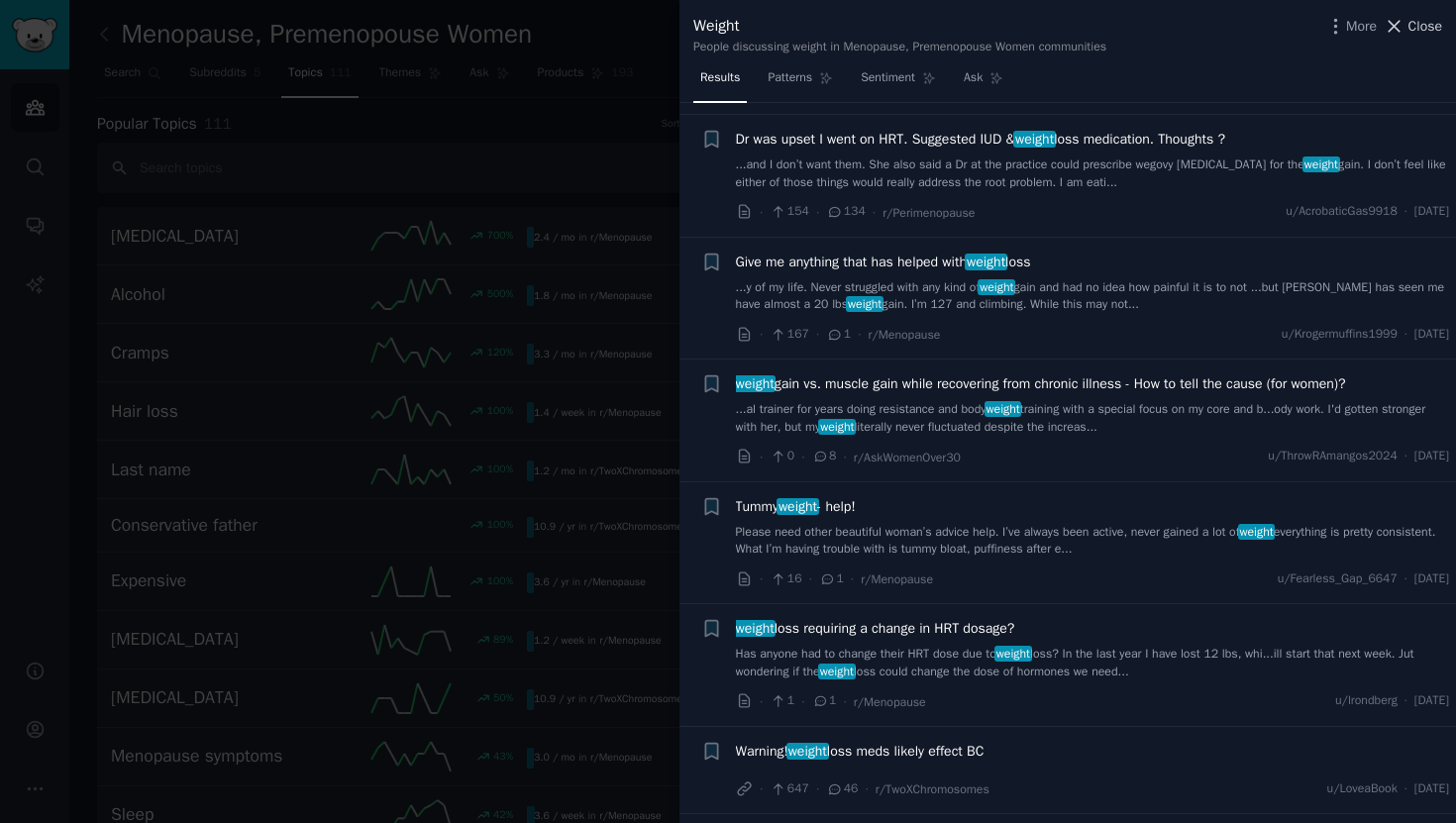 click on "Close" at bounding box center (1425, 26) 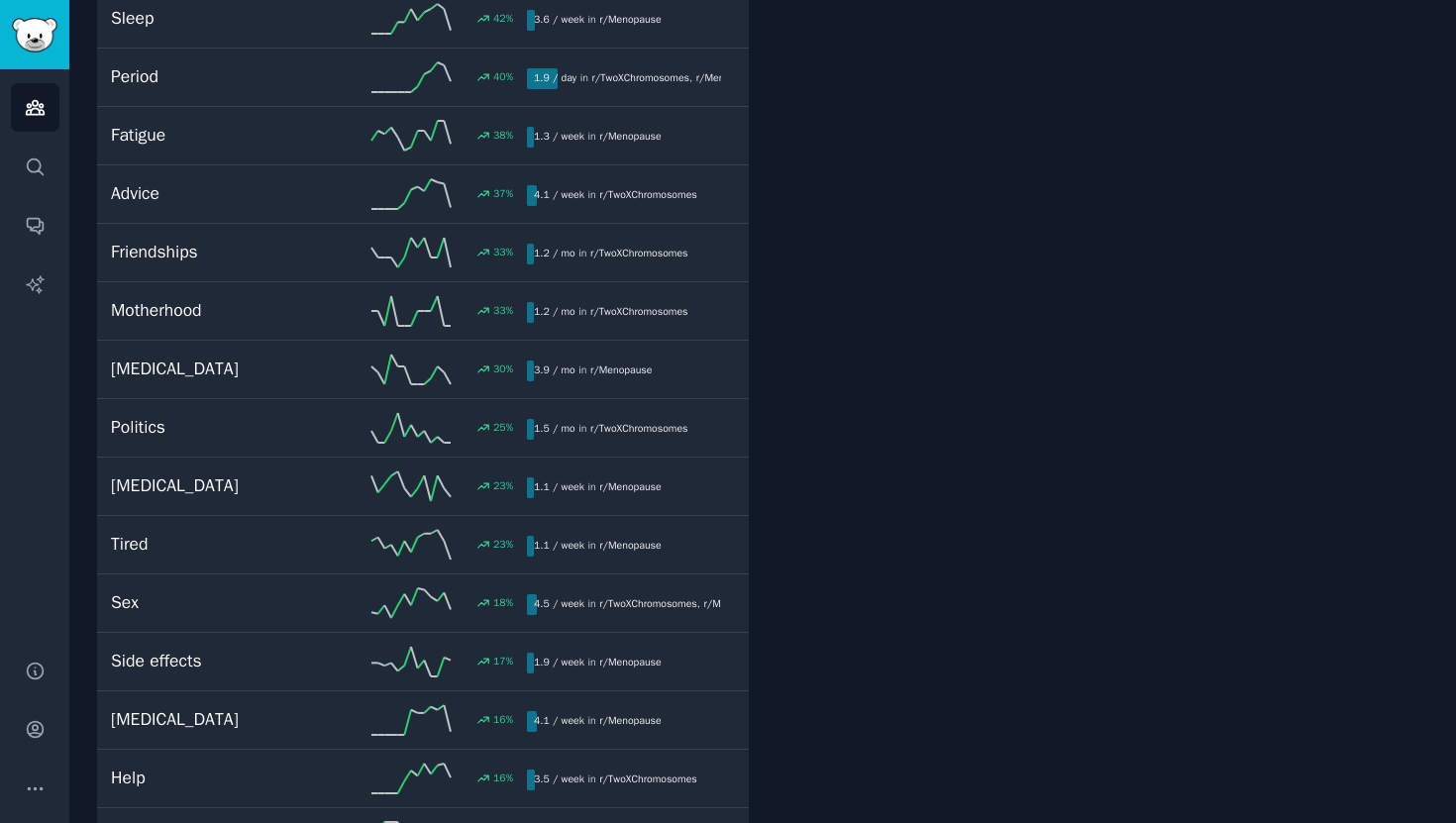 scroll, scrollTop: 0, scrollLeft: 0, axis: both 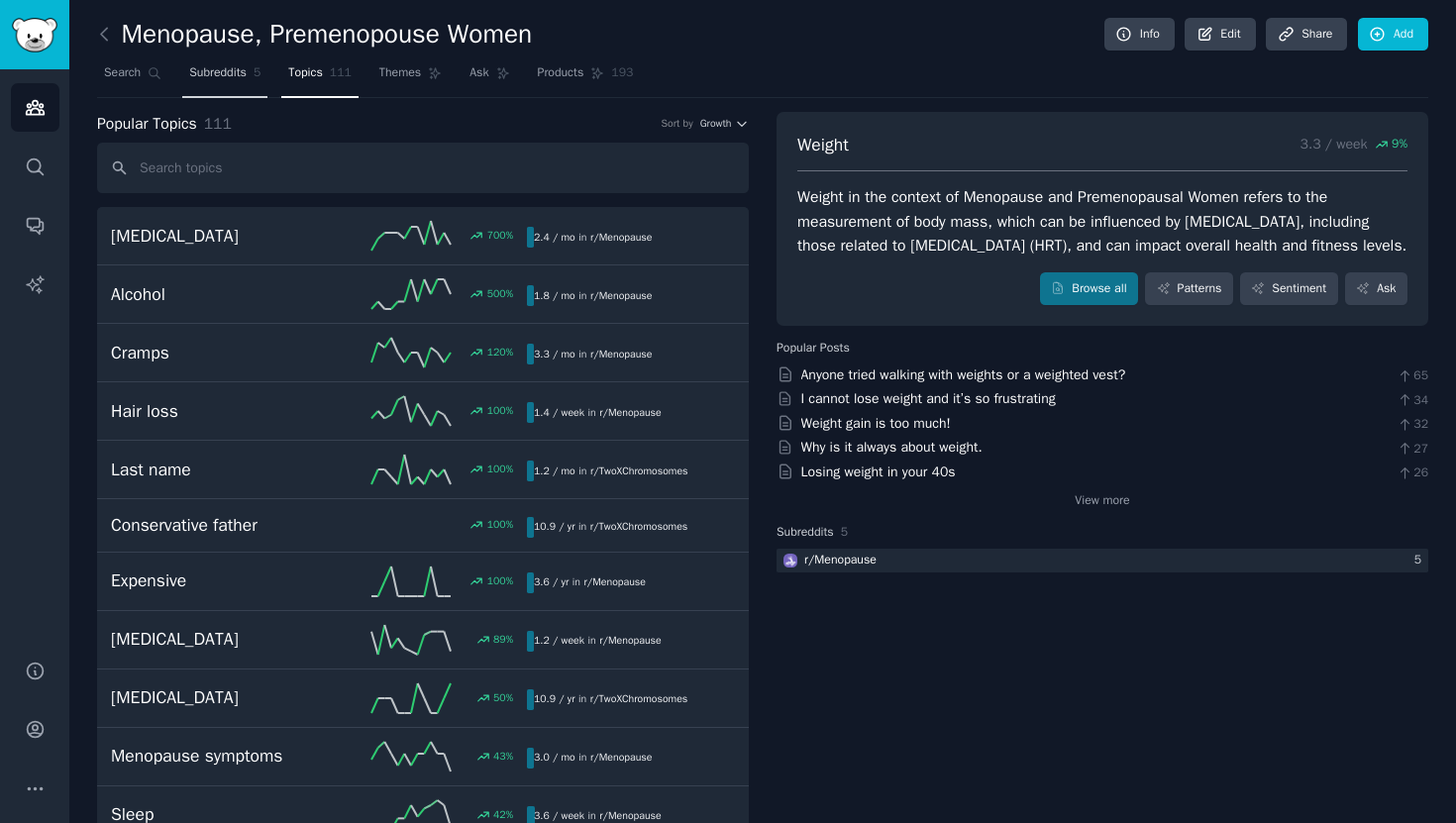 click on "Subreddits 5" at bounding box center (225, 77) 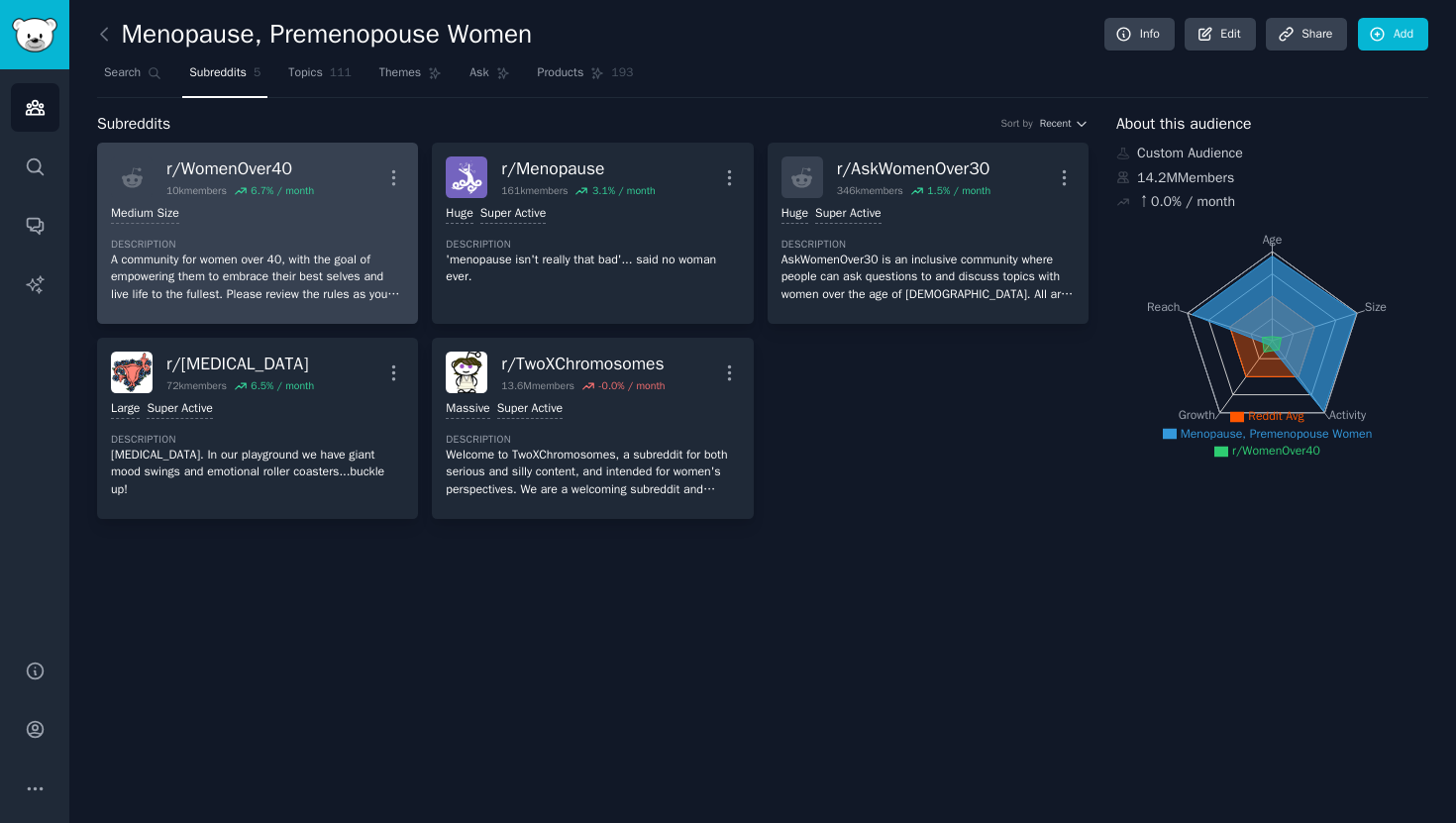 click on "Medium Size Description A community for women over 40, with the goal of empowering them to embrace their best selves and live life to the fullest. Please review the rules as you may be banned for violating them." at bounding box center [258, 254] 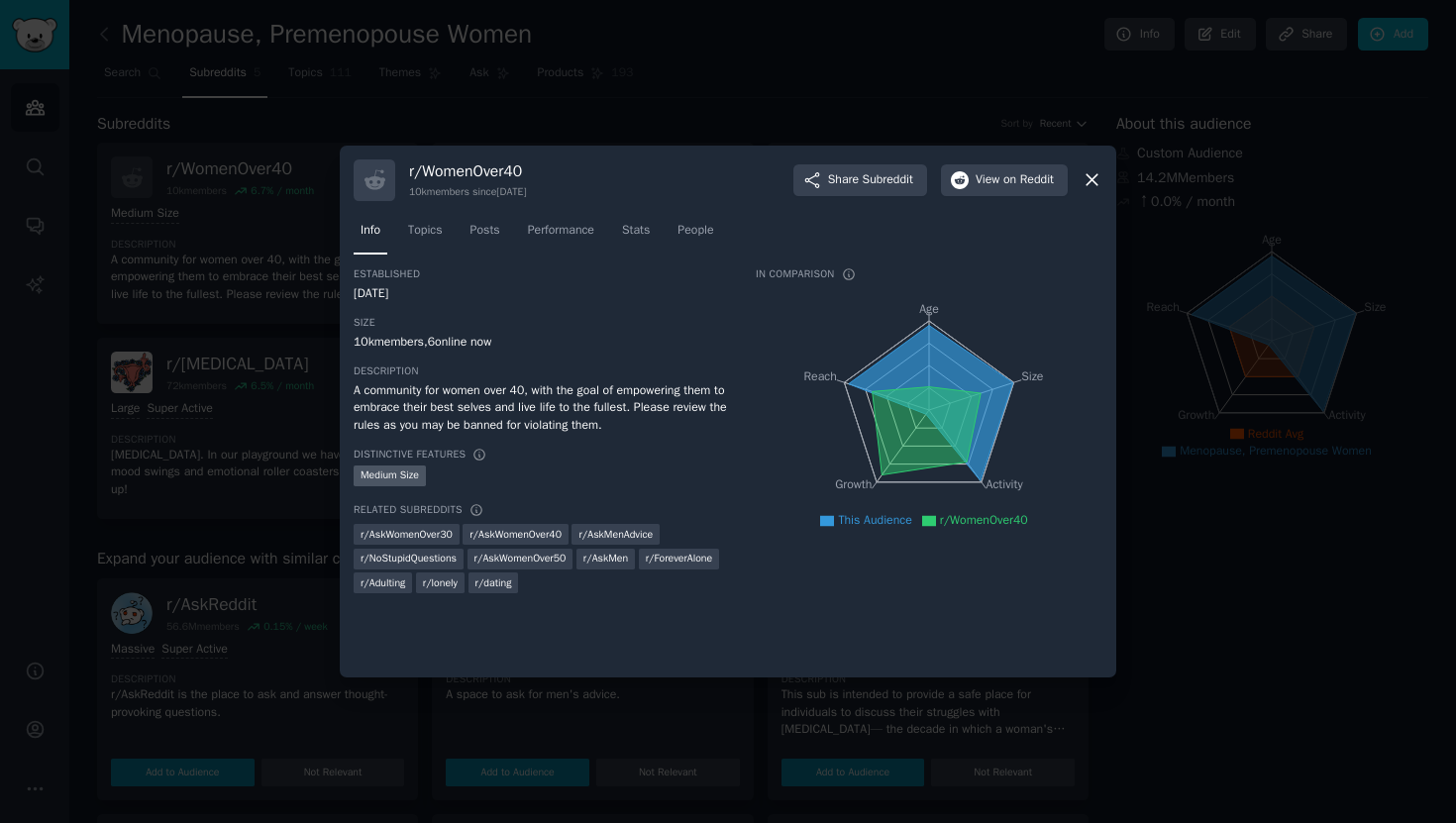 click on "r/WomenOver40" at bounding box center [984, 520] 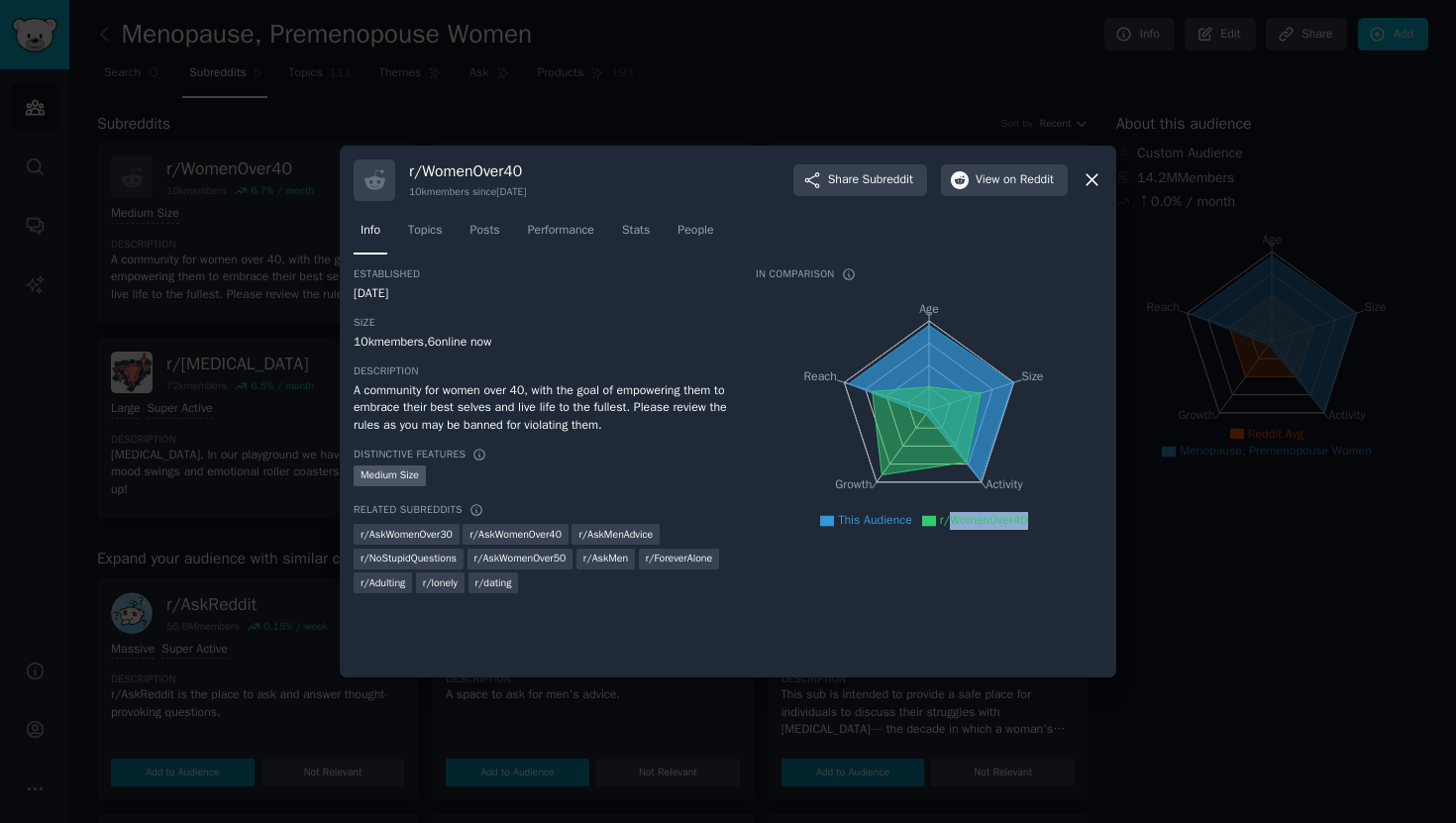 click on "r/WomenOver40" at bounding box center (984, 520) 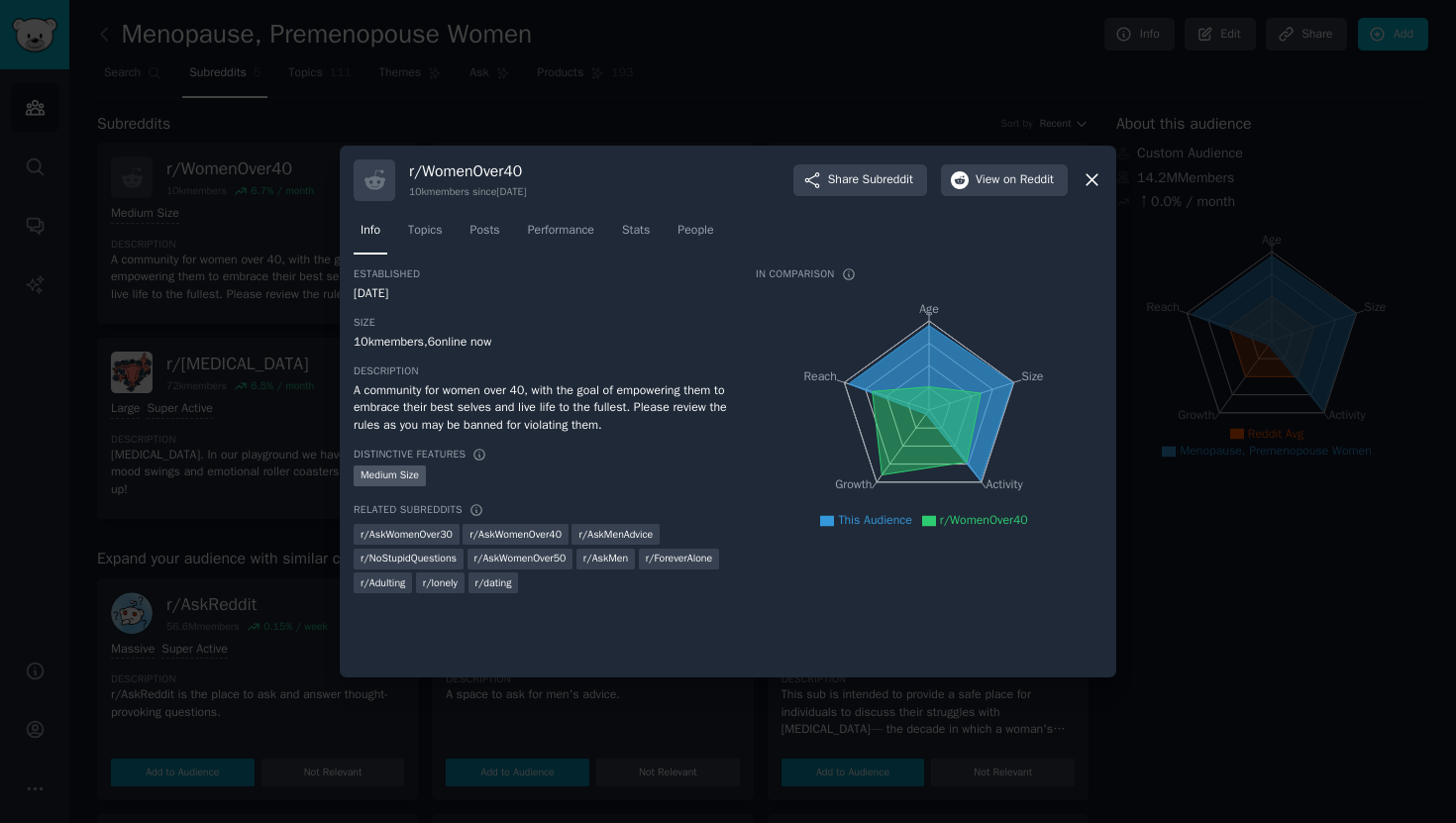 click 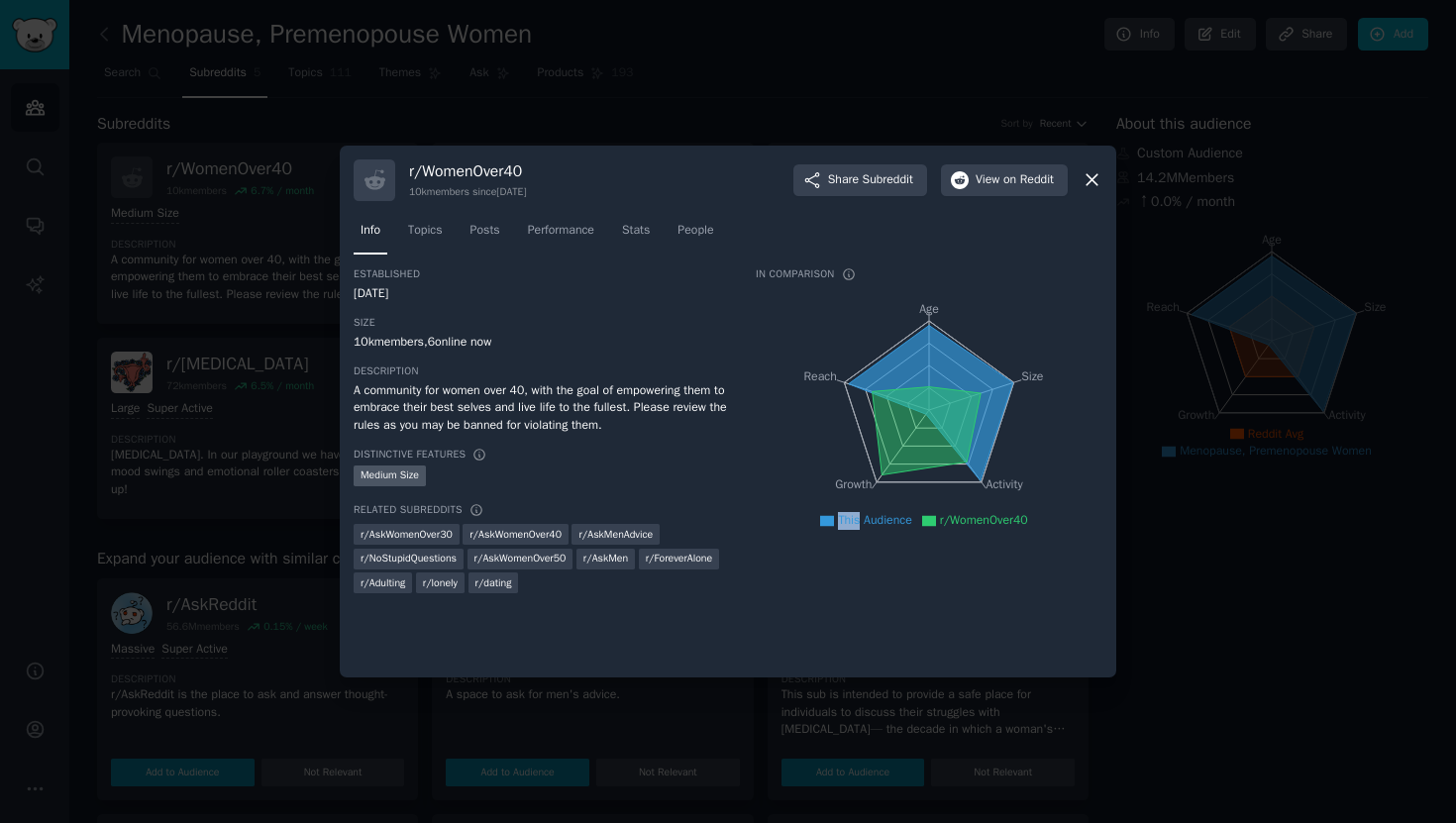 click 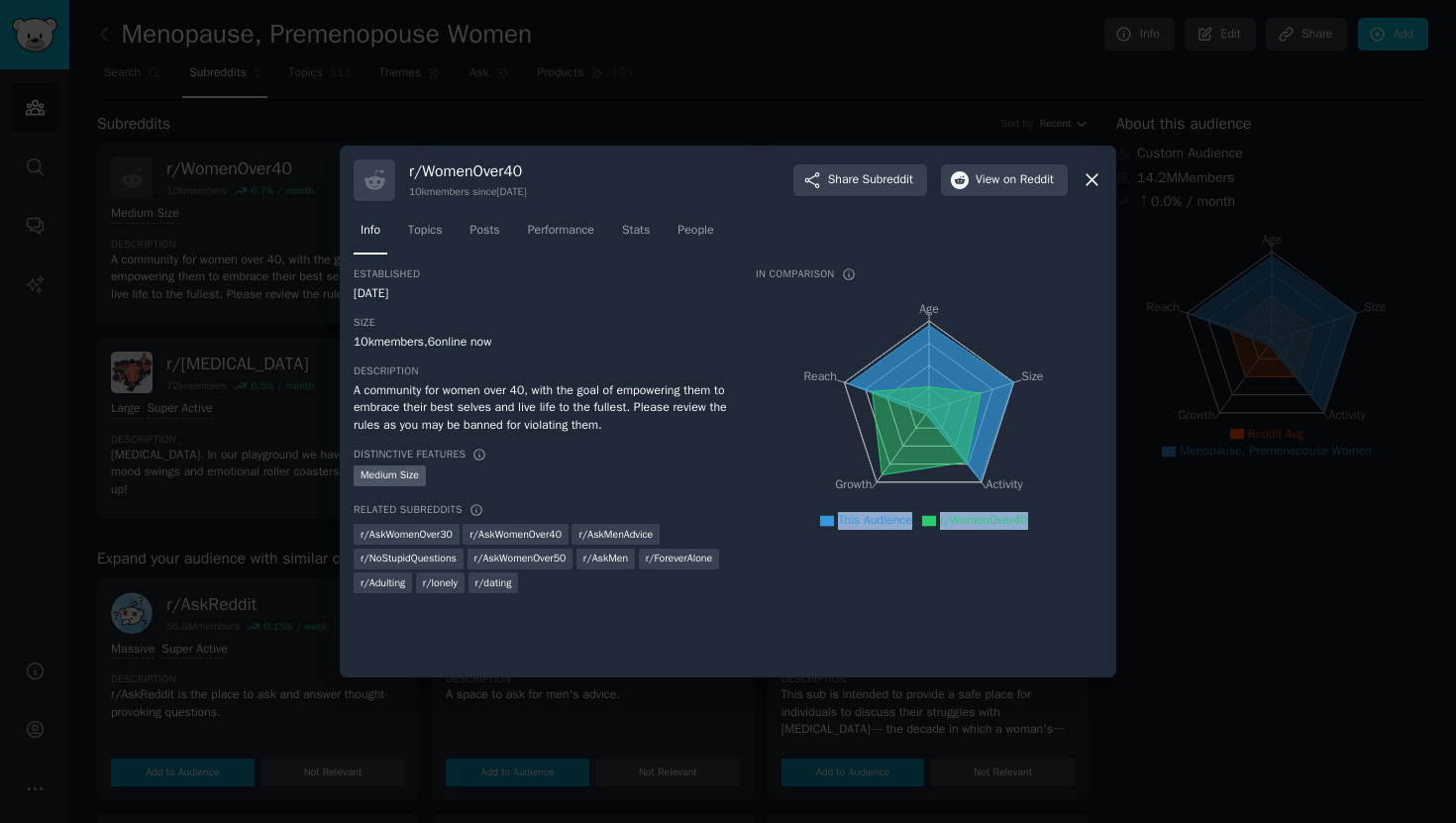 click 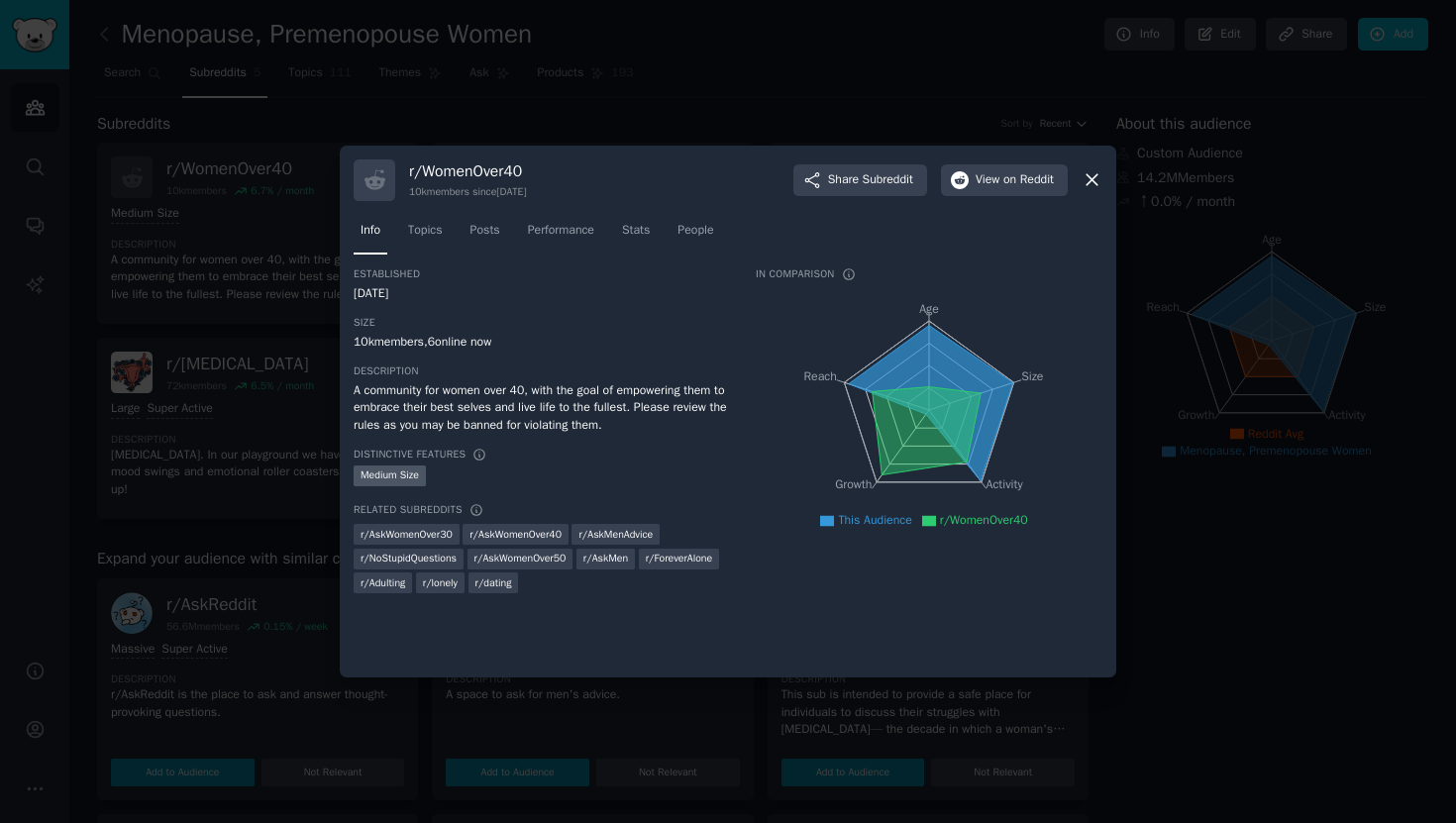 click 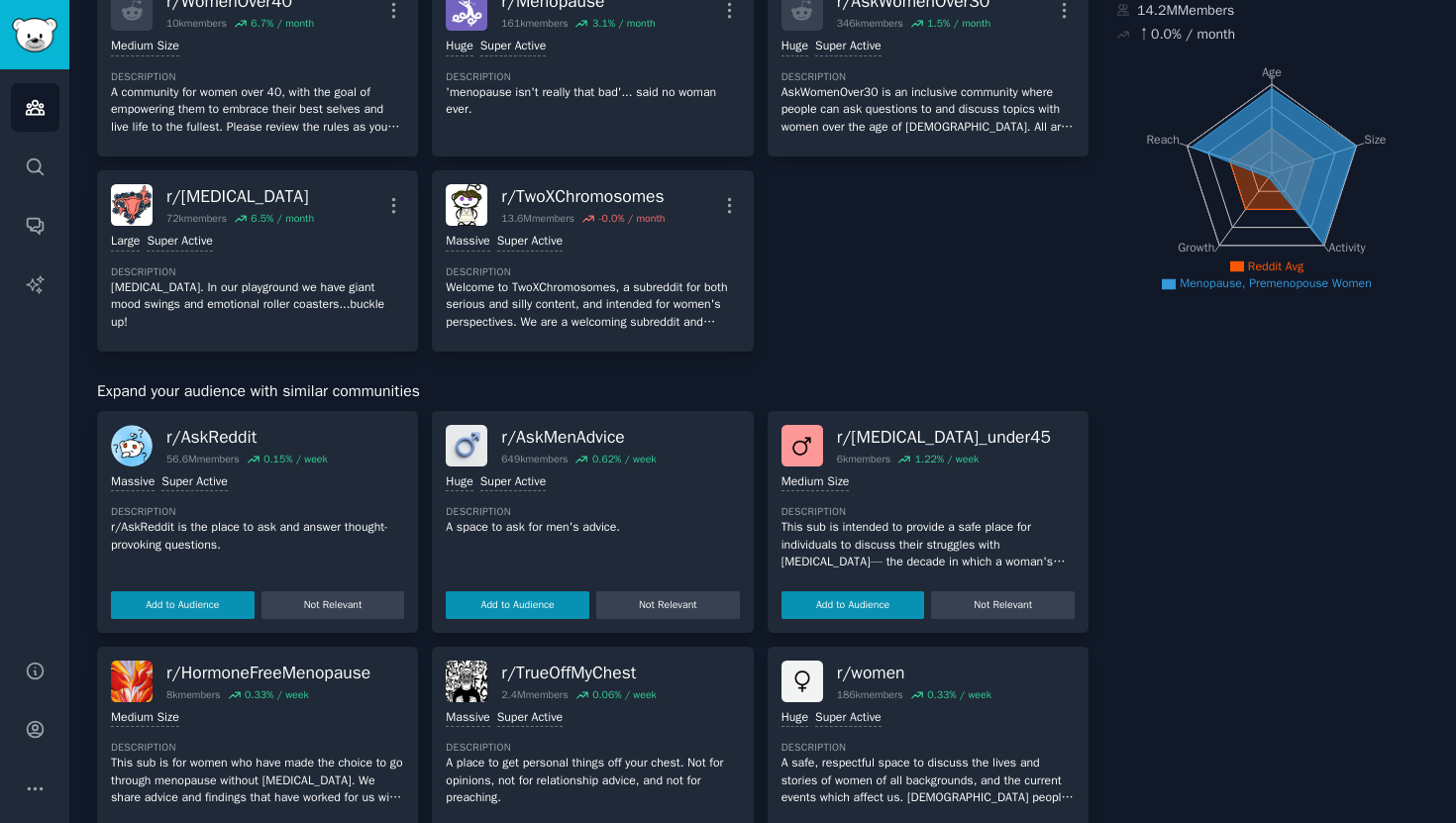 scroll, scrollTop: 168, scrollLeft: 0, axis: vertical 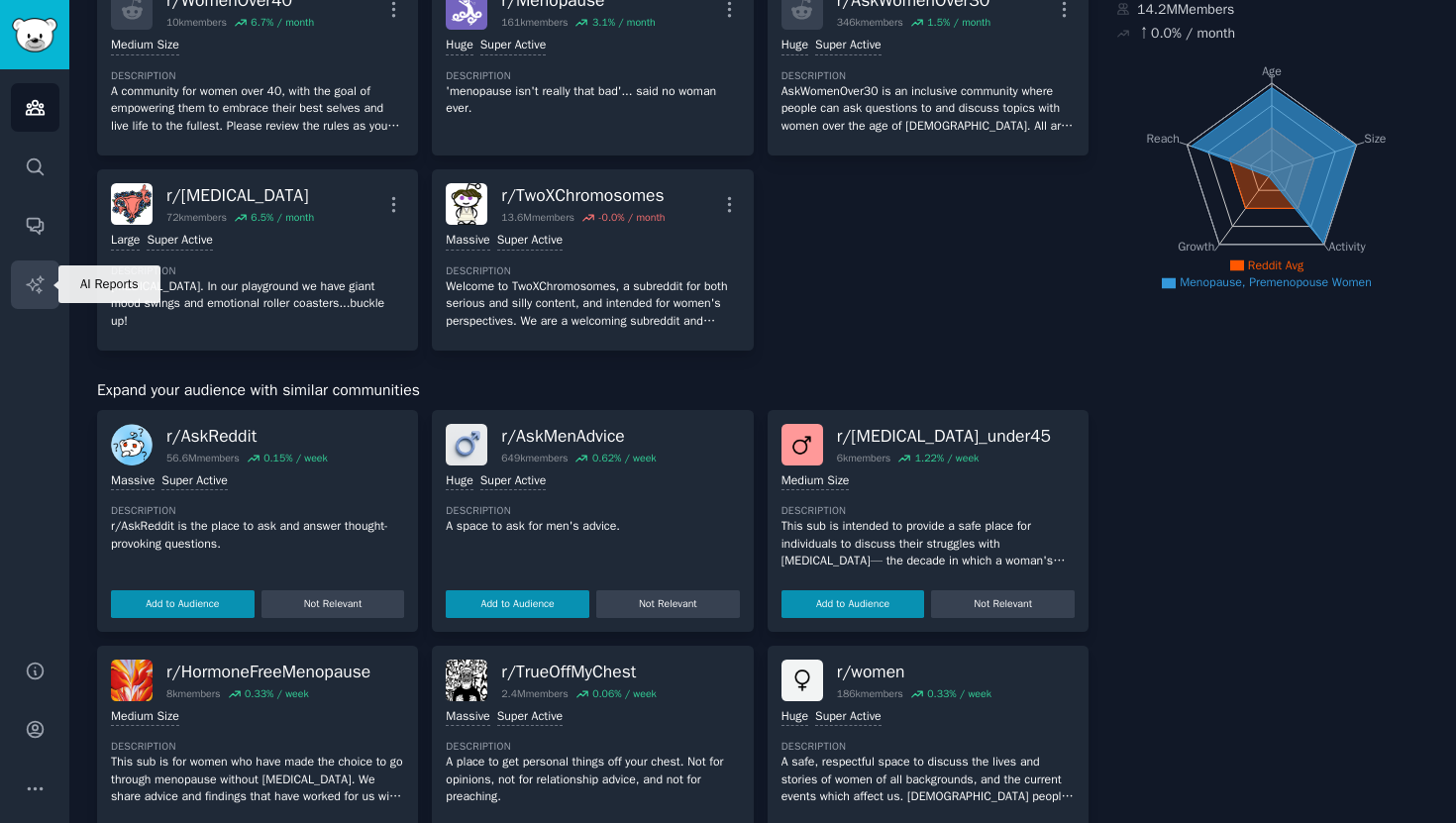 click on "AI Reports" at bounding box center [35, 284] 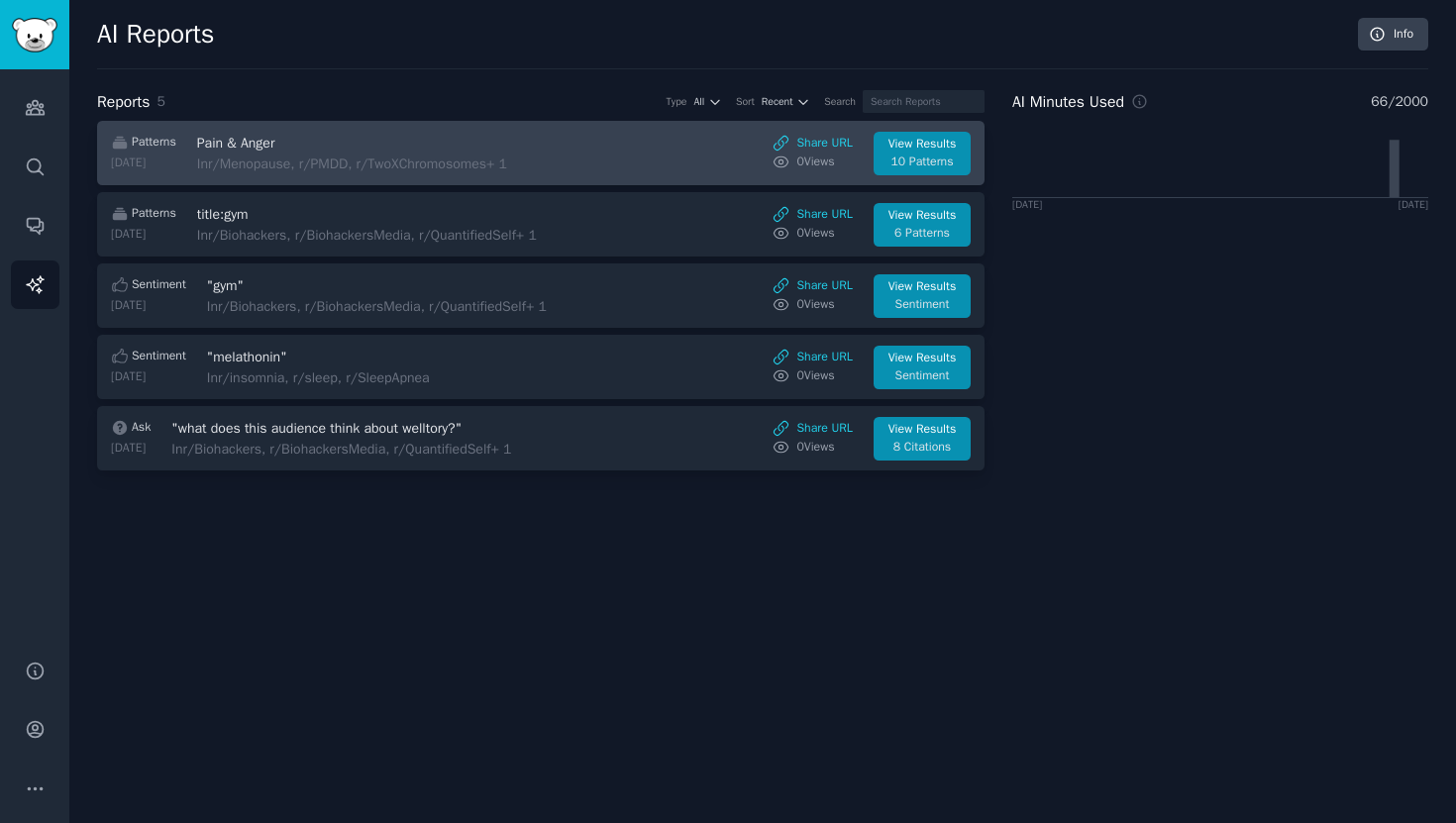 click on "Patterns" at bounding box center [154, 143] 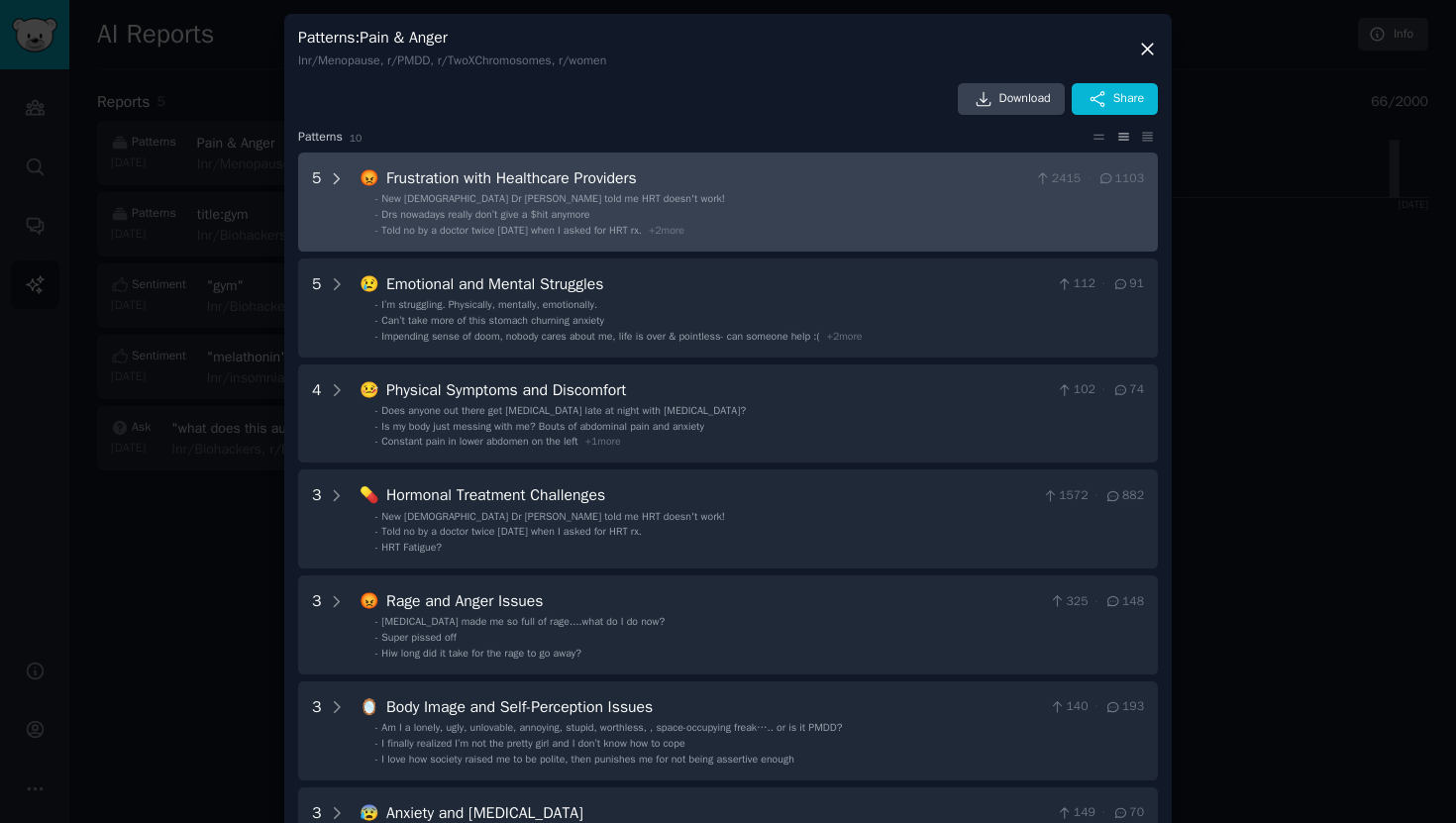 click 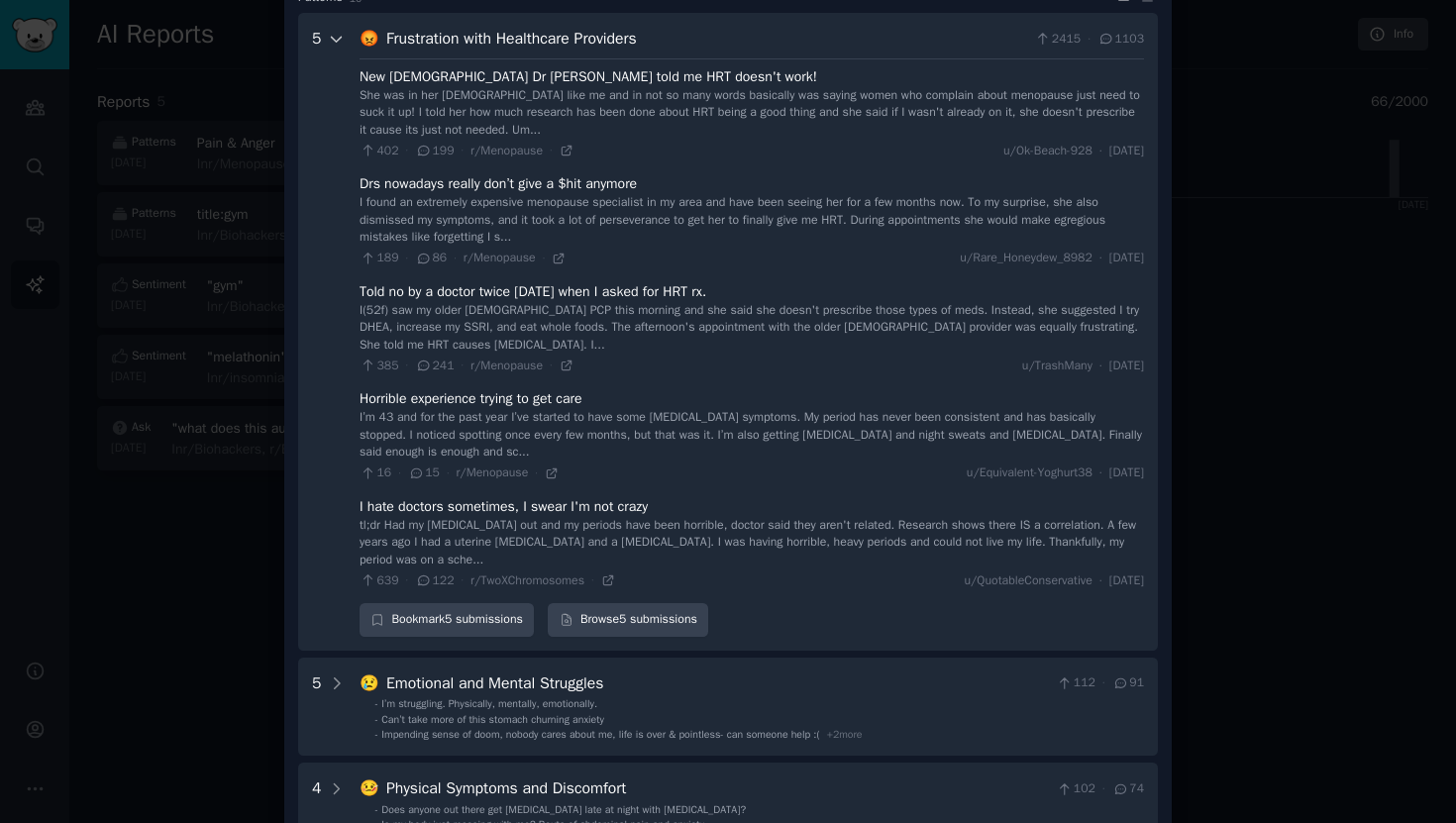scroll, scrollTop: 153, scrollLeft: 0, axis: vertical 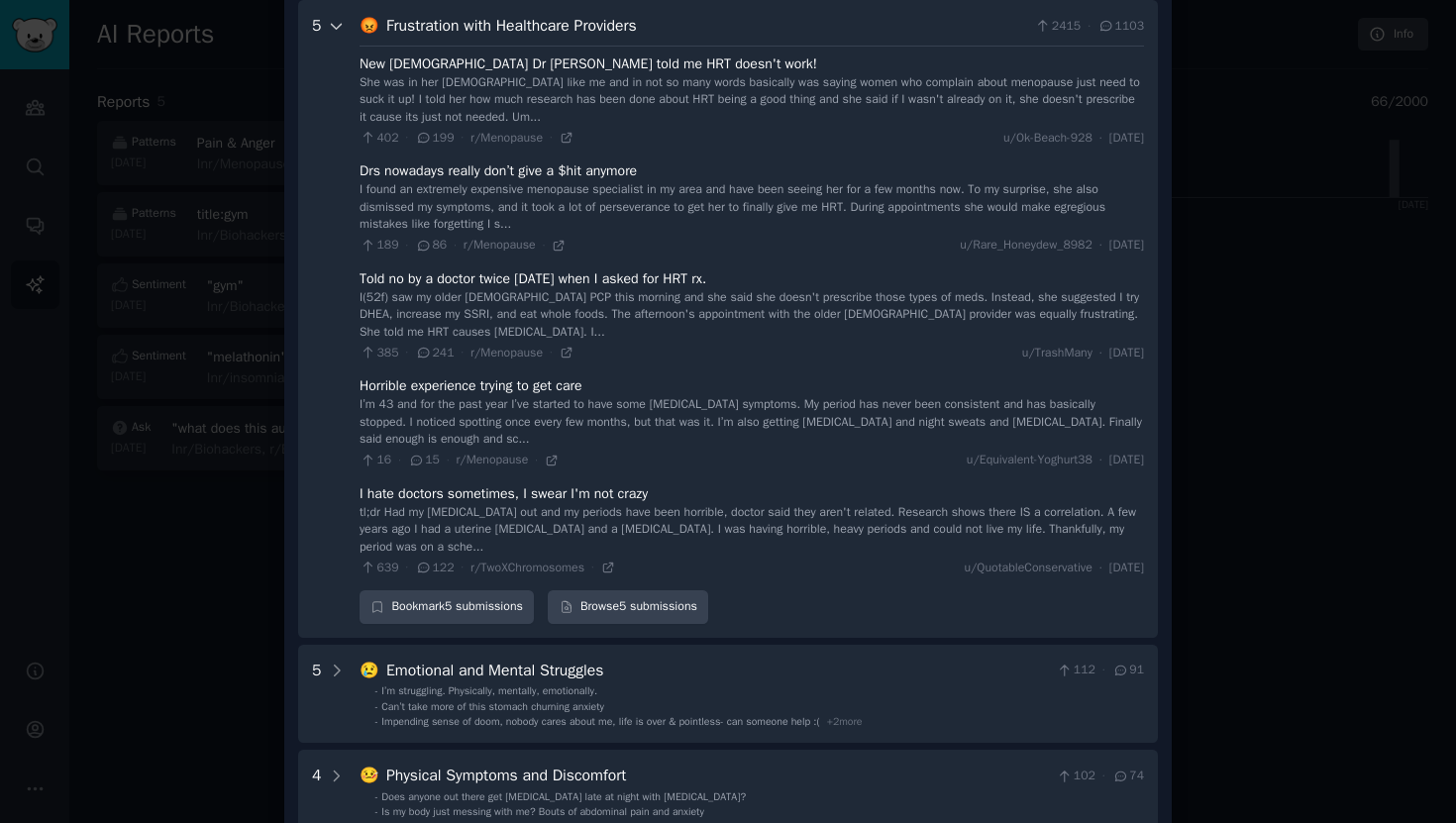 click 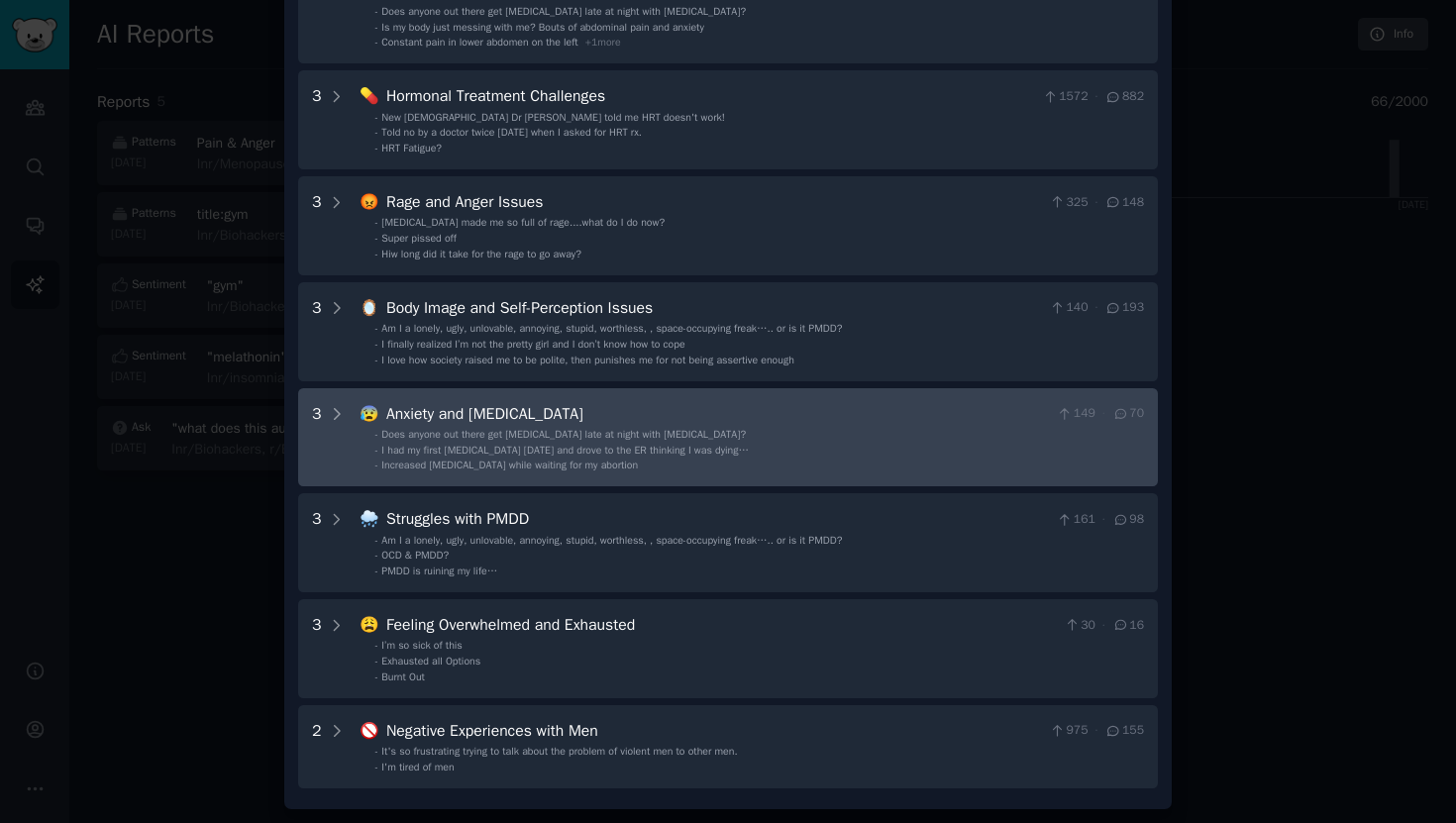scroll, scrollTop: 0, scrollLeft: 0, axis: both 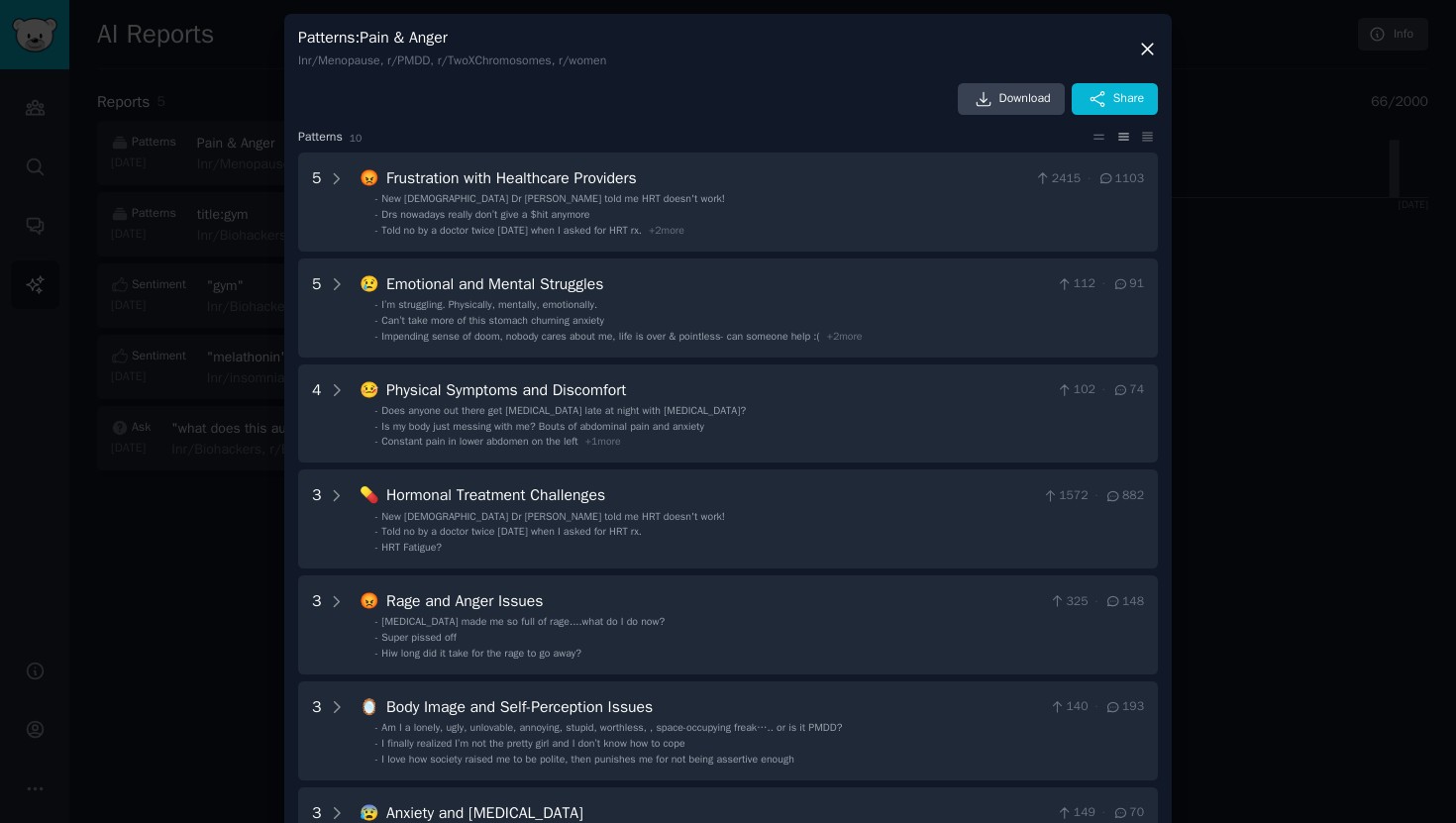 click at bounding box center (728, 411) 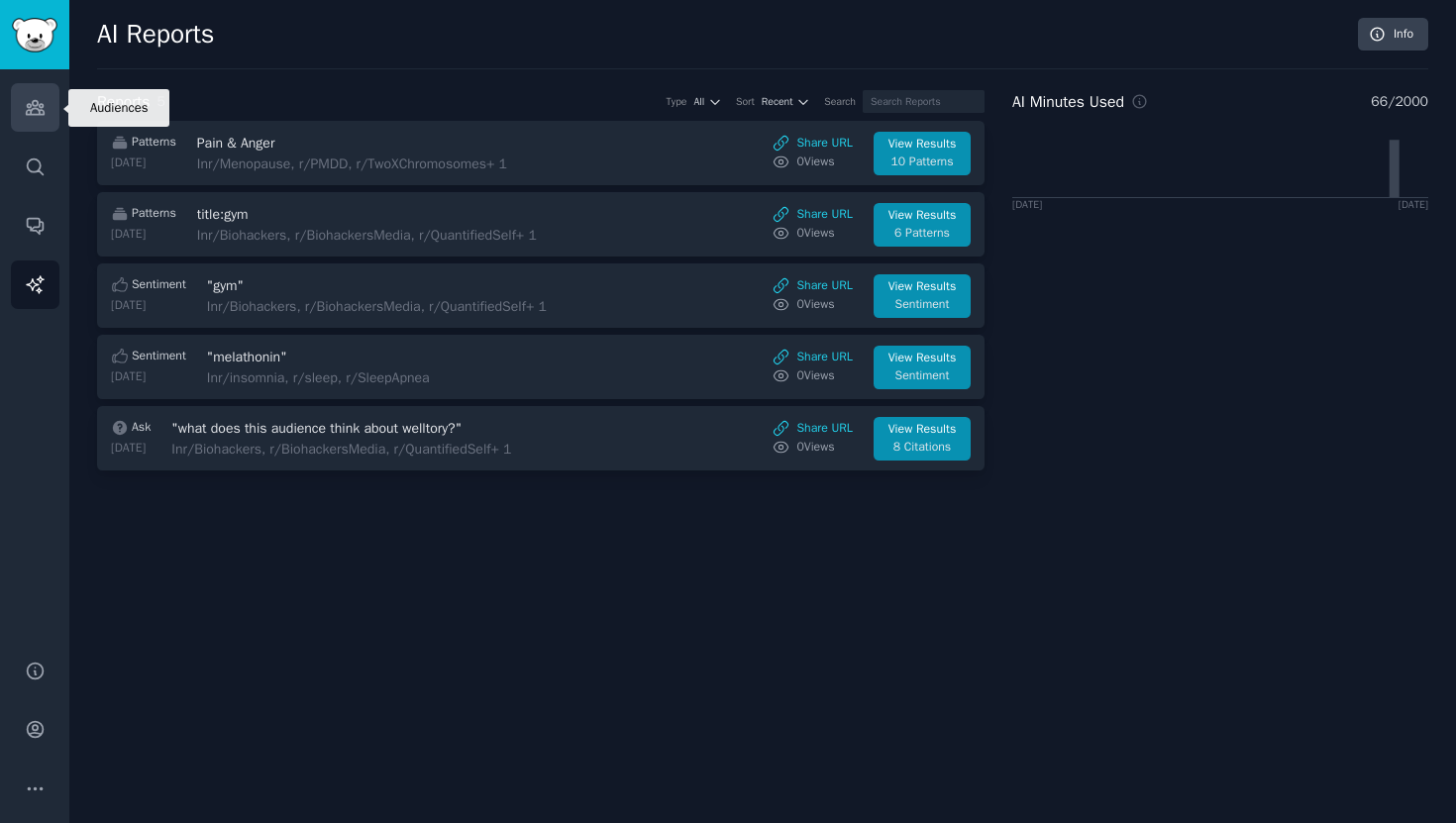 click 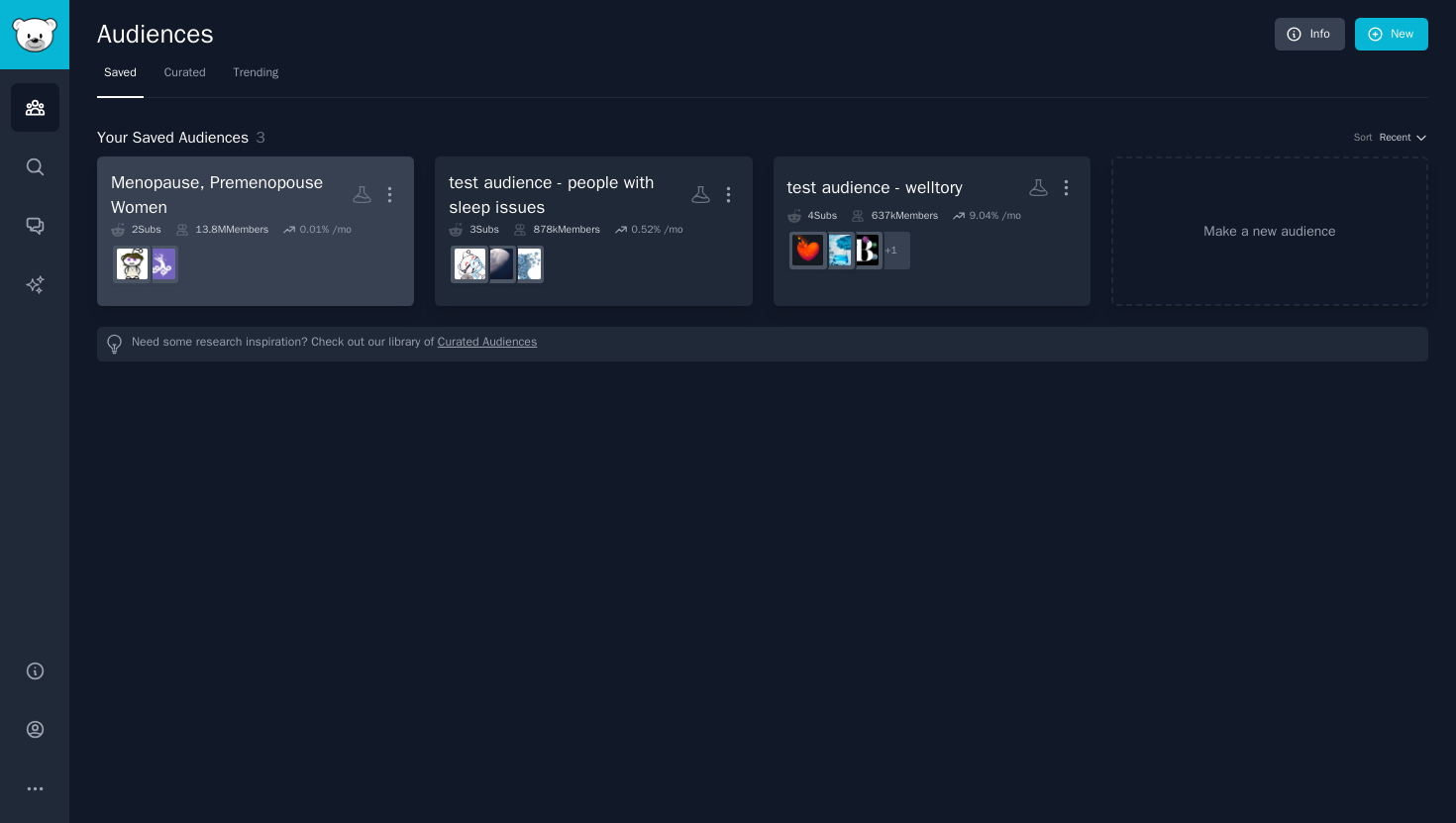 click at bounding box center [256, 264] 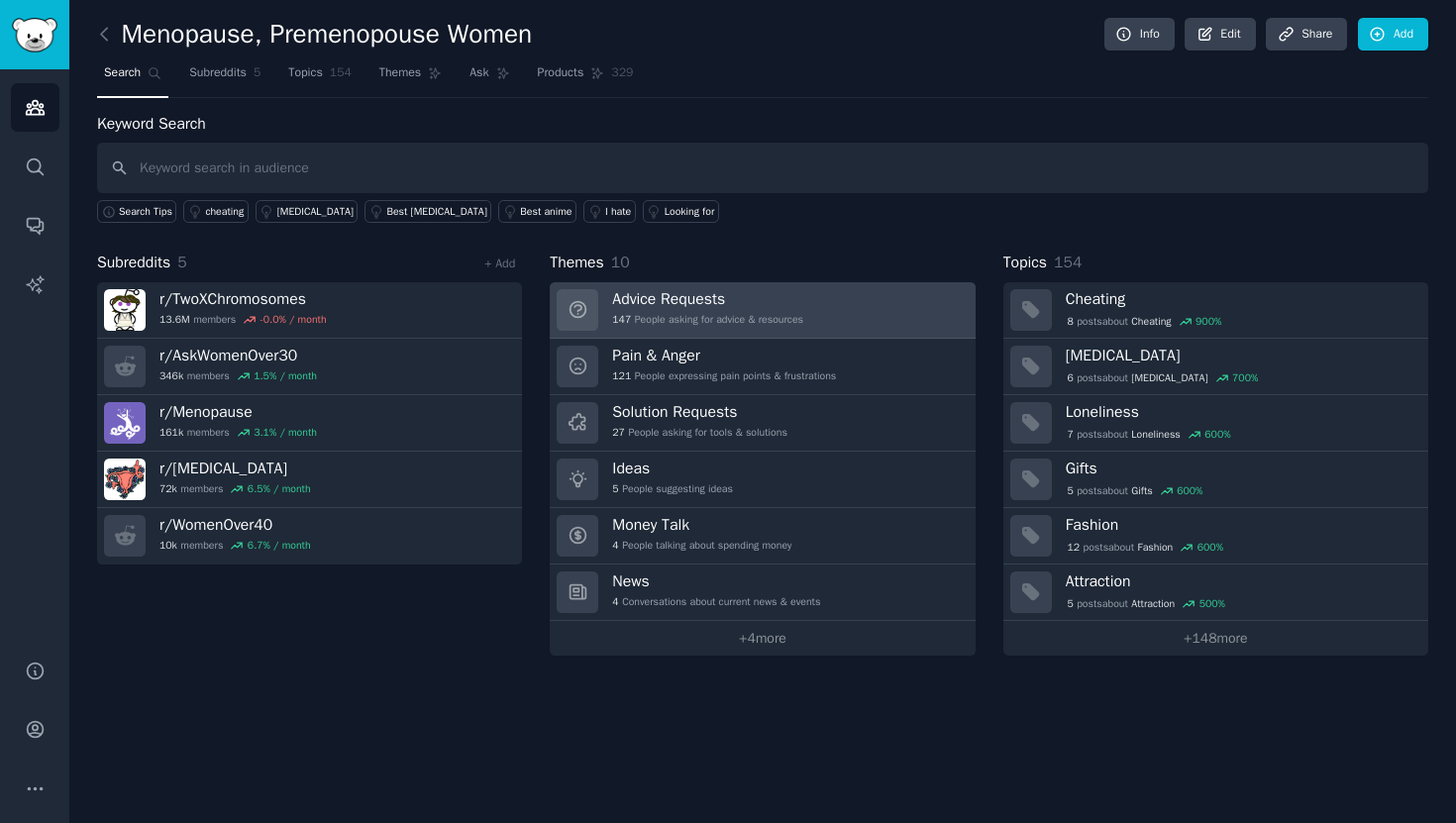 click on "Advice Requests 147 People asking for advice & resources" at bounding box center (762, 310) 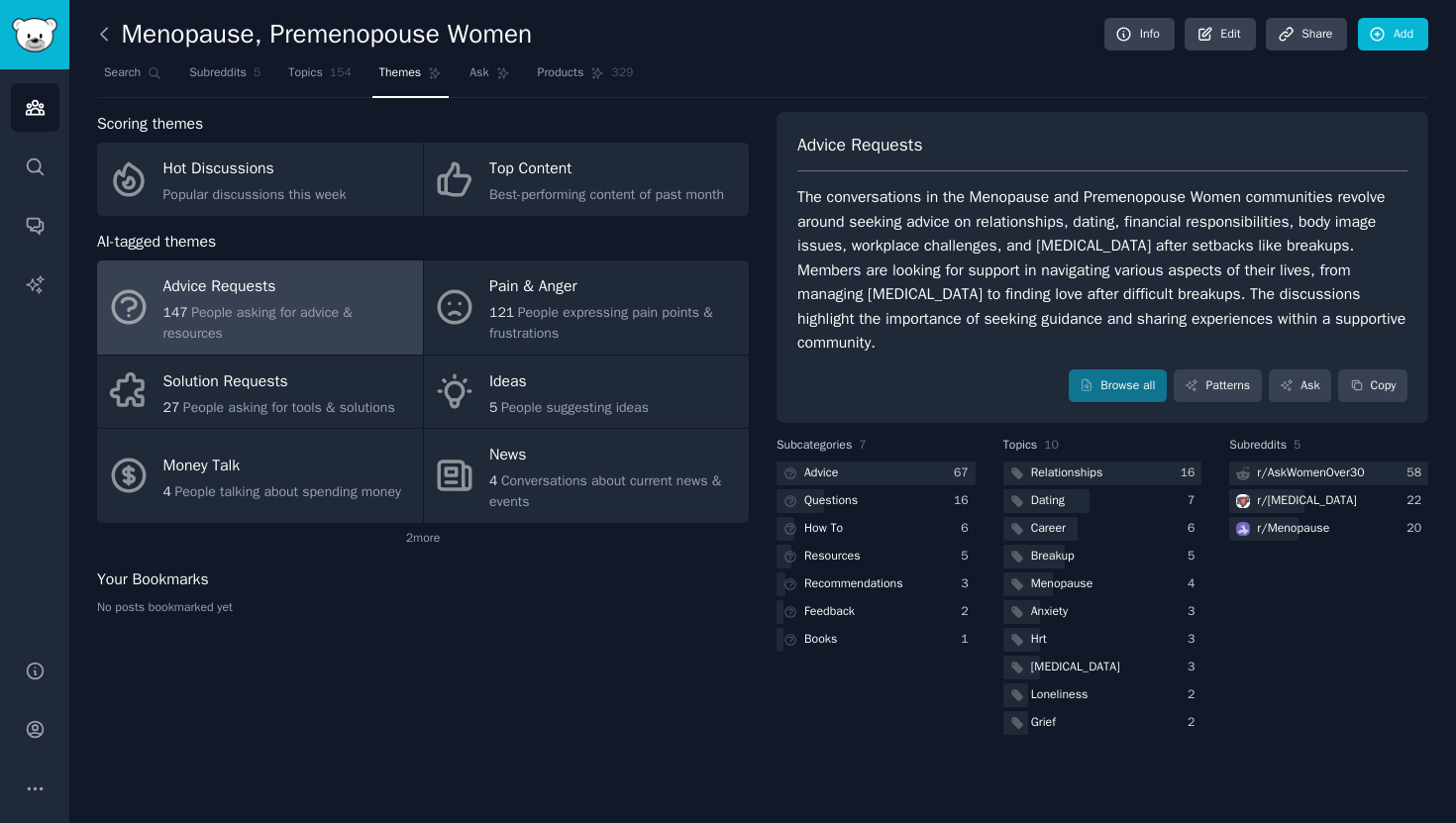 click 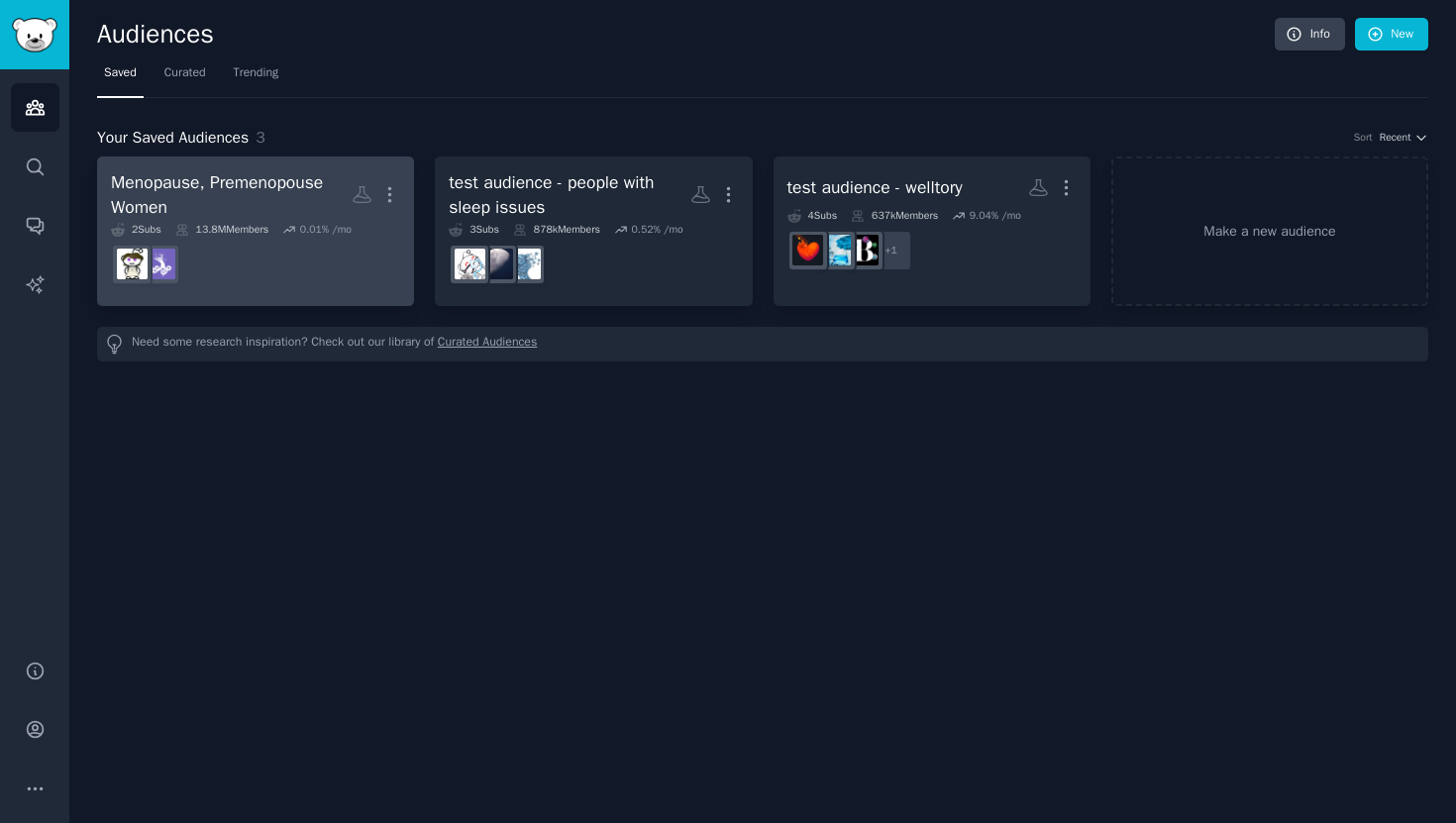 click on "Menopause, Premenopouse Women" at bounding box center (231, 194) 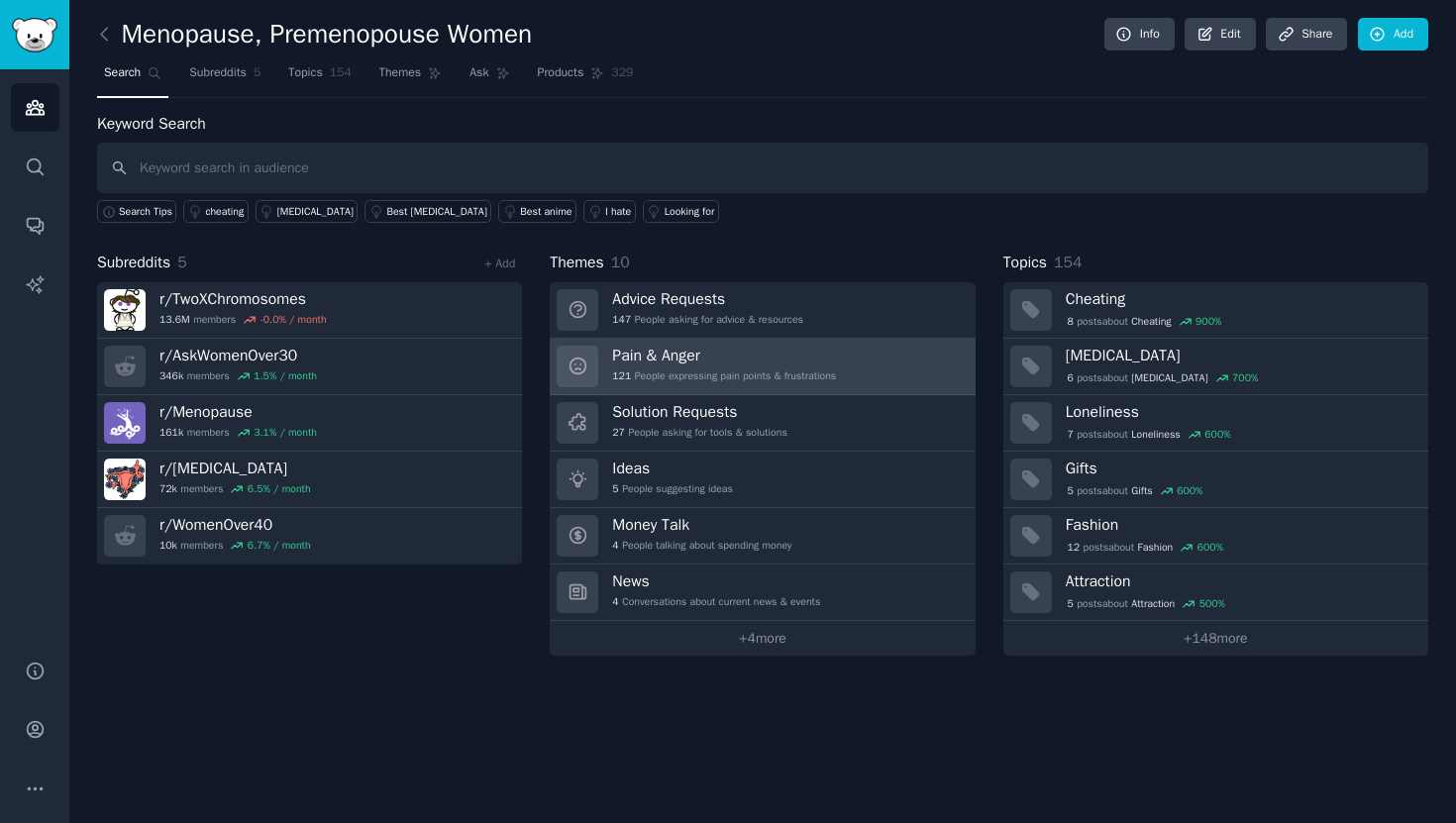 click on "Pain & Anger" at bounding box center [724, 356] 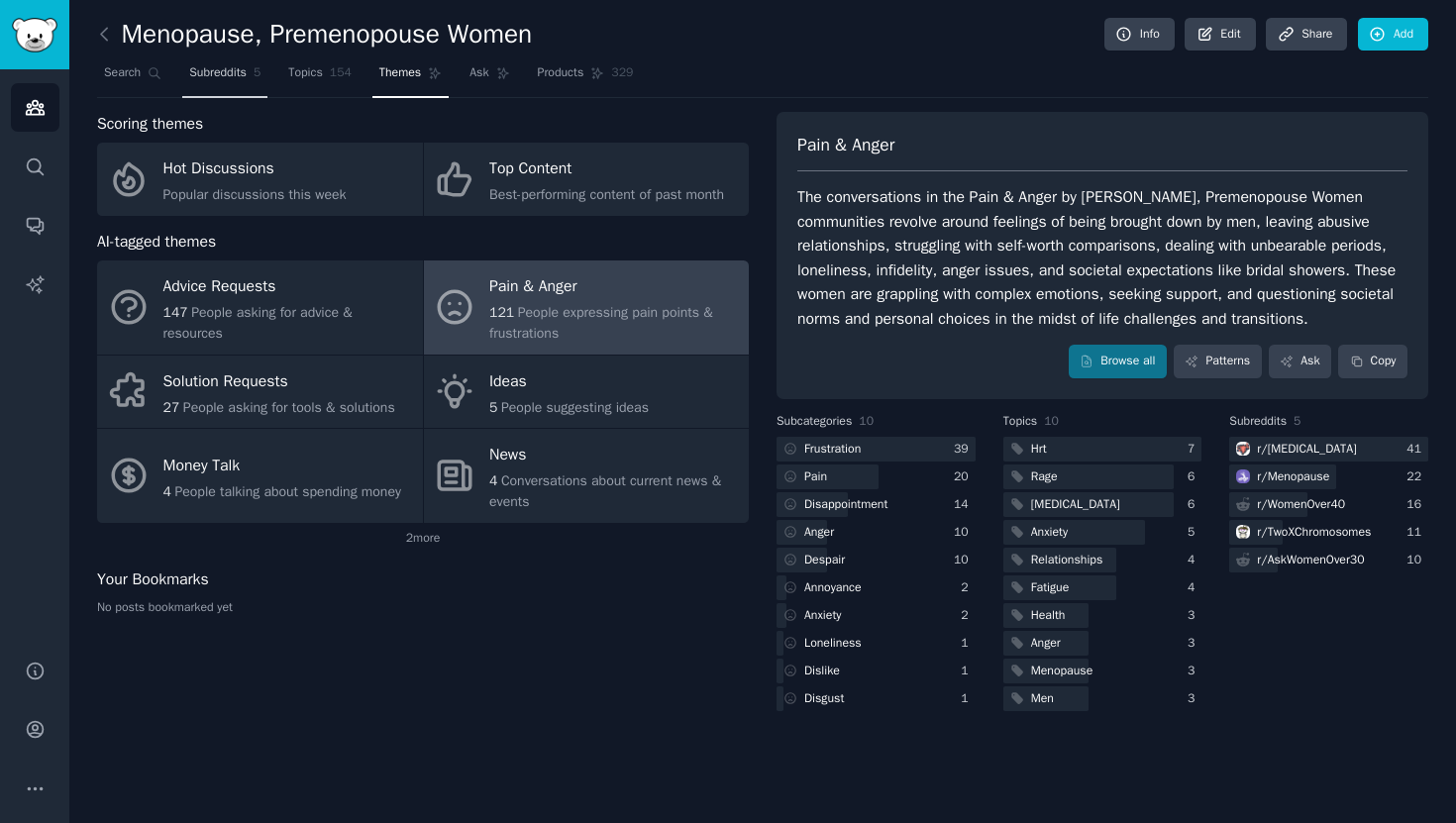 click on "Subreddits" at bounding box center [218, 73] 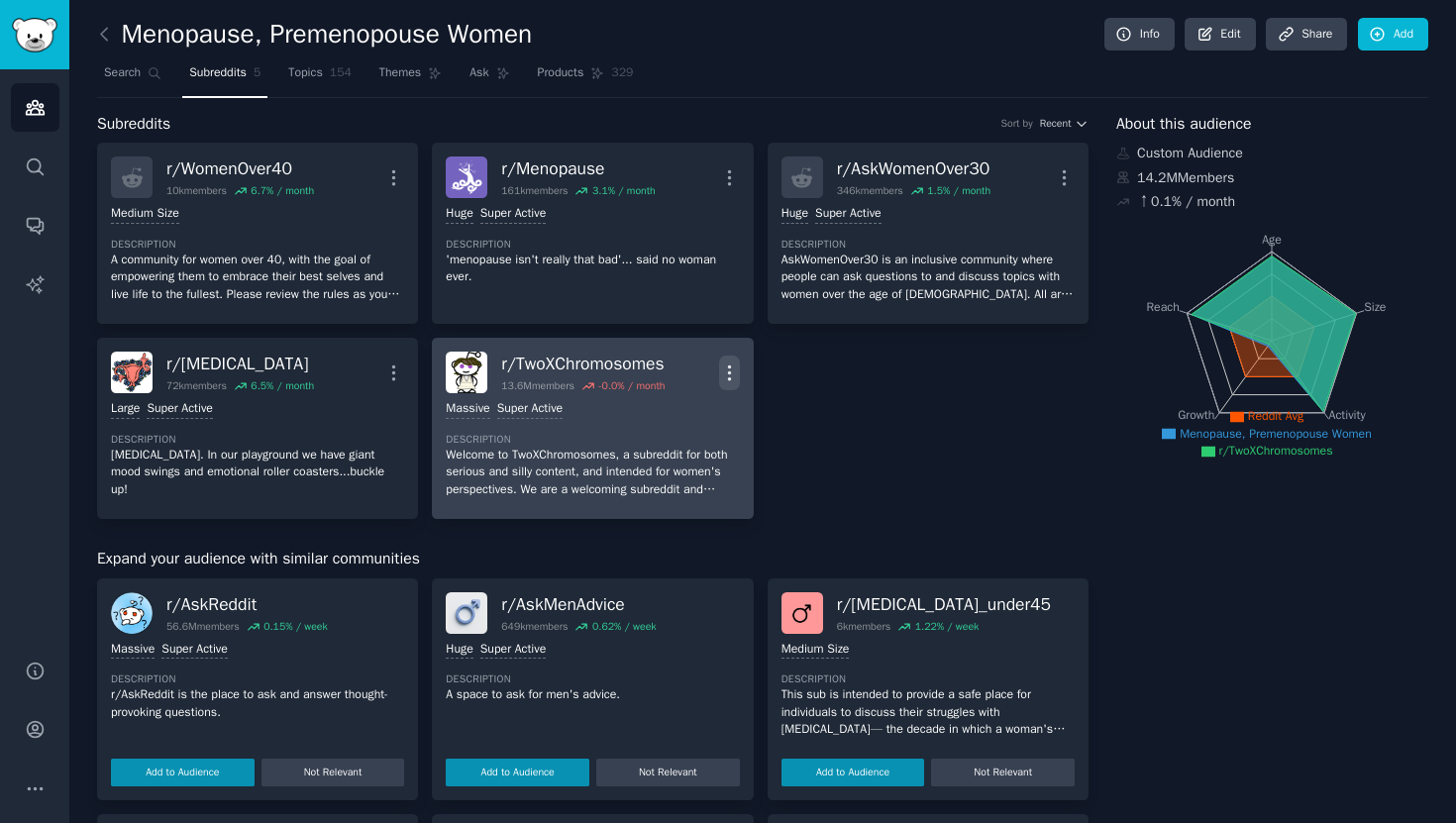click 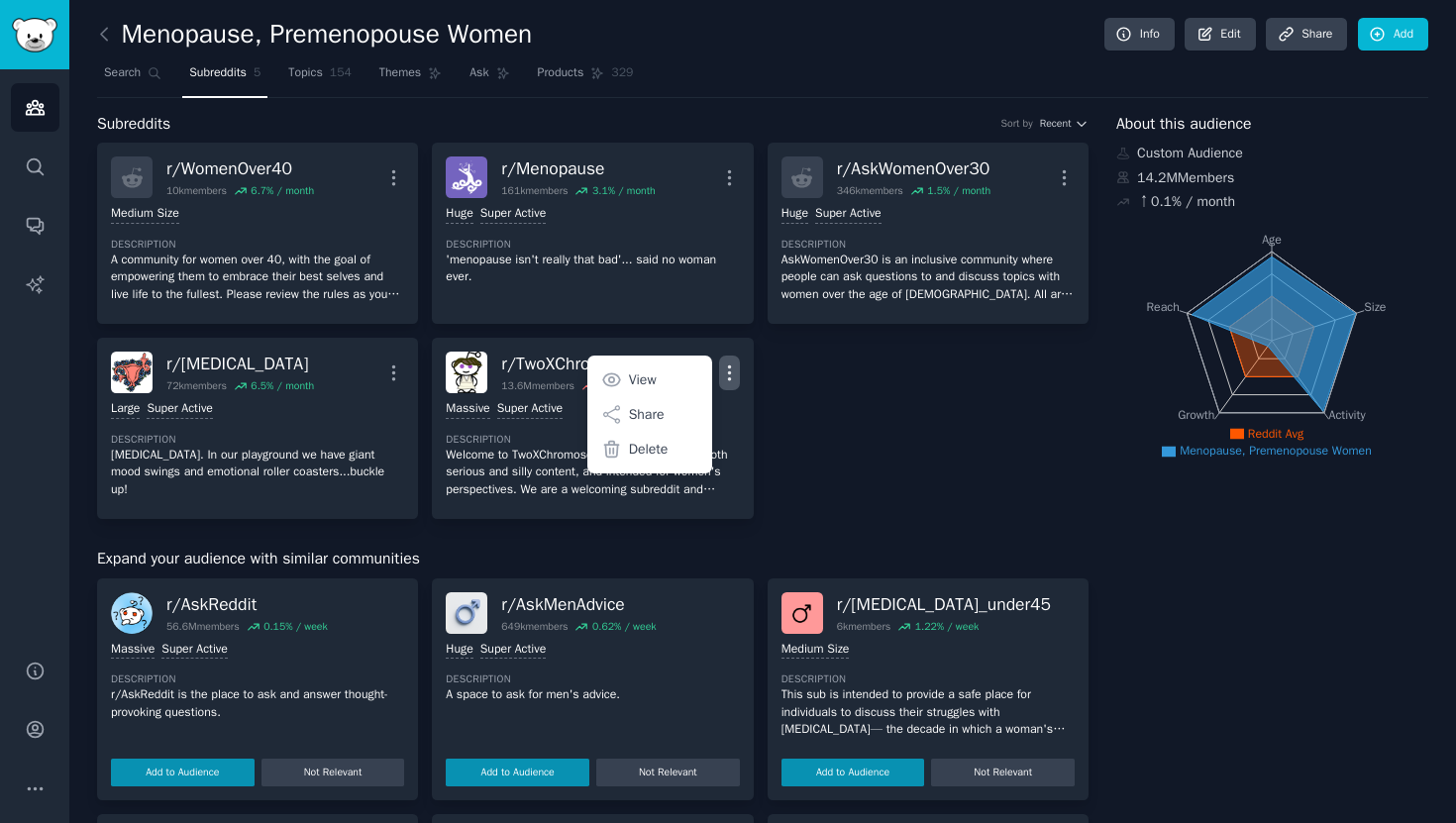 click on "r/ WomenOver40 10k  members 6.7 % / month More Medium Size Description A community for women over 40, with the goal of empowering them to embrace their best selves and live life to the fullest. Please review the rules as you may be banned for violating them.  r/ Menopause 161k  members 3.1 % / month More Huge Super Active Description 'menopause isn't really that bad'... said no woman ever. r/ AskWomenOver30 346k  members 1.5 % / month More Huge Super Active Description AskWomenOver30 is an inclusive community where people can ask questions to and discuss topics with women over the age of [DEMOGRAPHIC_DATA]. All are welcome. r/ [MEDICAL_DATA] 72k  members 6.5 % / month More Large Super Active Description [MEDICAL_DATA]. In our playground we have giant mood swings and emotional roller coasters...buckle up! r/ TwoXChromosomes 13.6M  members -0.0 % / month More View Share Delete Massive Super Active Description" at bounding box center (592, 331) 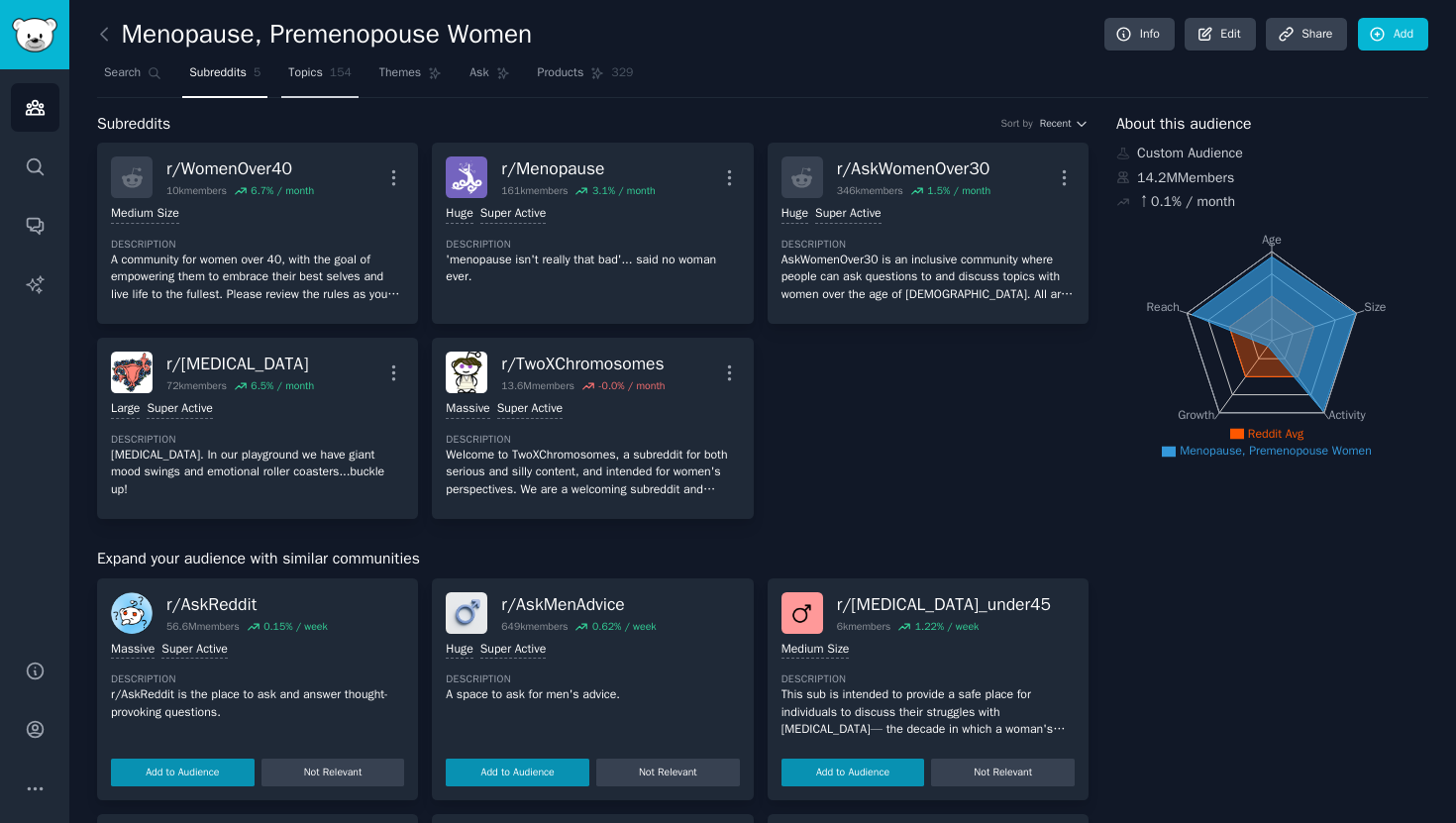 click on "Topics 154" at bounding box center (320, 77) 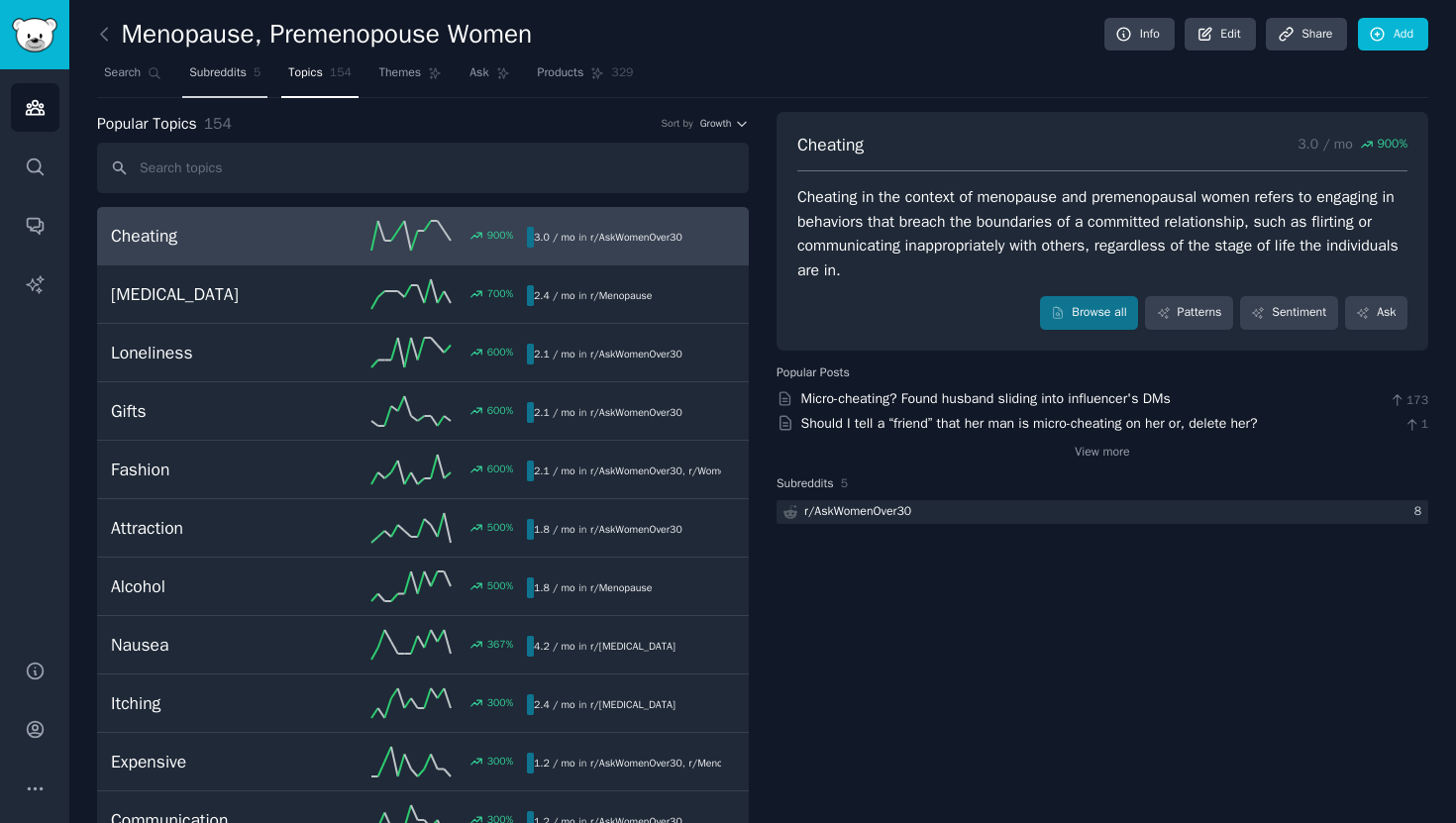 click on "Subreddits" at bounding box center [218, 73] 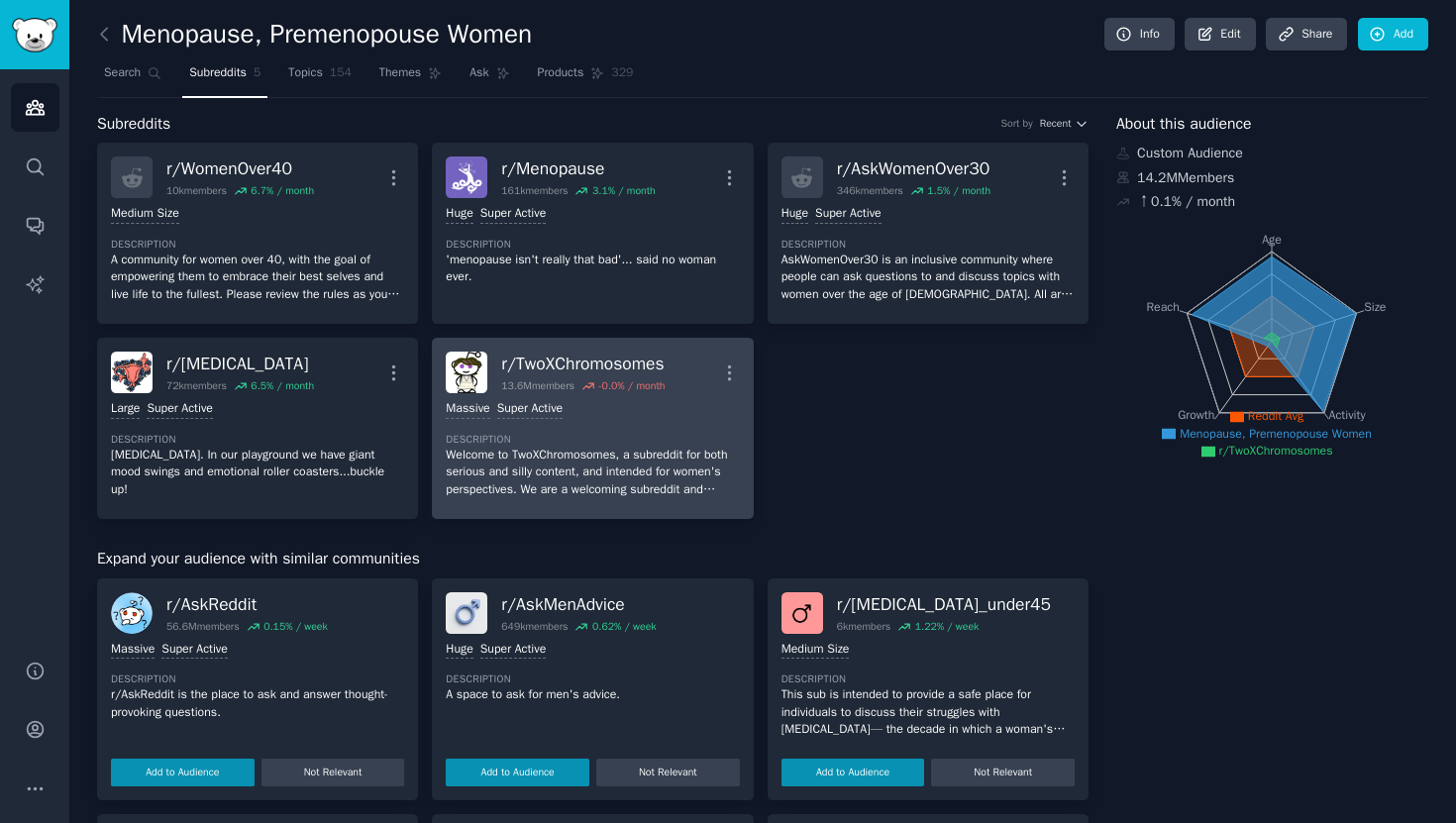 click on "r/ TwoXChromosomes" at bounding box center (582, 363) 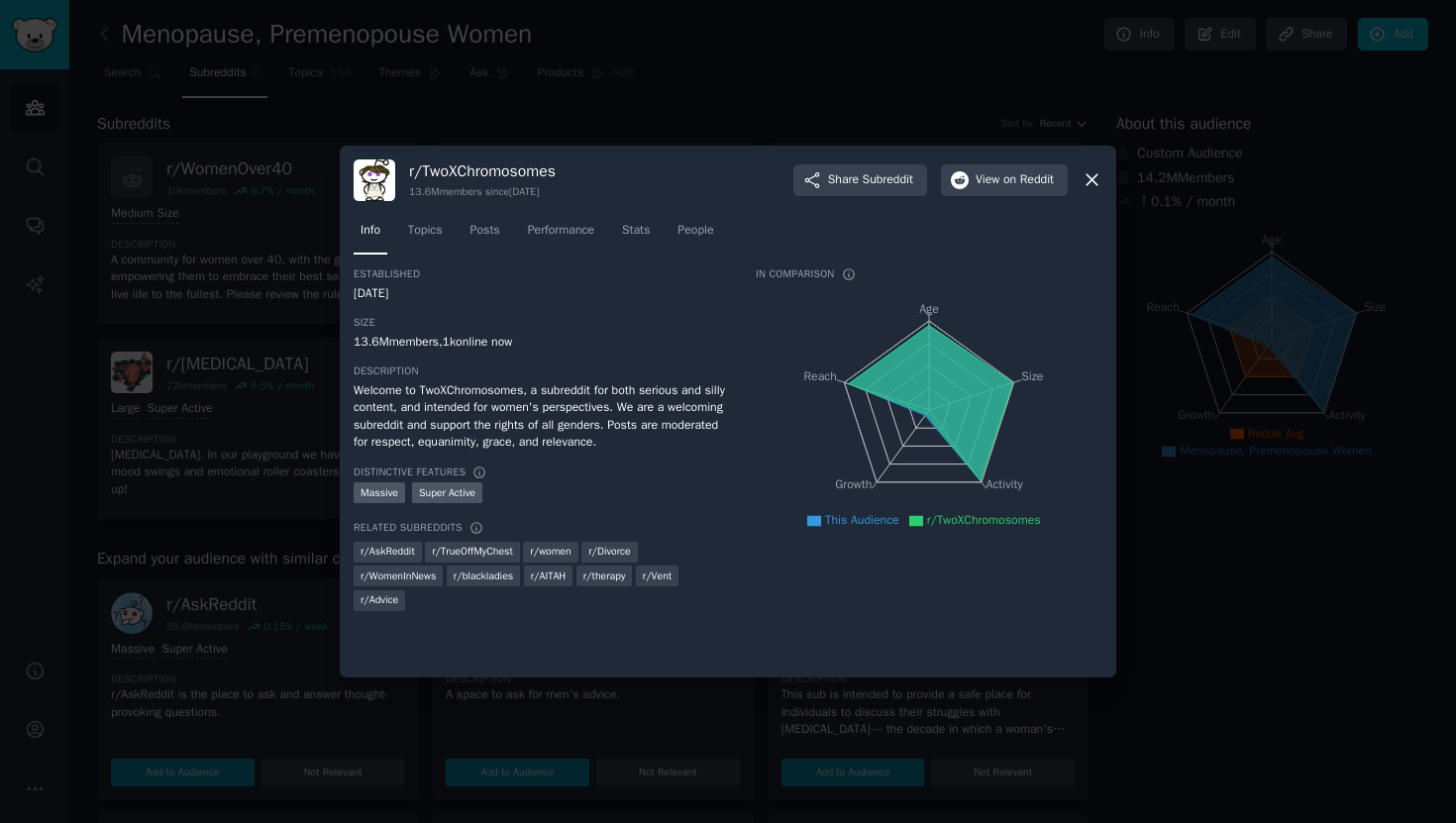 click 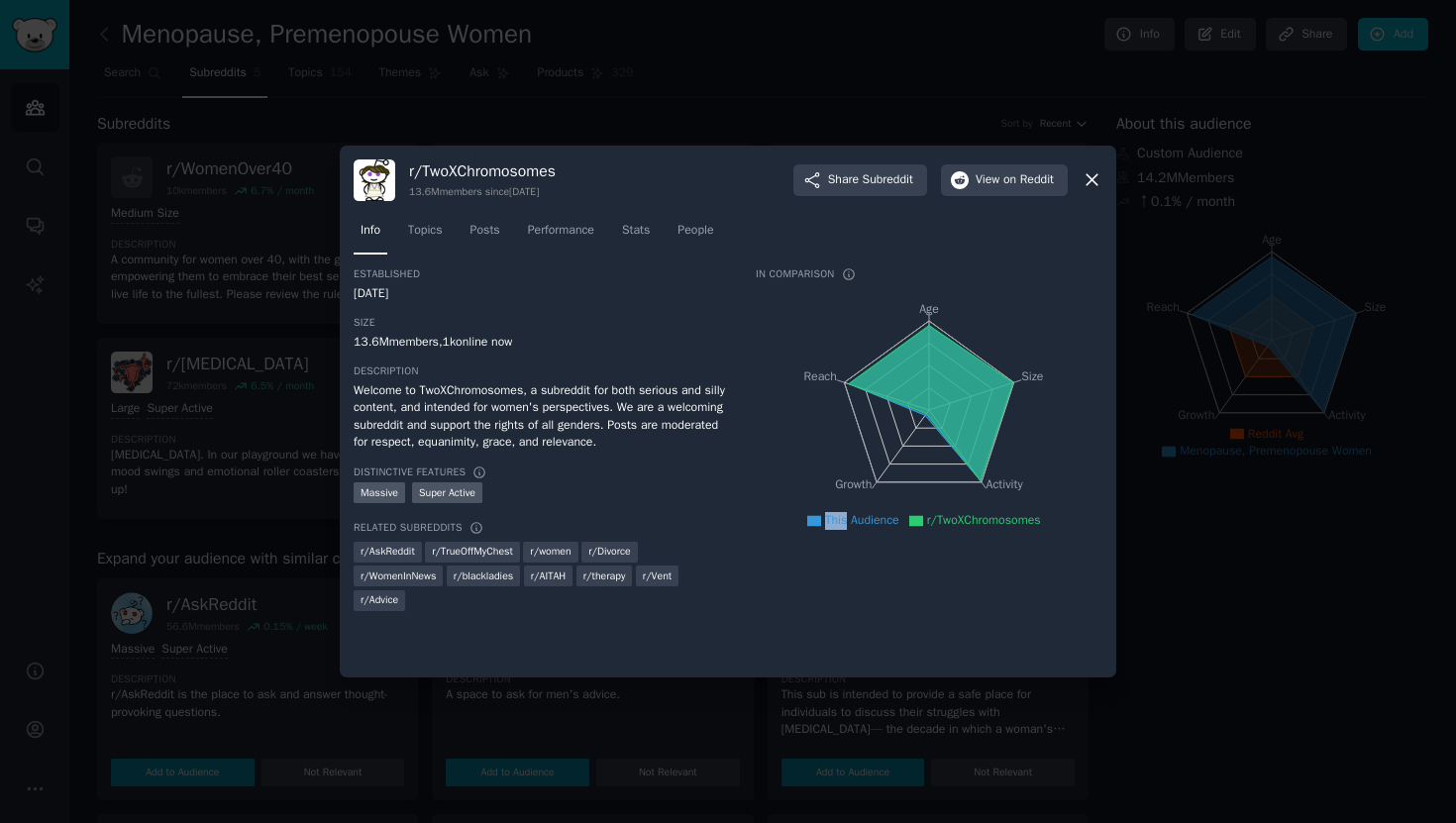 click 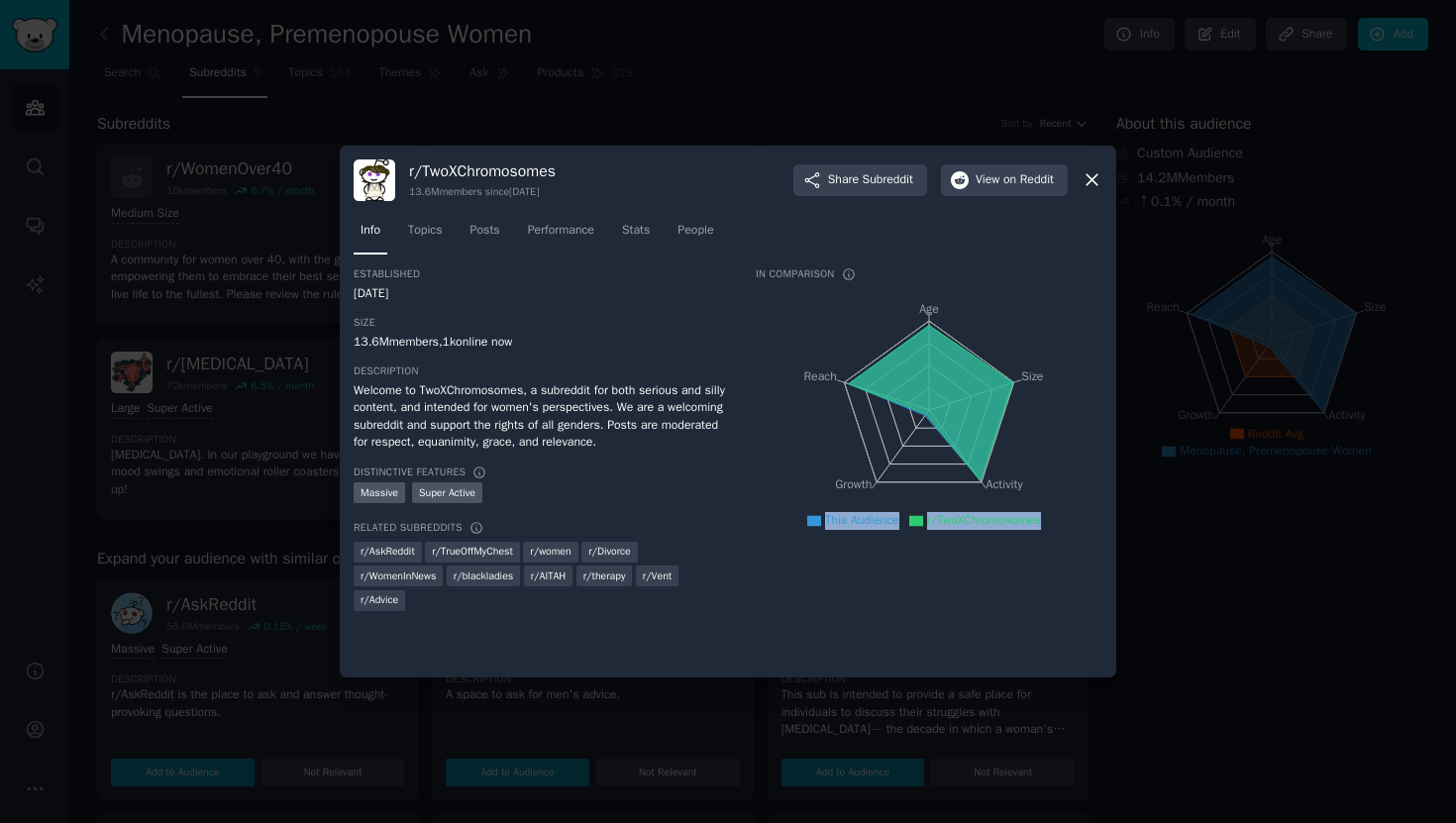 click 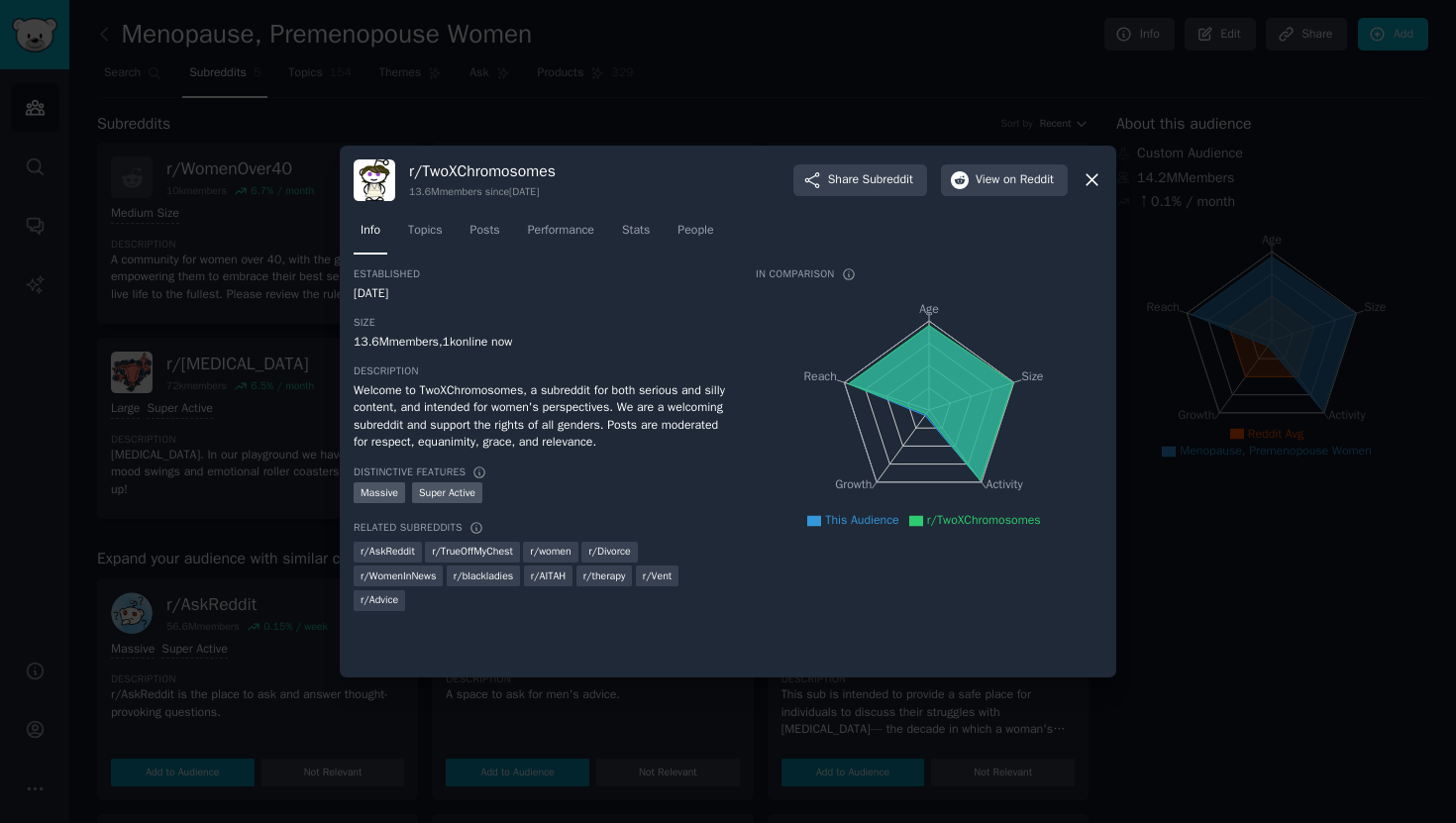 click on "Welcome to TwoXChromosomes, a subreddit for both serious and silly content, and intended for women's perspectives.
We are a welcoming subreddit and support the rights of all genders.
Posts are moderated for respect, equanimity, grace, and relevance." at bounding box center (541, 417) 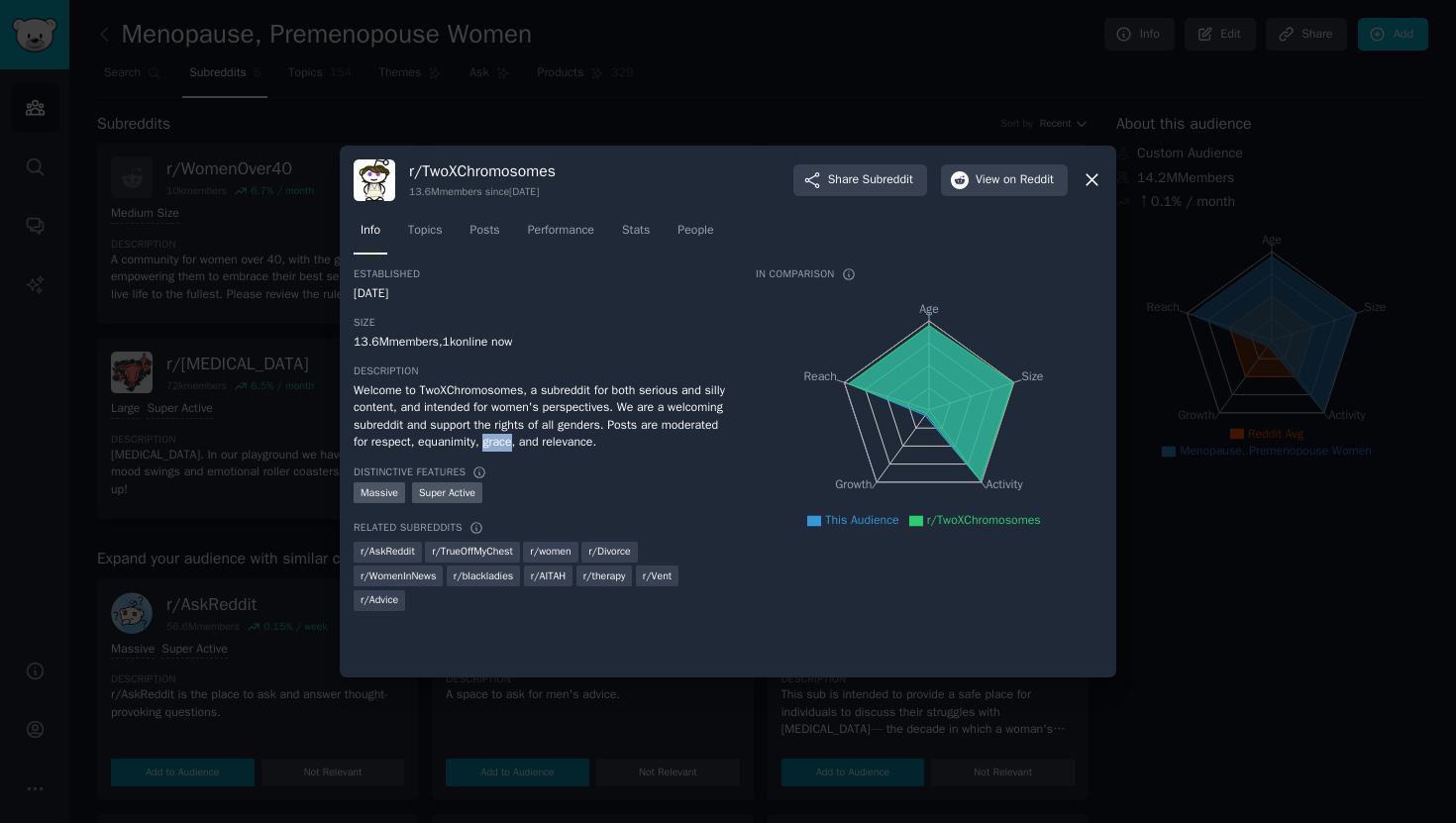click on "Welcome to TwoXChromosomes, a subreddit for both serious and silly content, and intended for women's perspectives.
We are a welcoming subreddit and support the rights of all genders.
Posts are moderated for respect, equanimity, grace, and relevance." at bounding box center [541, 417] 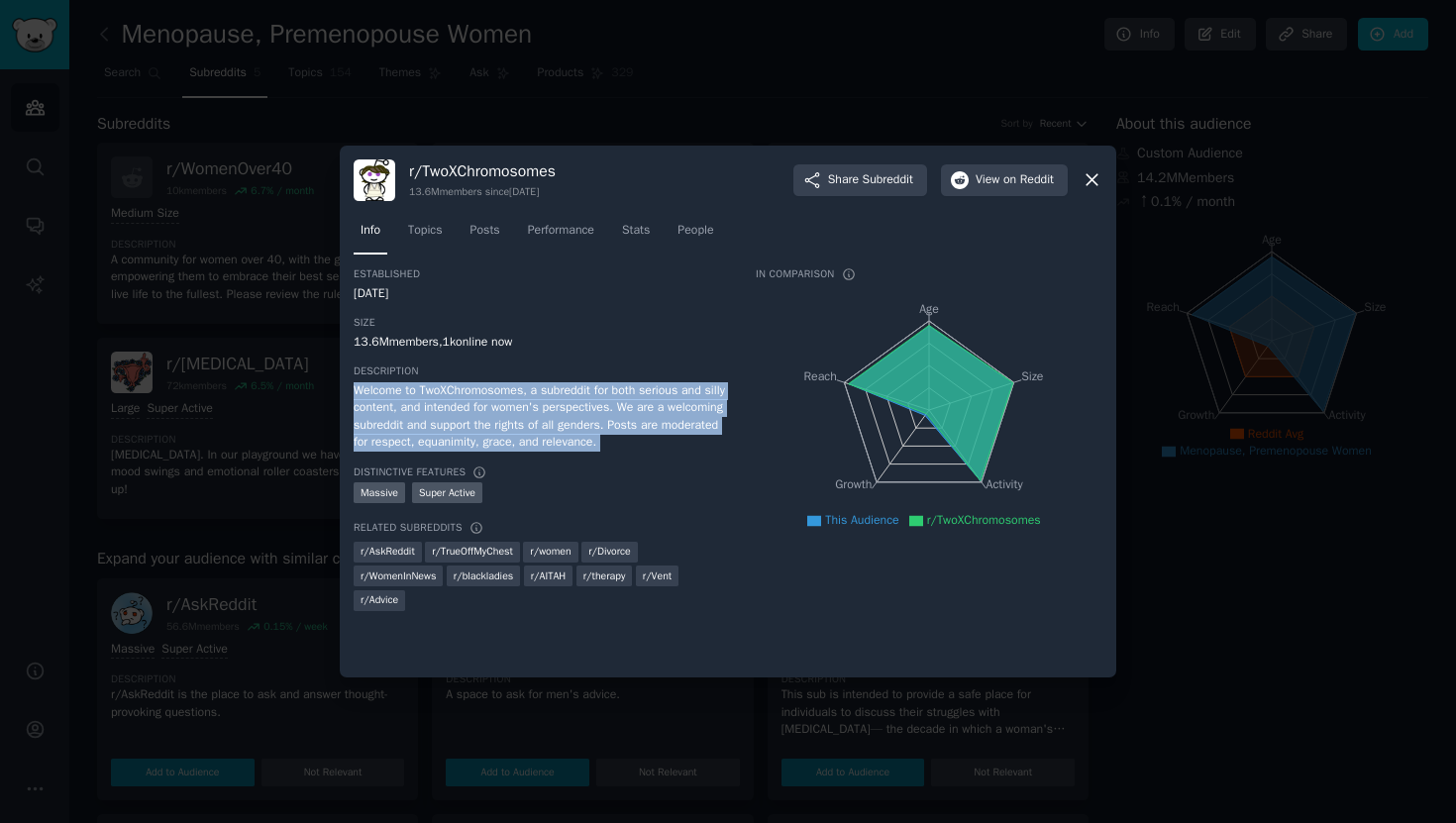 click on "Welcome to TwoXChromosomes, a subreddit for both serious and silly content, and intended for women's perspectives.
We are a welcoming subreddit and support the rights of all genders.
Posts are moderated for respect, equanimity, grace, and relevance." at bounding box center (541, 417) 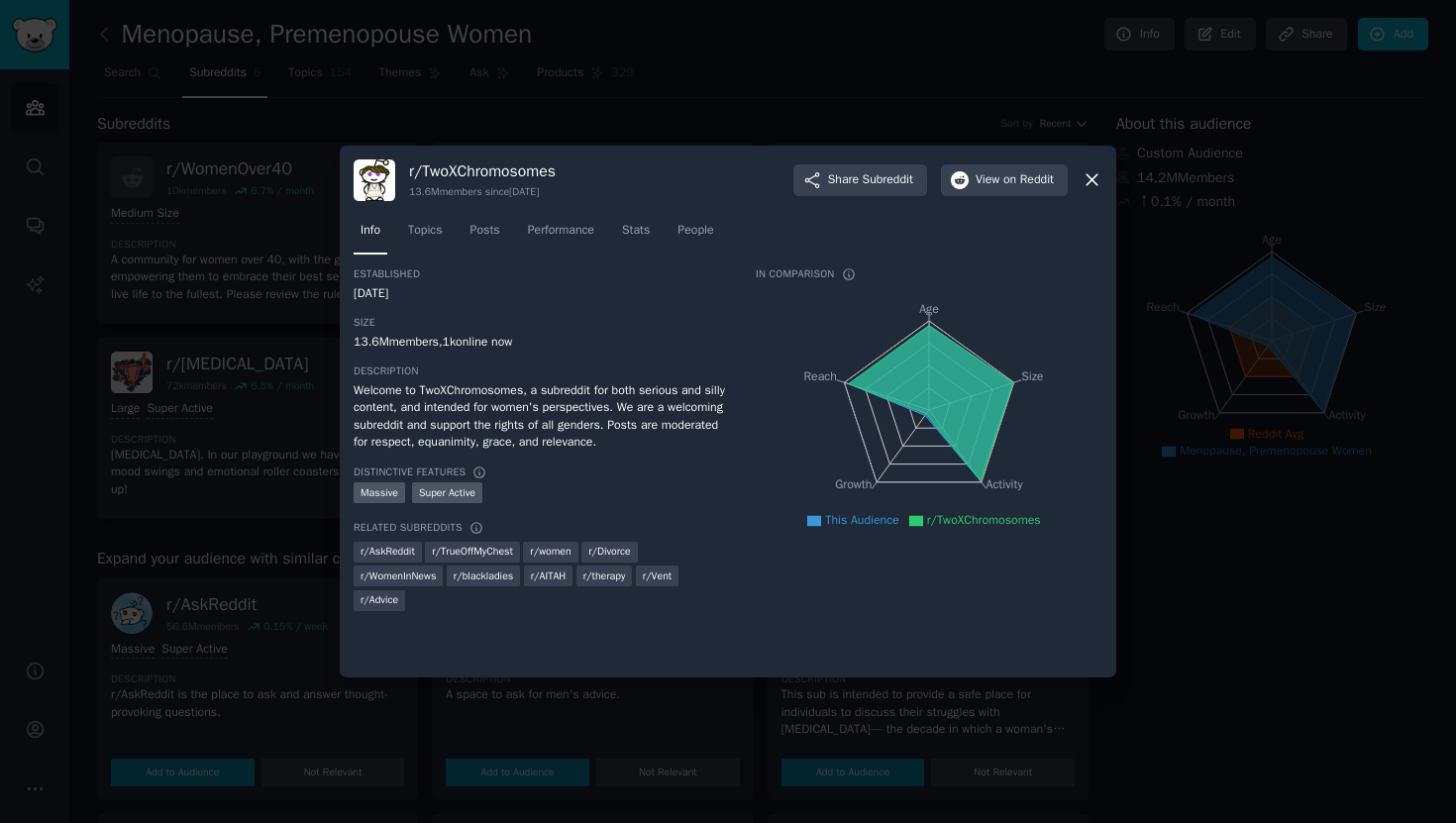 click at bounding box center [728, 411] 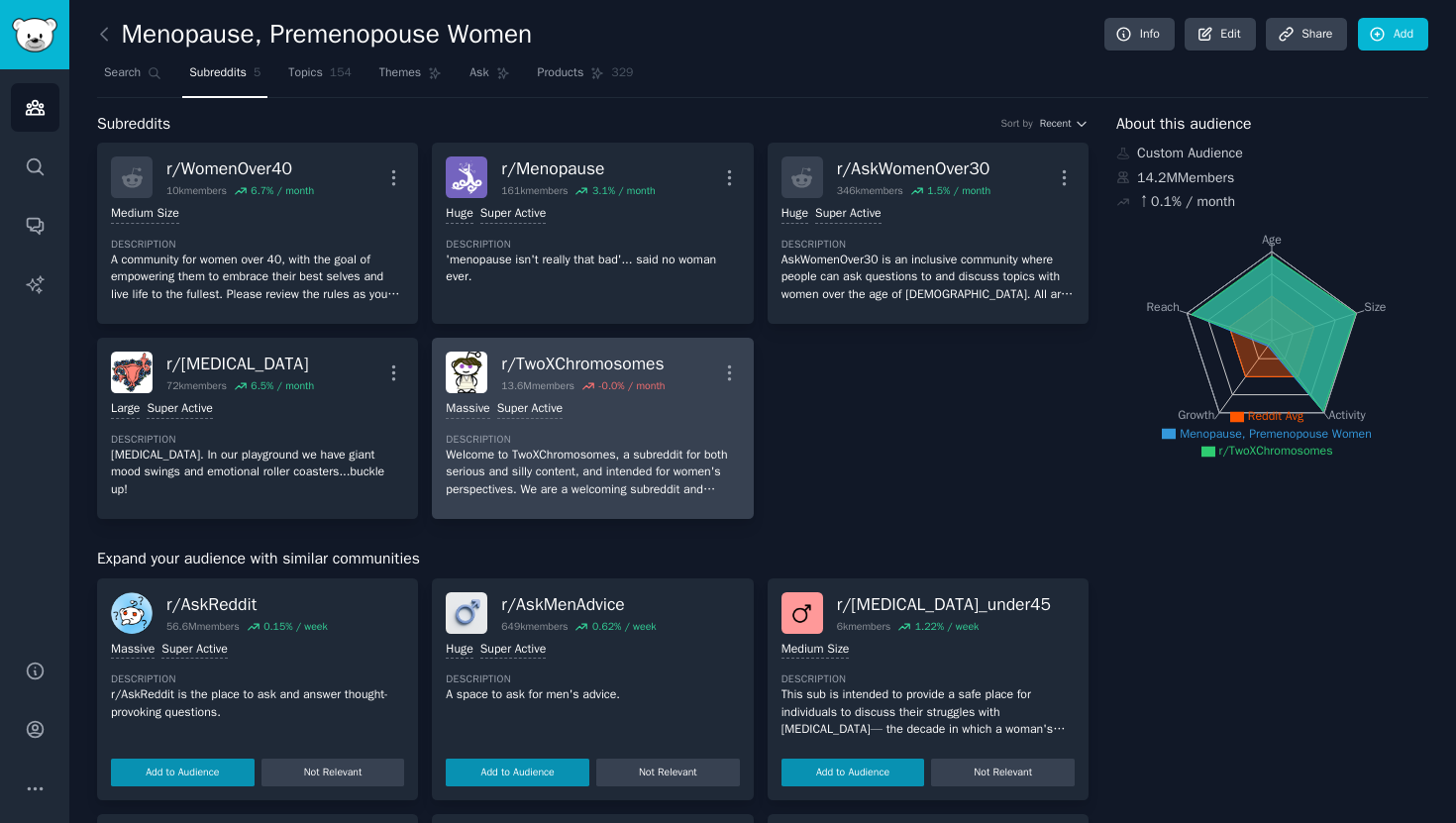 click on "Welcome to TwoXChromosomes, a subreddit for both serious and silly content, and intended for women's perspectives.
We are a welcoming subreddit and support the rights of all genders.
Posts are moderated for respect, equanimity, grace, and relevance." at bounding box center (592, 472) 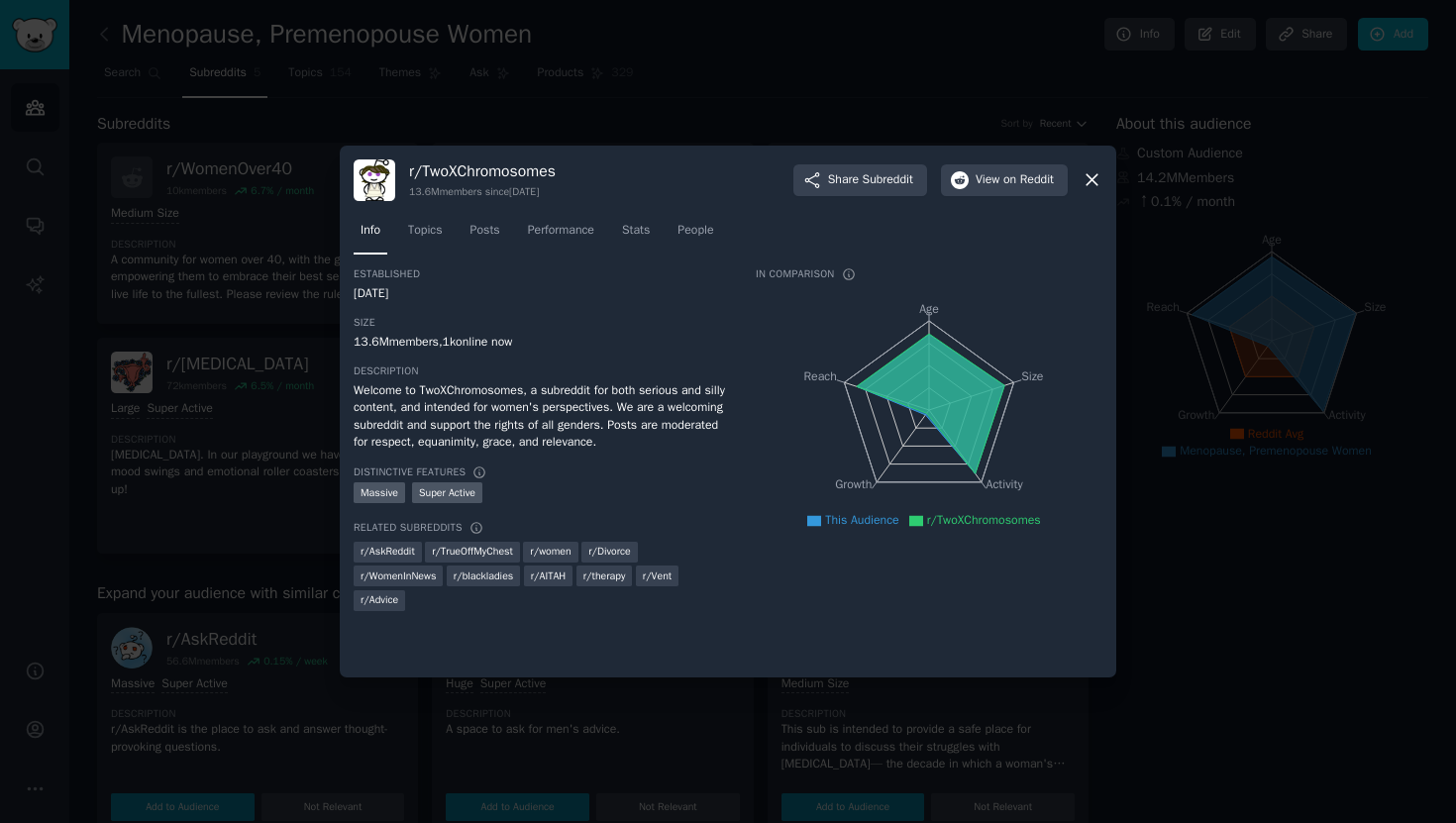 click at bounding box center (728, 411) 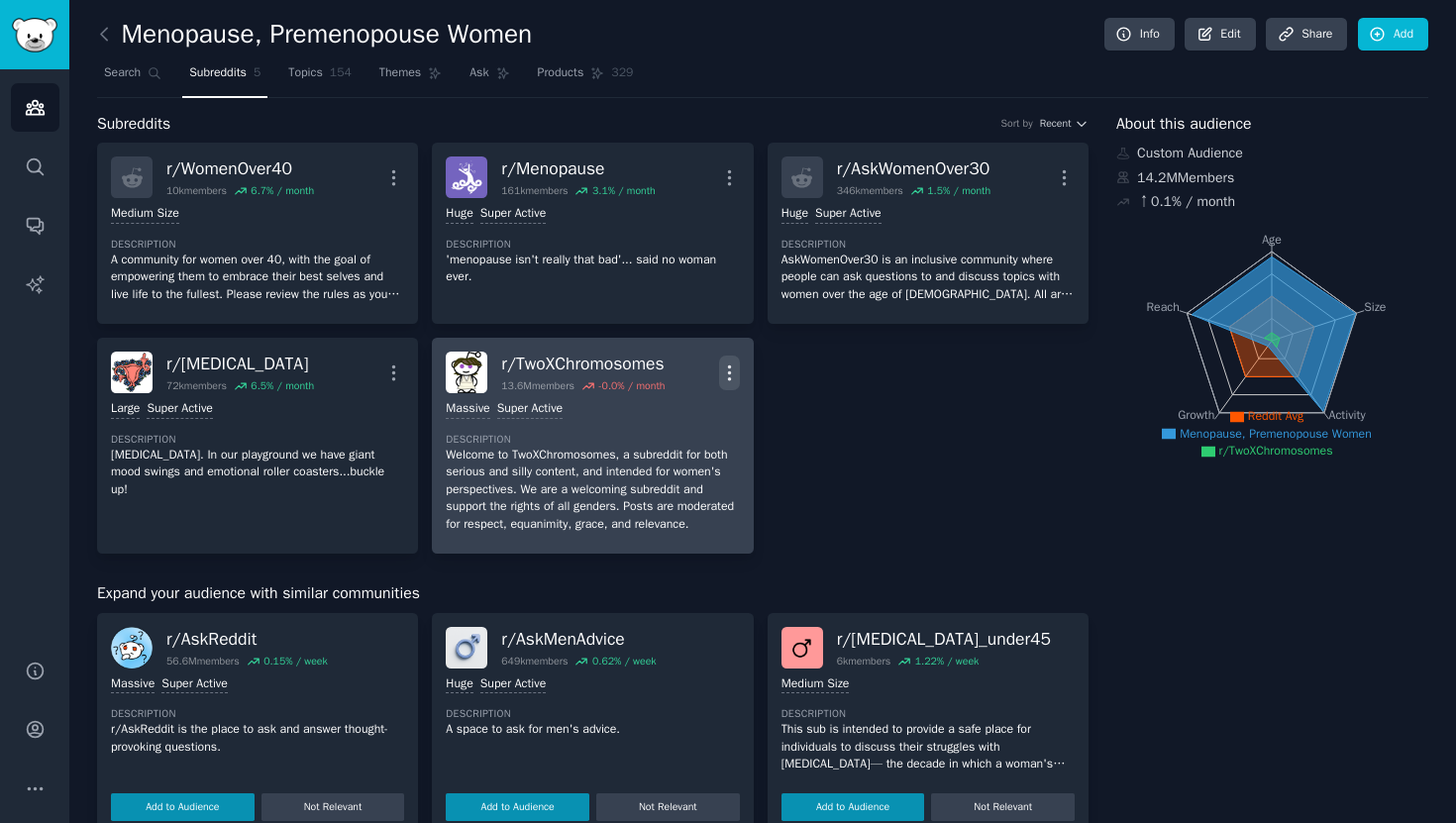click 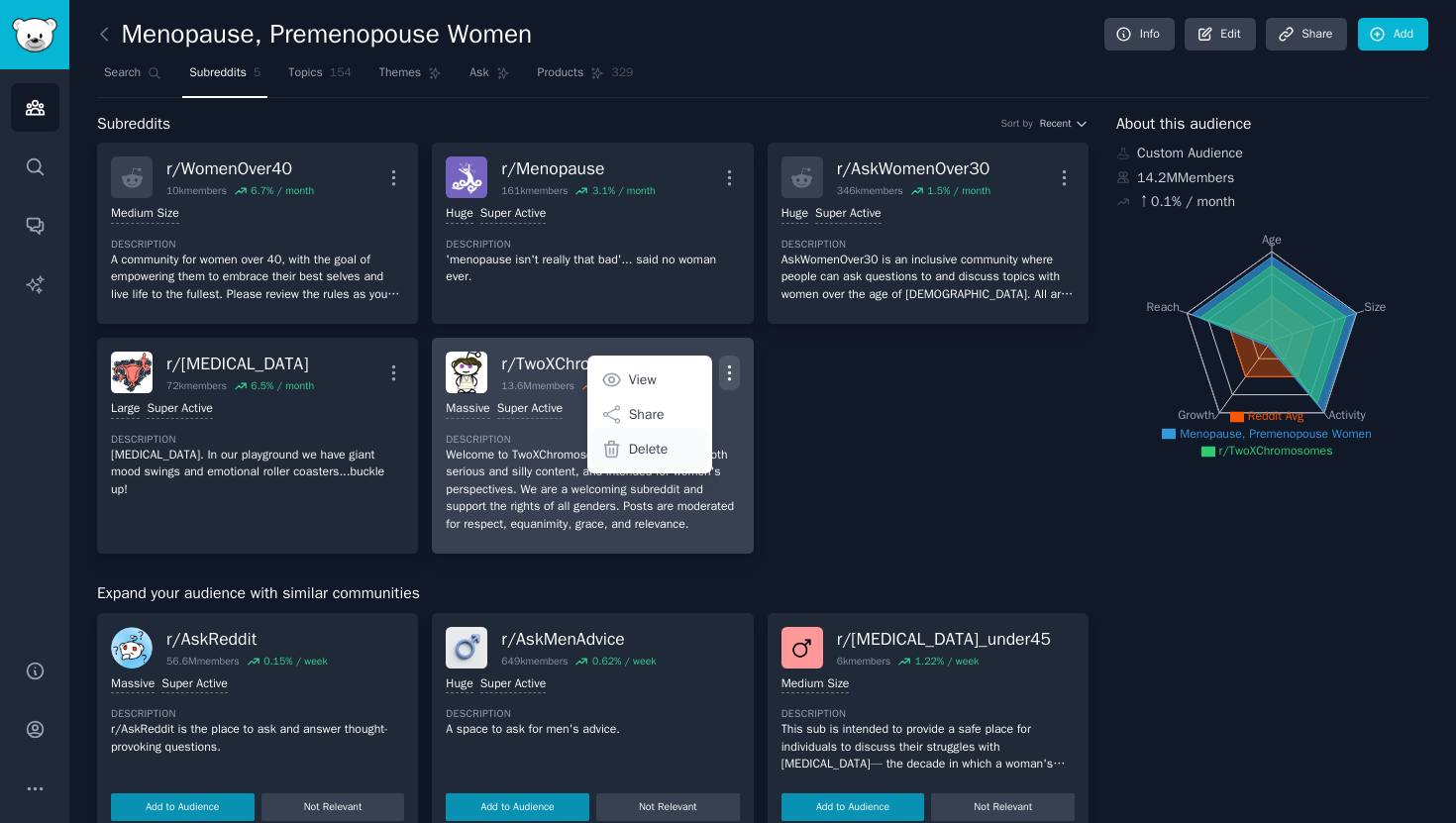 click on "Delete" at bounding box center (649, 449) 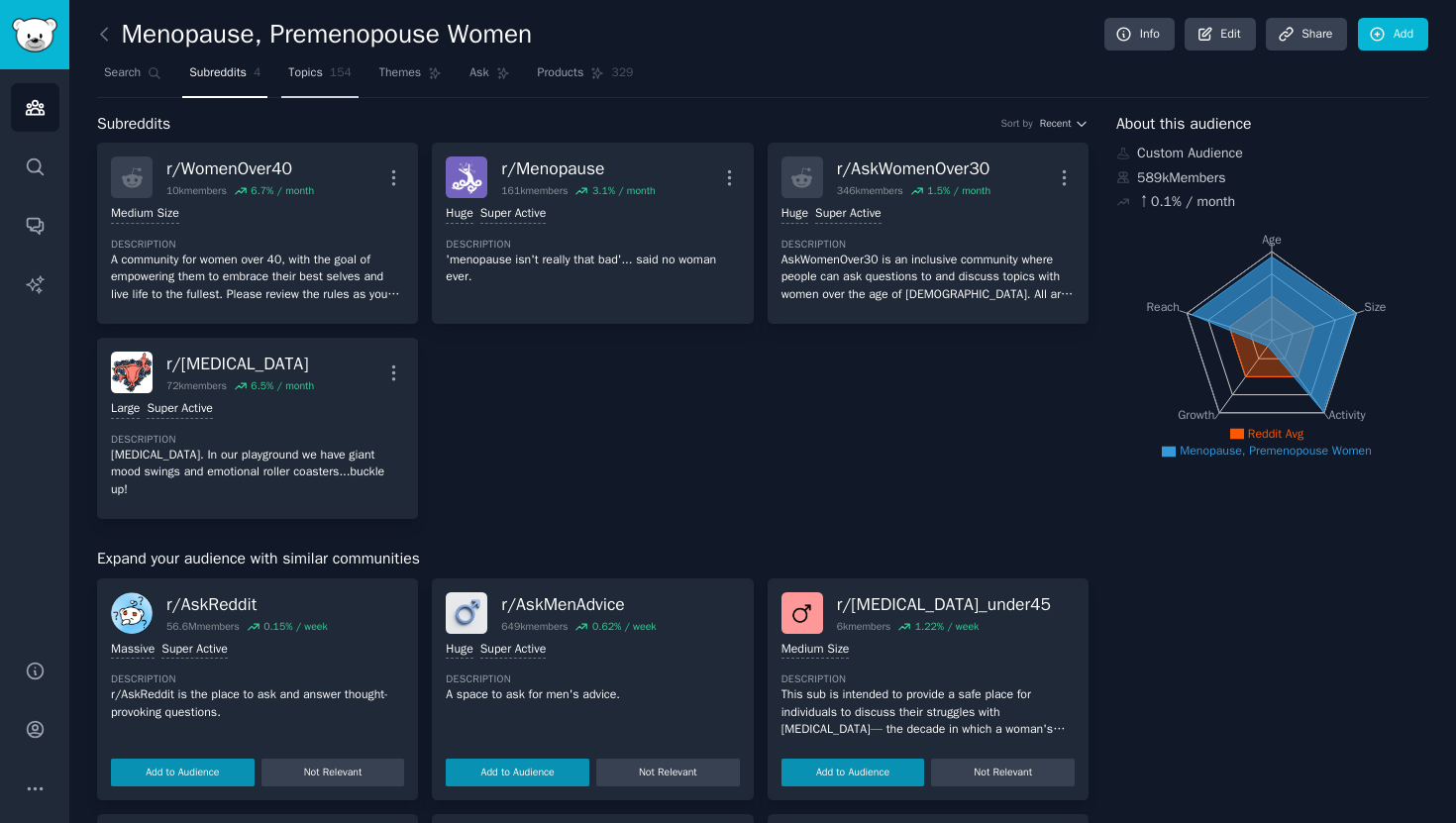 click on "Topics 154" at bounding box center [320, 77] 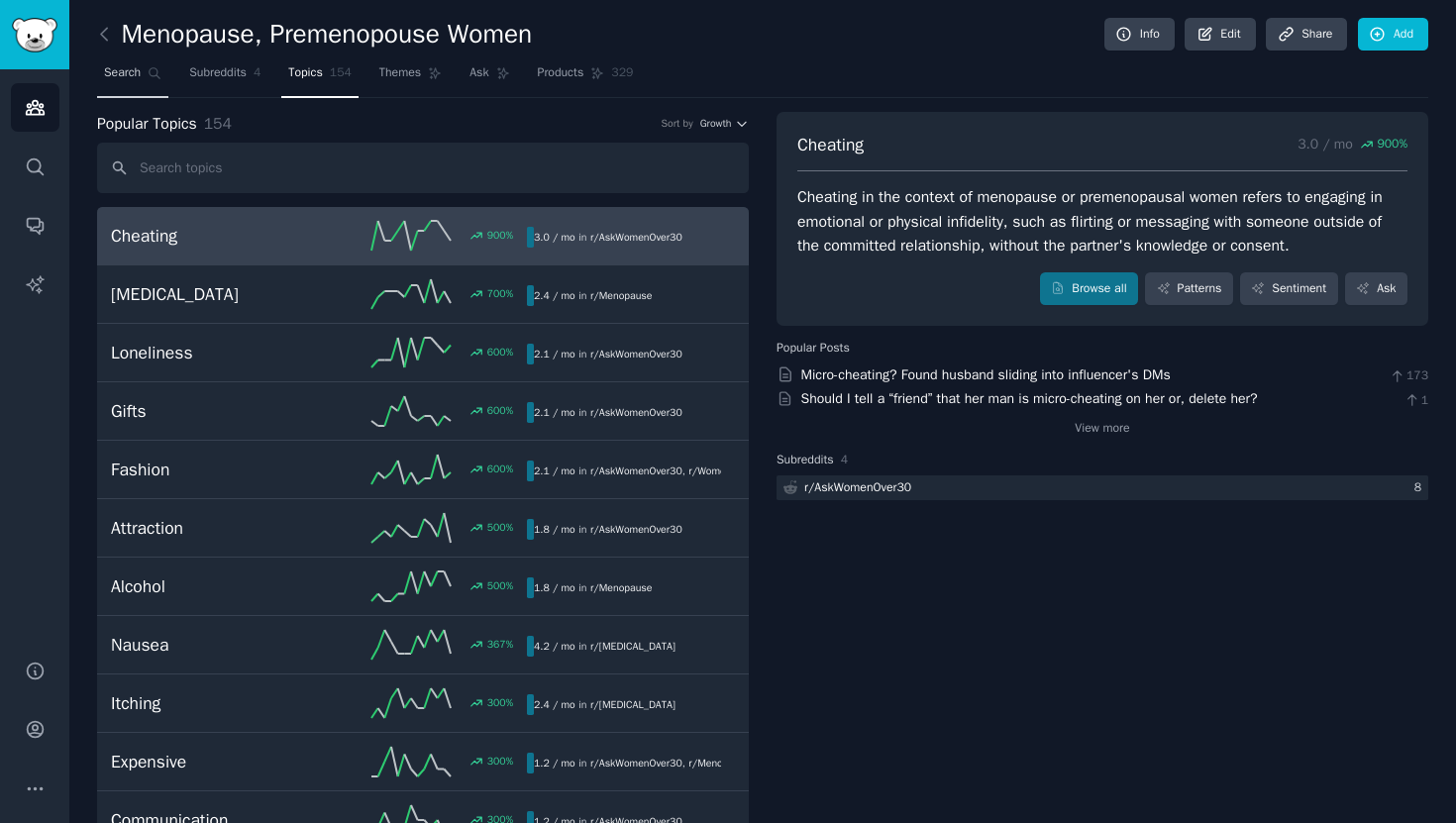 click on "Search" at bounding box center (122, 73) 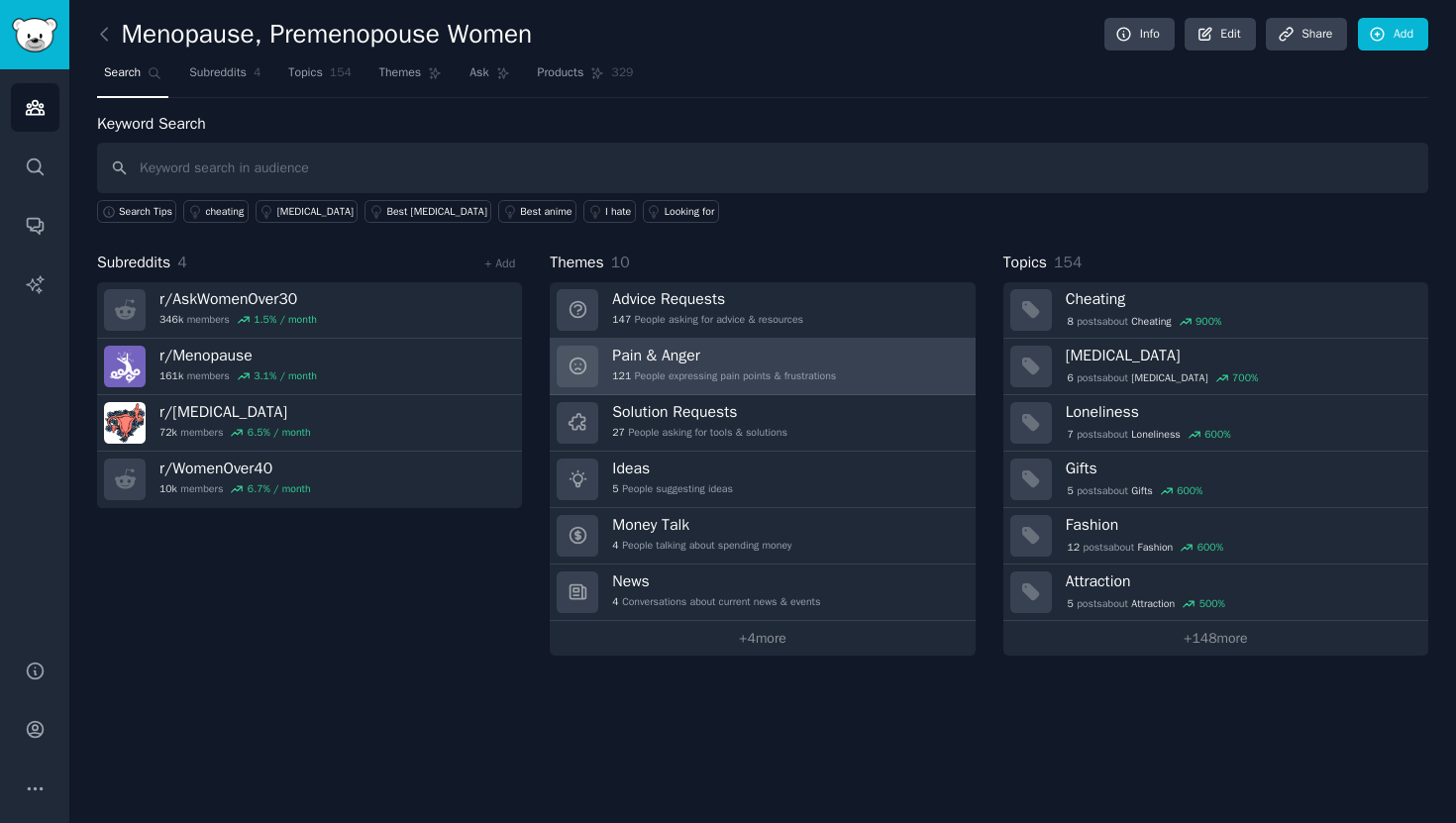 click on "121 People expressing pain points & frustrations" at bounding box center (724, 376) 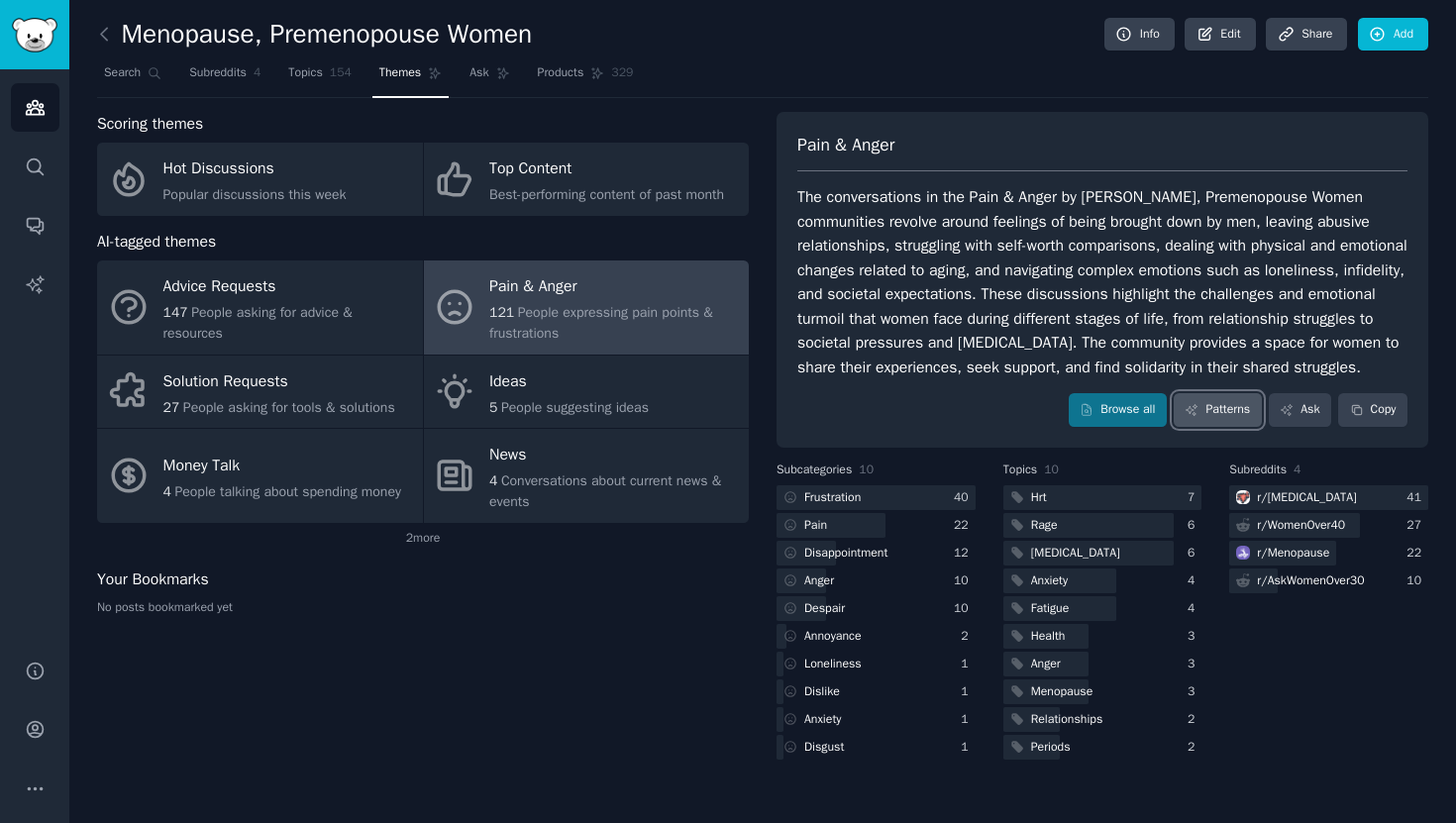 click on "Patterns" at bounding box center (1217, 410) 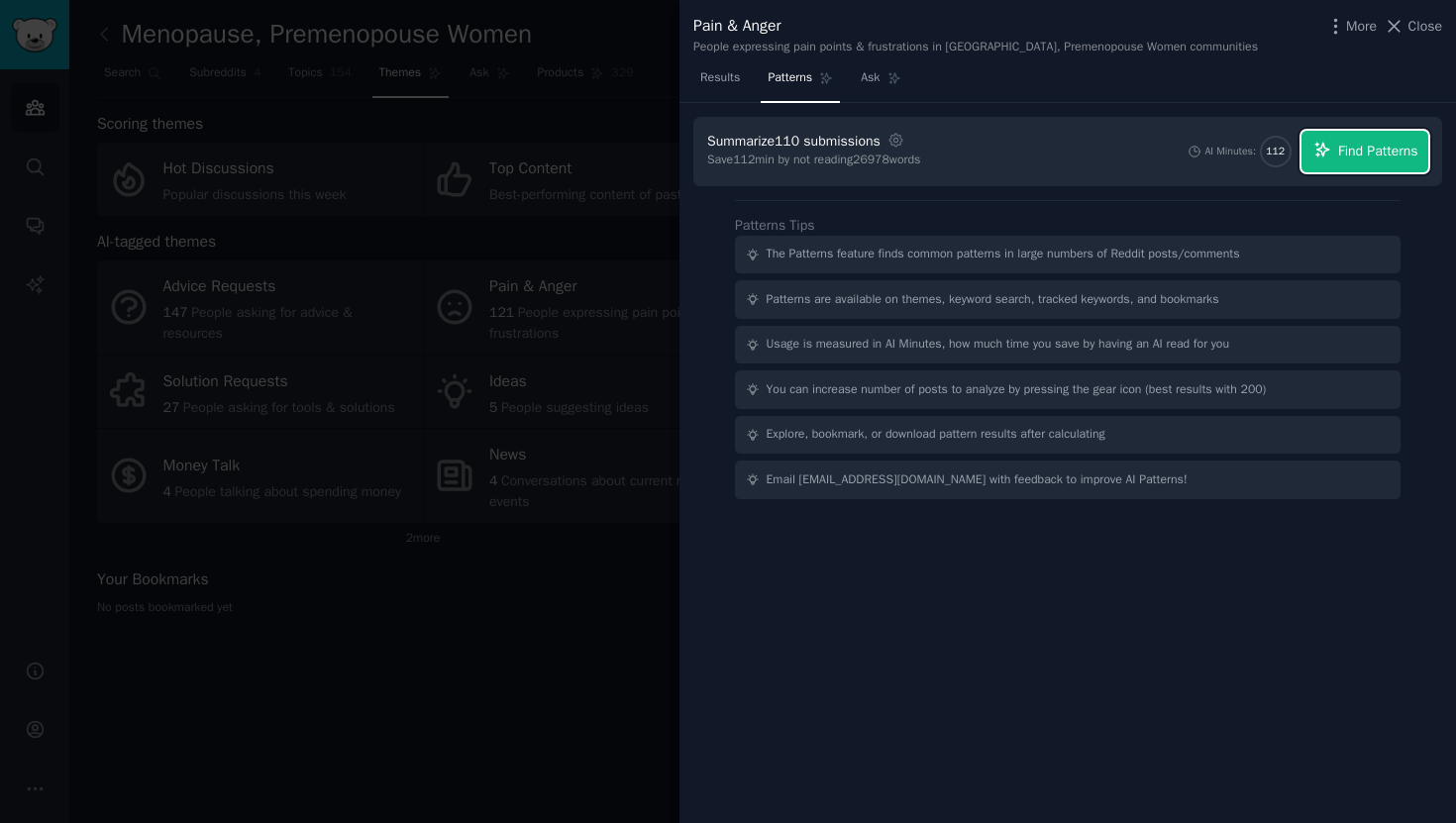 click on "Find Patterns" at bounding box center (1378, 151) 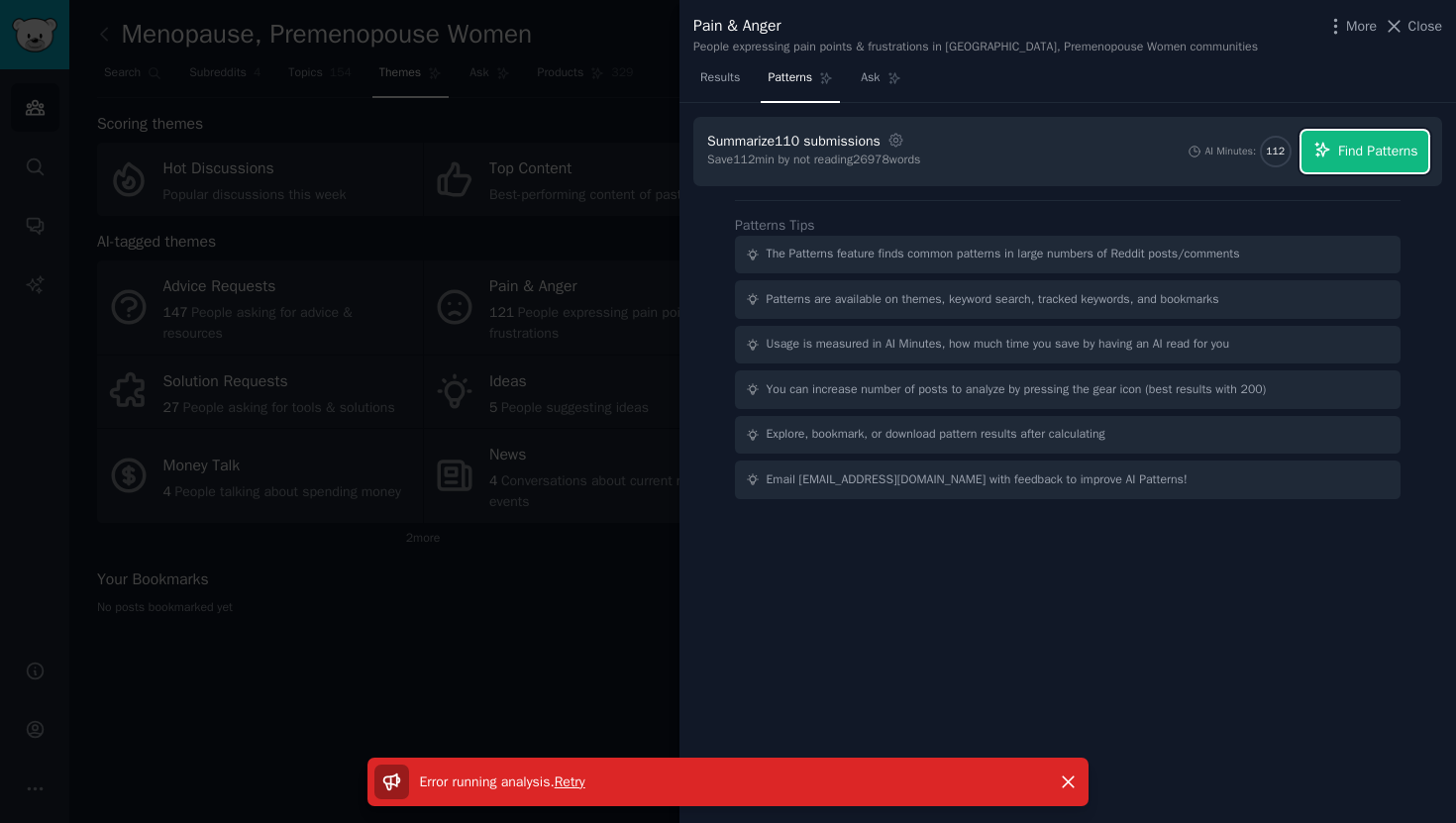 click on "Find Patterns" at bounding box center [1365, 152] 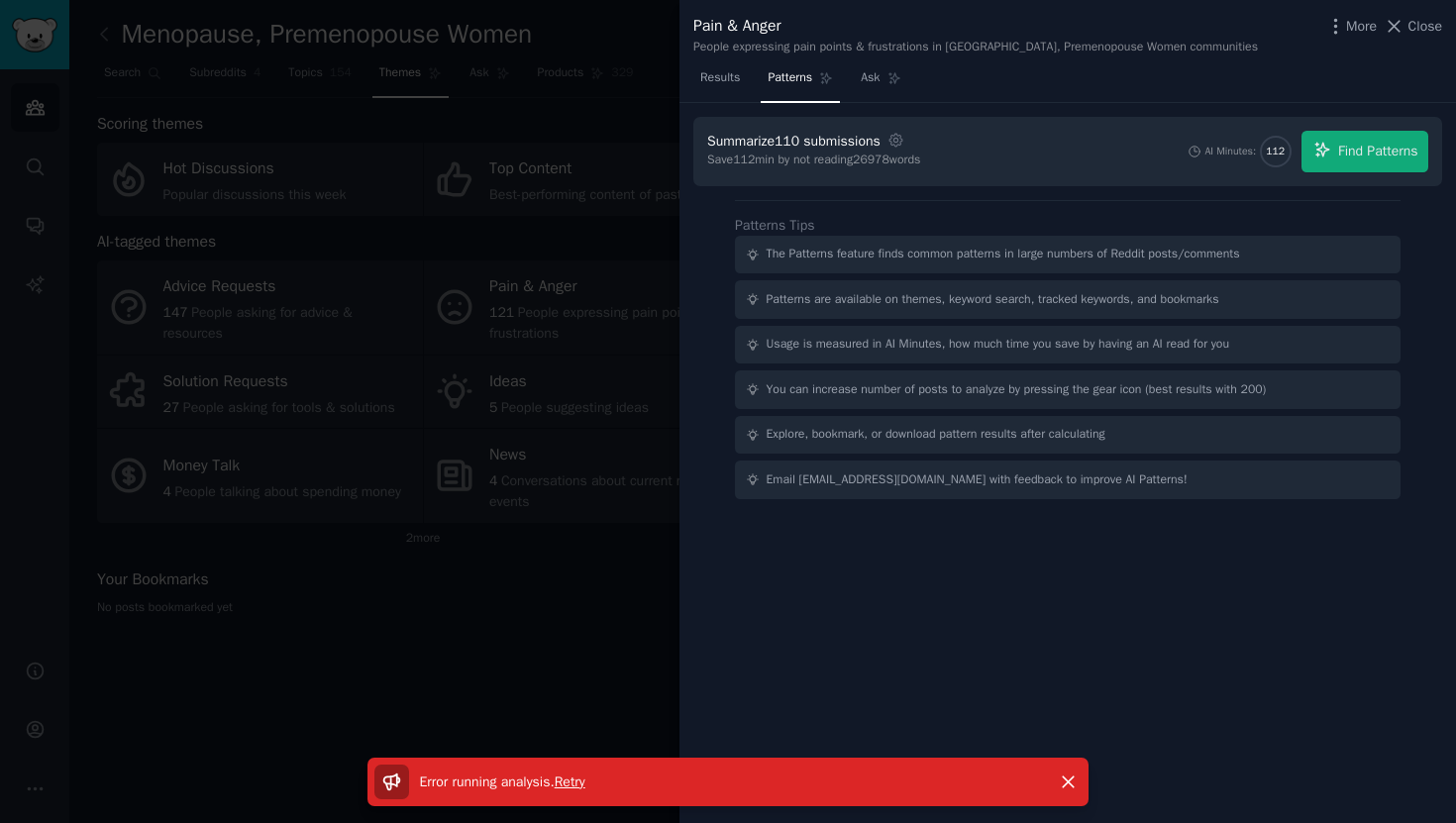 click on "Summarize  110   submissions Settings Save  112  min by not reading  26978  words AI Minutes:  112 Find Patterns Patterns Tips The Patterns feature finds common patterns in large numbers of Reddit posts/comments Patterns are available on themes, keyword search, tracked keywords, and bookmarks Usage is measured in AI Minutes, how much time you save by having an AI read for you You can increase number of posts to analyze by pressing the gear icon (best results with 200) Explore, bookmark, or download pattern results after calculating Email [EMAIL_ADDRESS][DOMAIN_NAME] with feedback to improve AI Patterns! Error running analysis .  Retry Dismiss" at bounding box center (1068, 463) 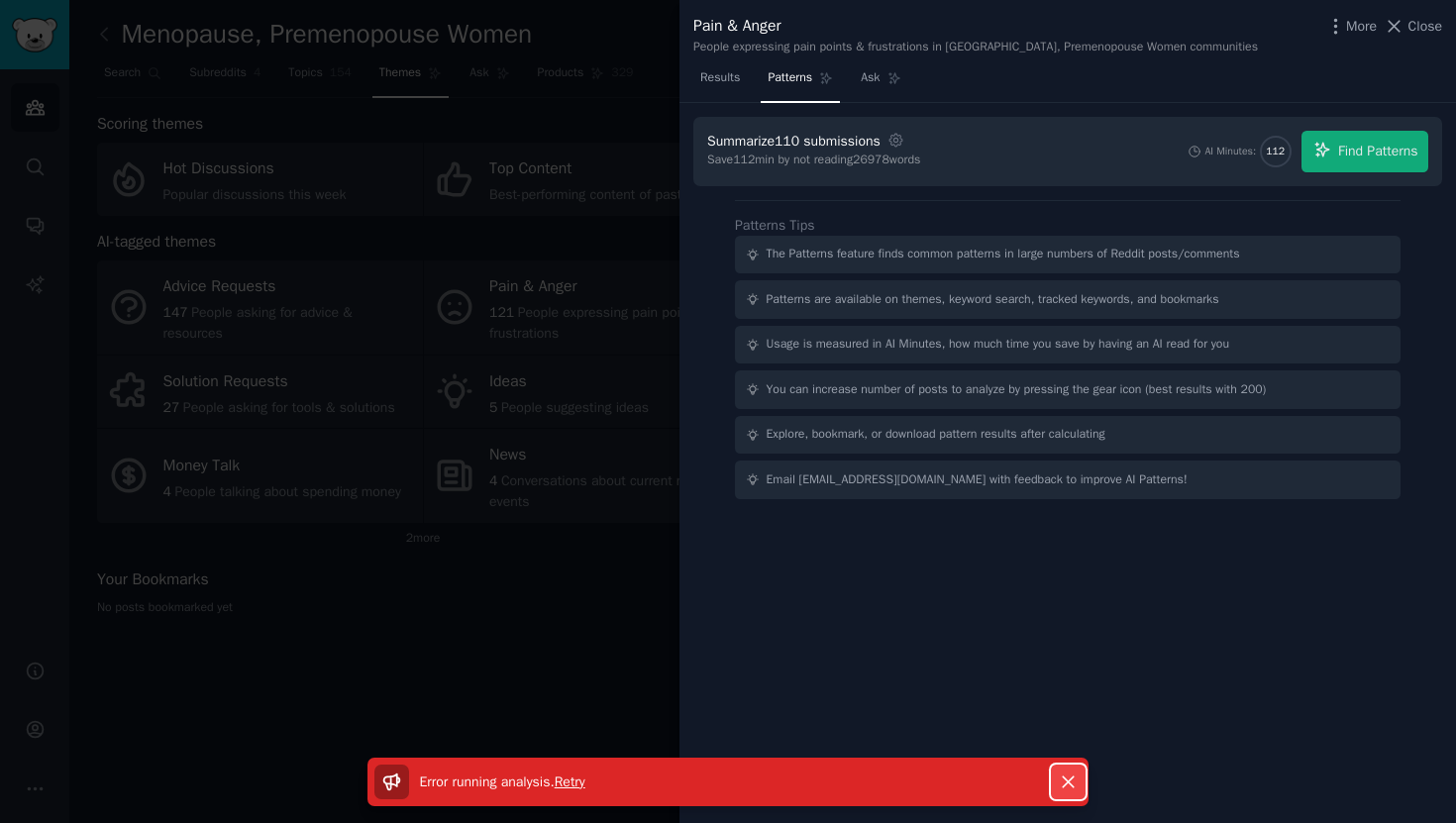 click 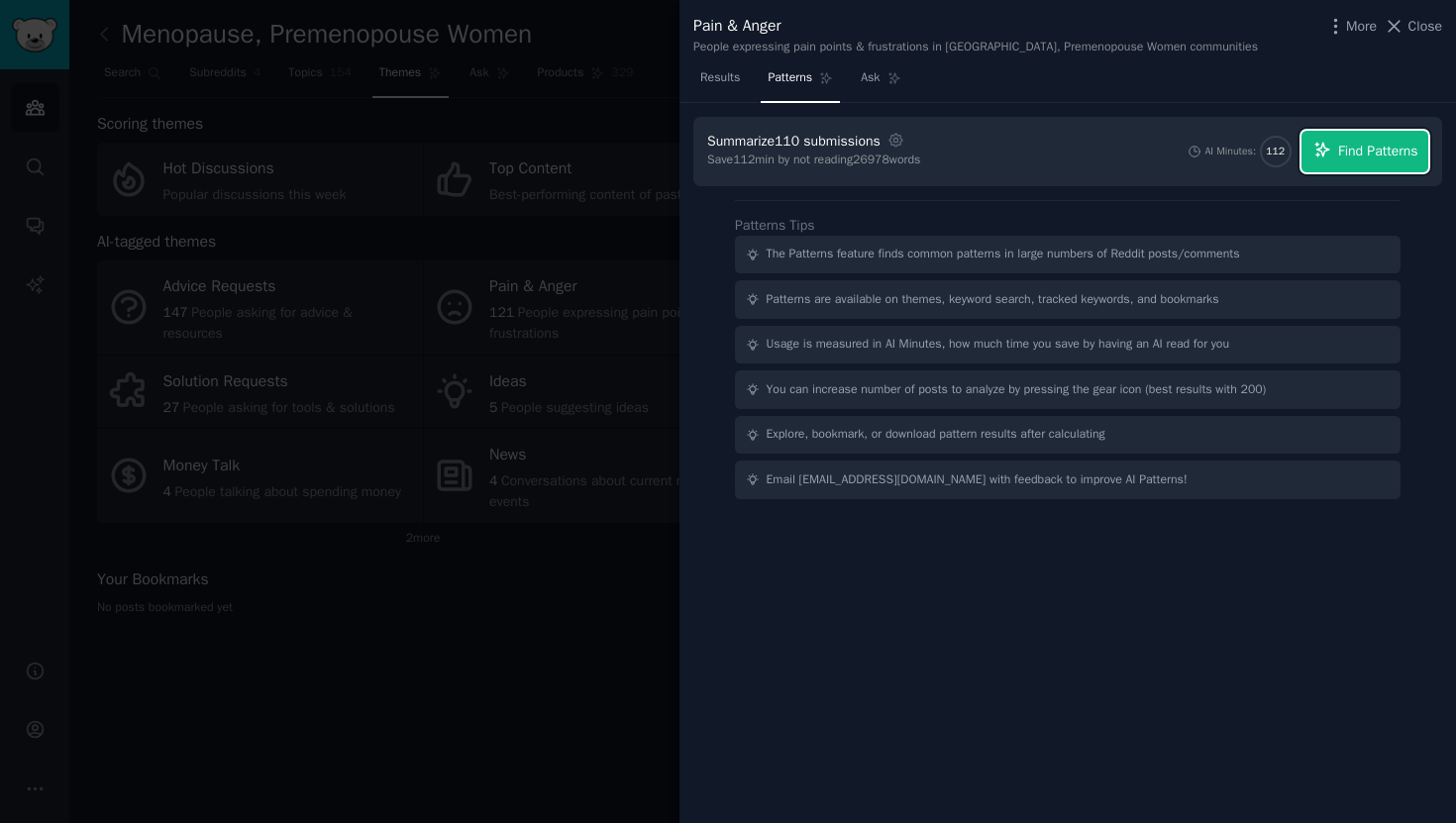 click on "Find Patterns" at bounding box center (1365, 152) 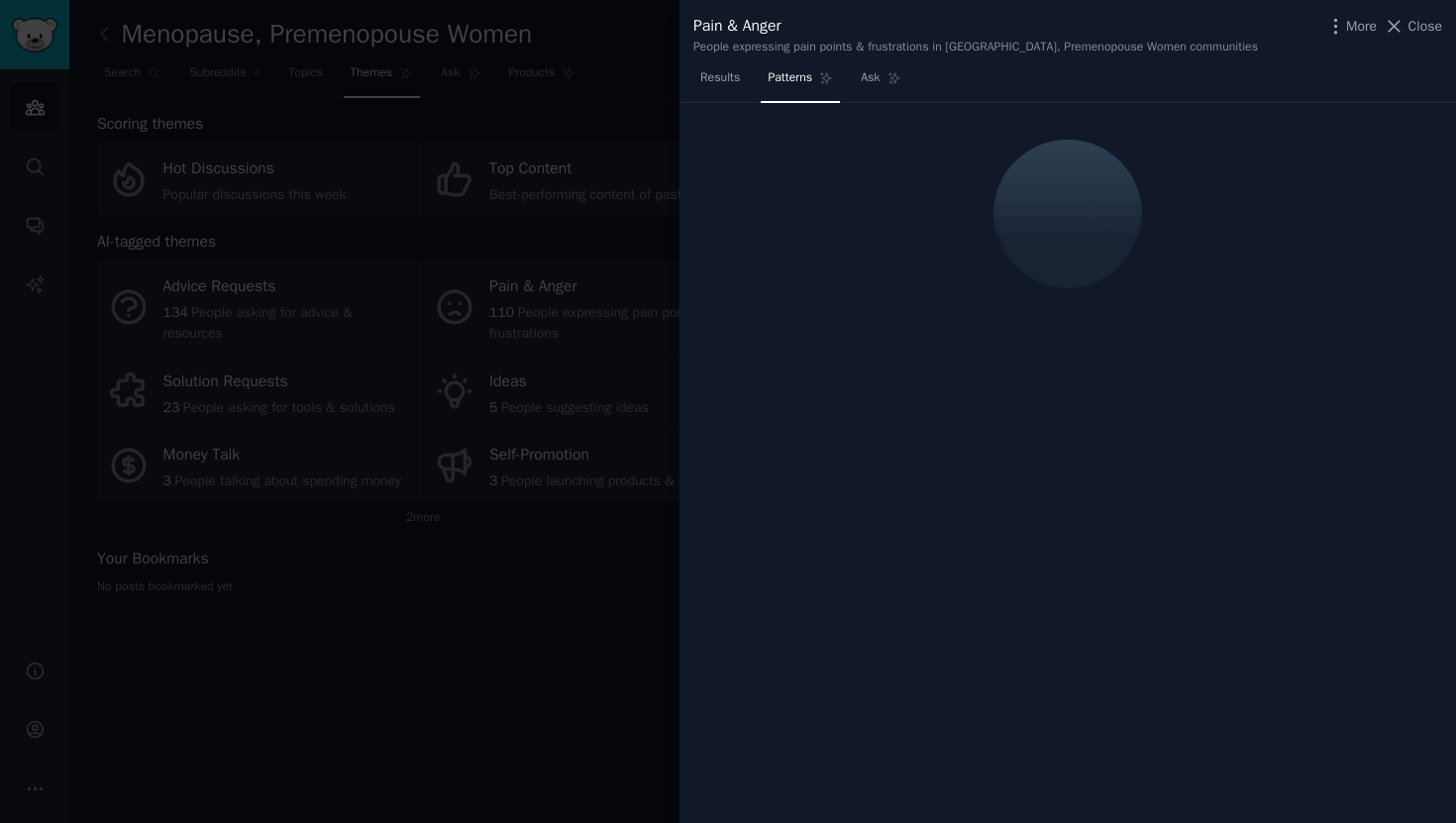 scroll, scrollTop: 0, scrollLeft: 0, axis: both 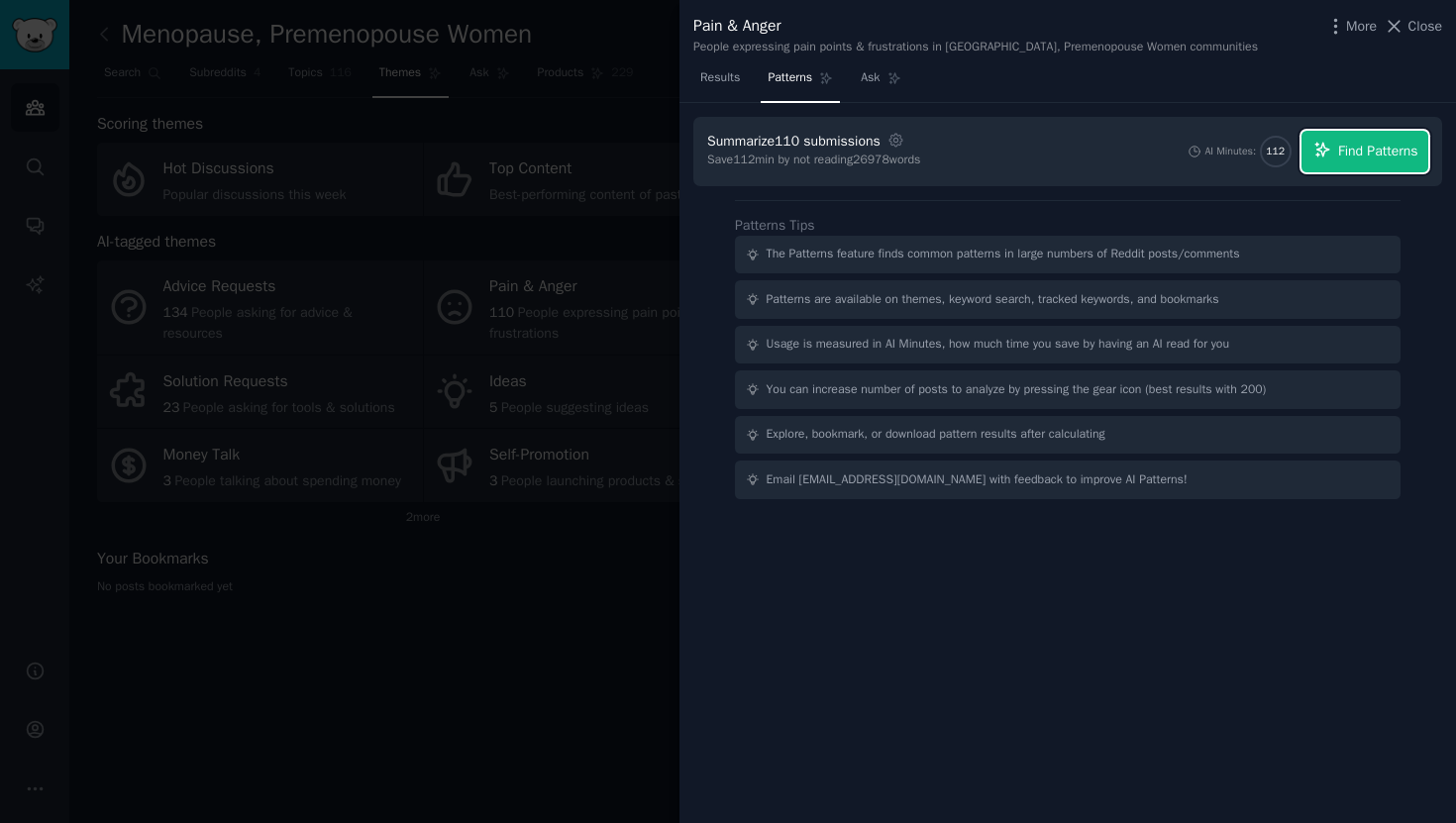 click on "Find Patterns" at bounding box center (1378, 151) 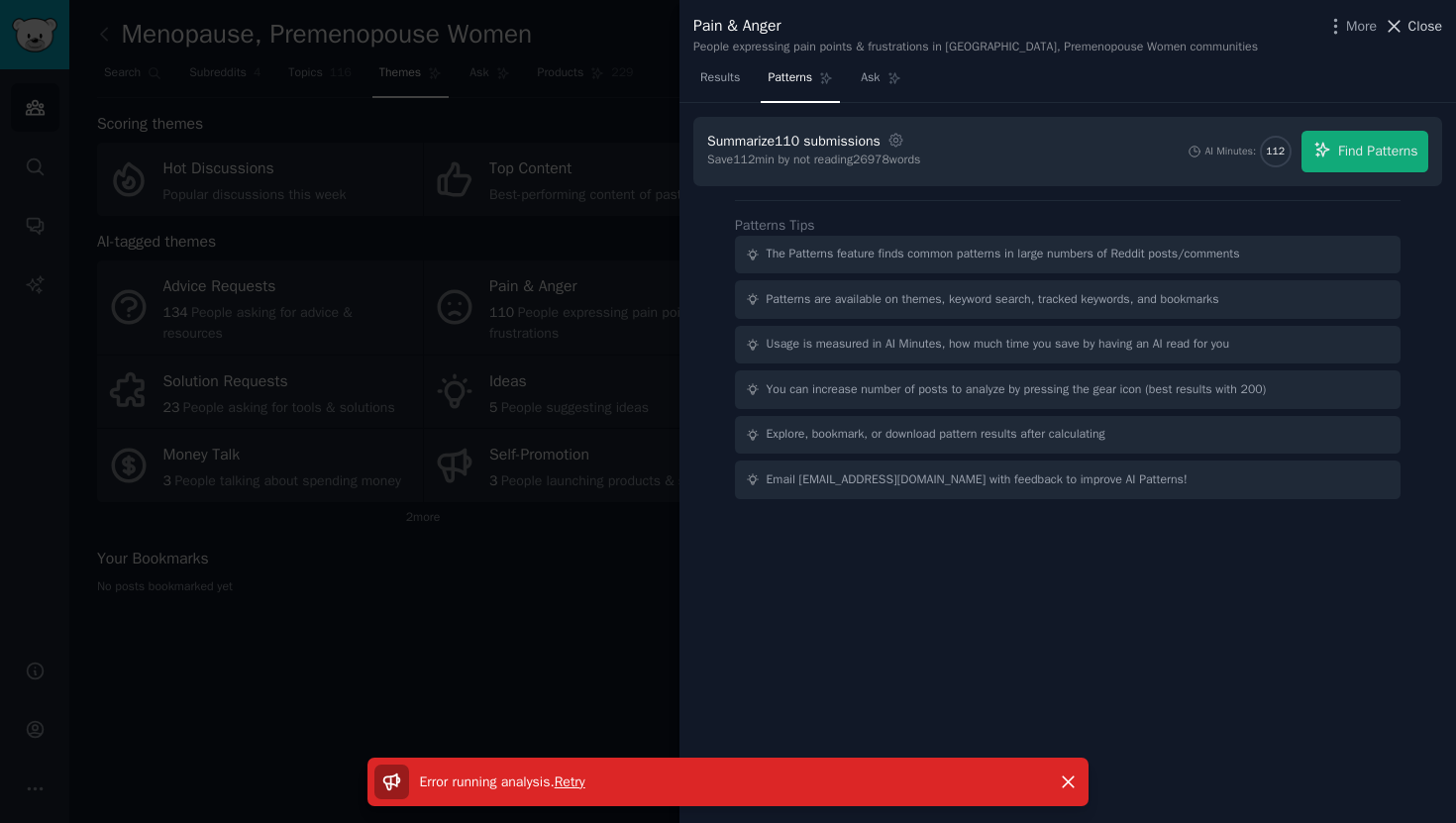 click on "Close" at bounding box center (1425, 26) 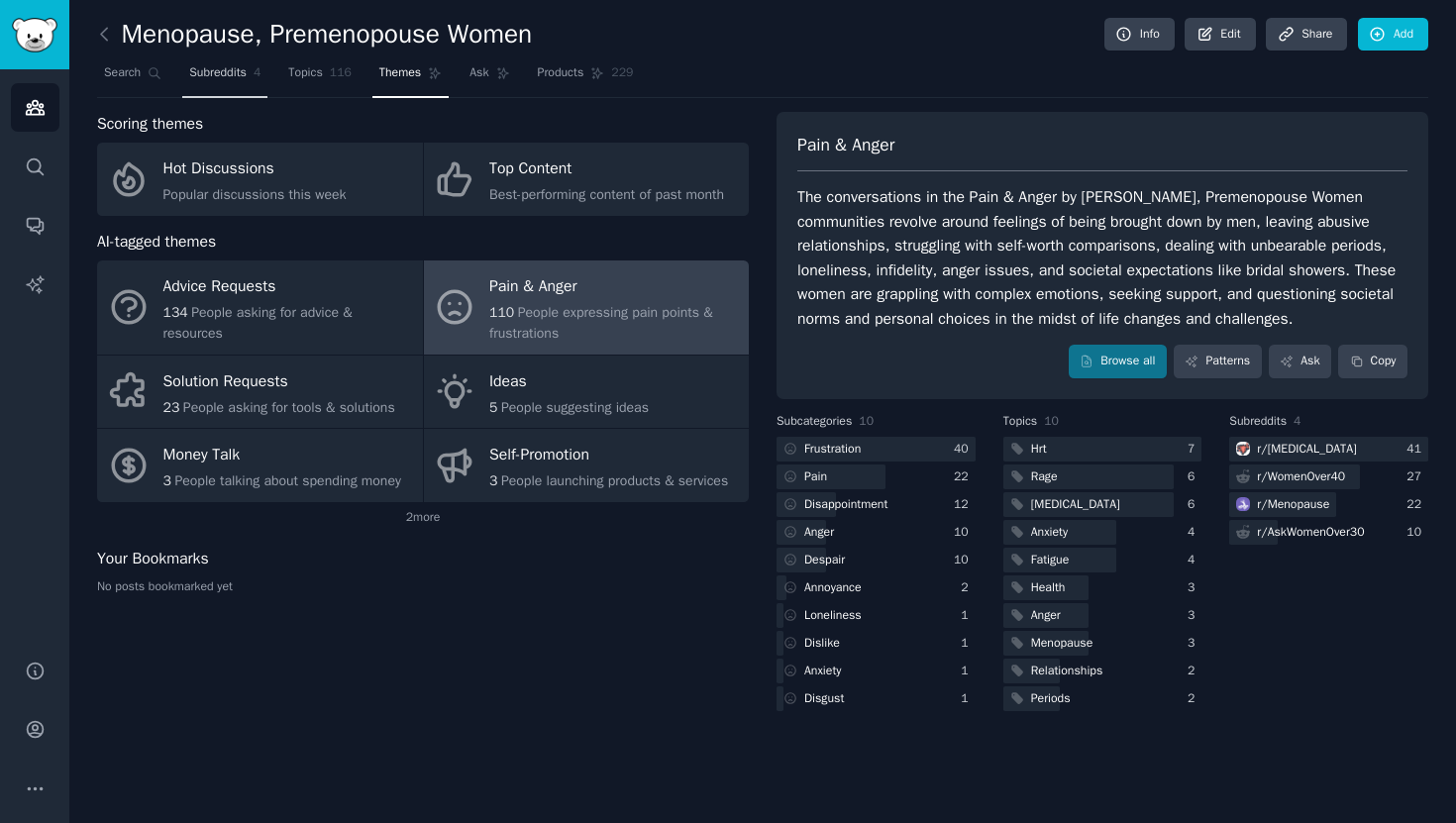 click on "Subreddits 4" at bounding box center (225, 77) 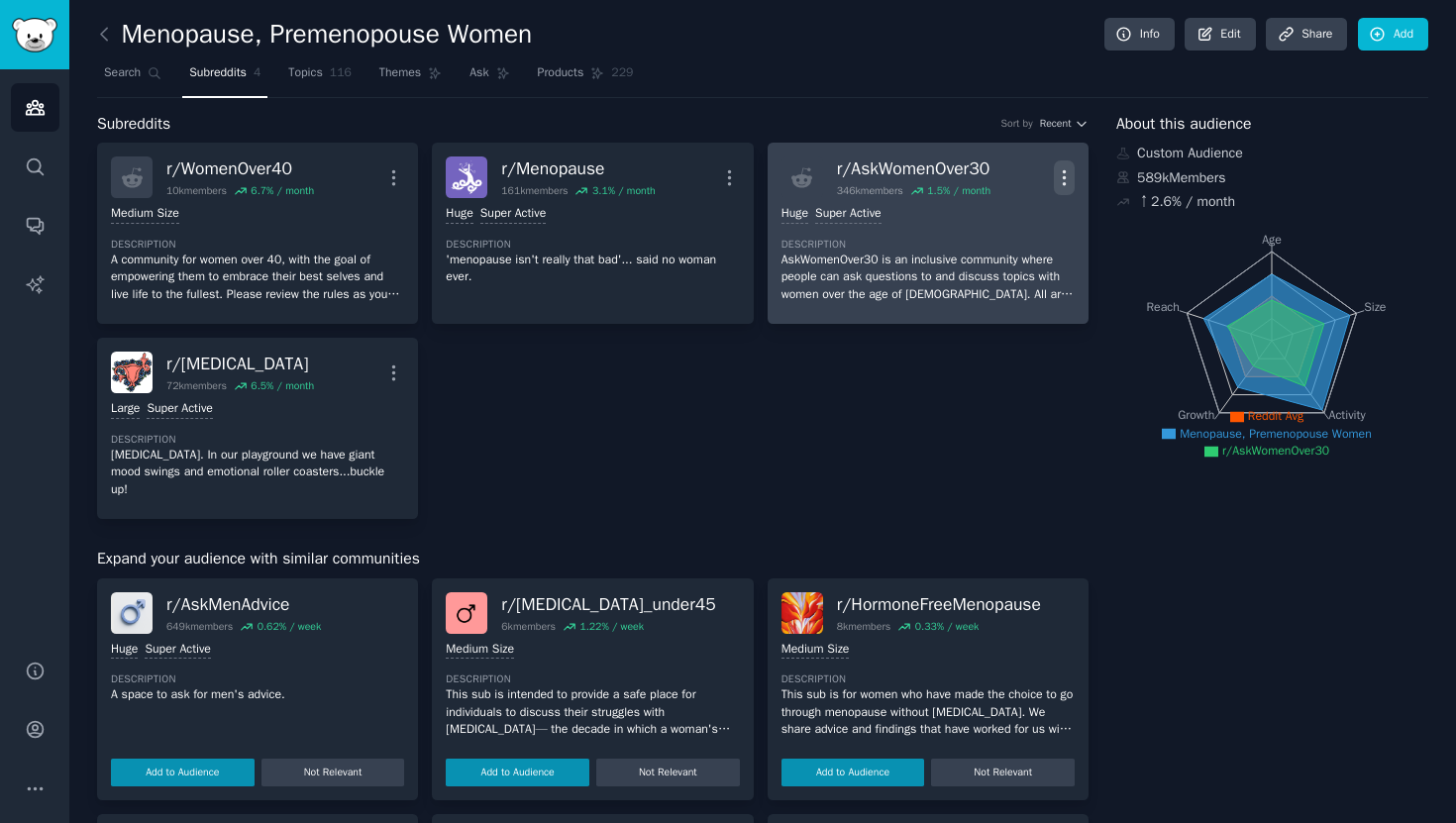 click 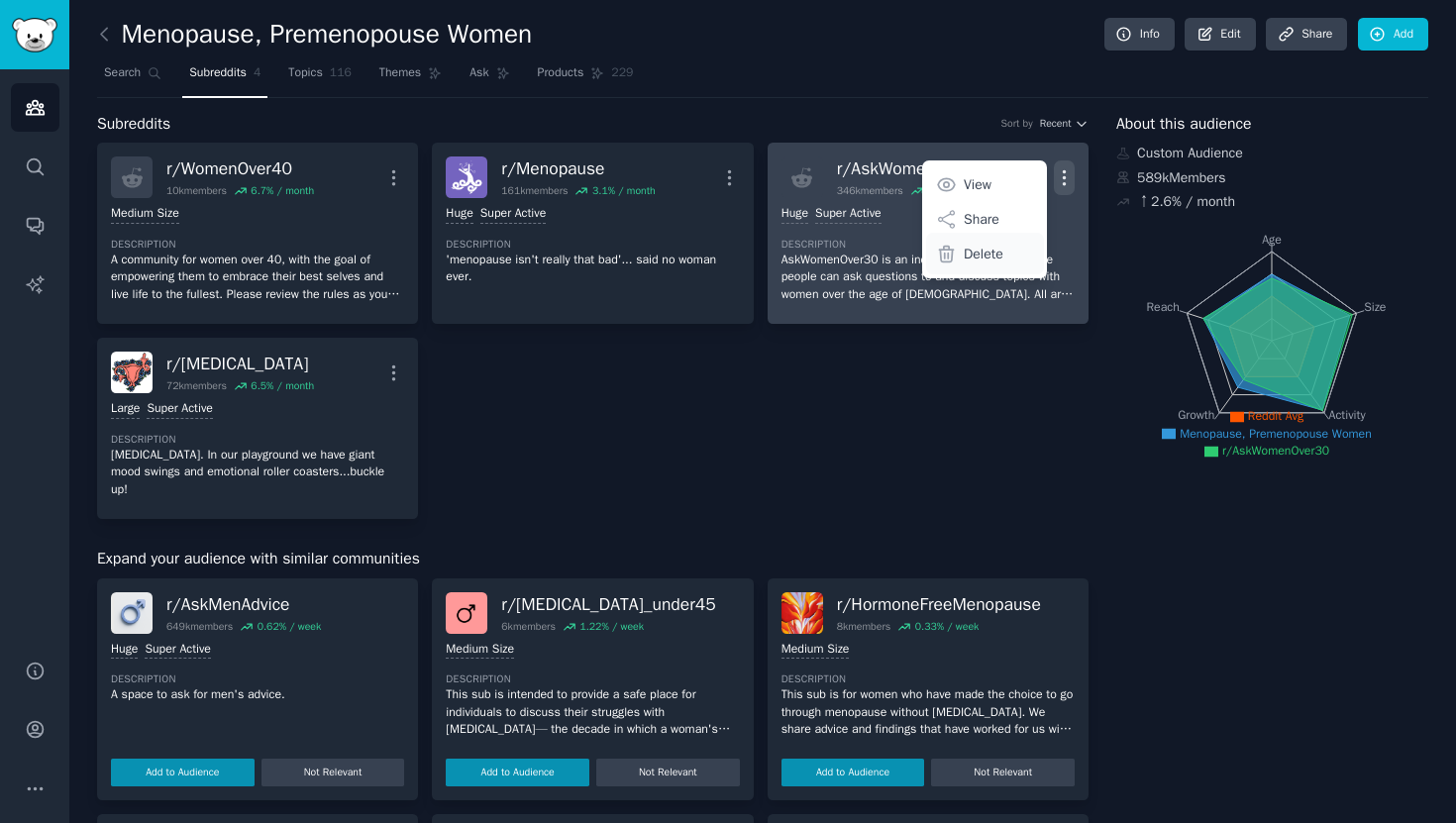 click on "Delete" at bounding box center (984, 254) 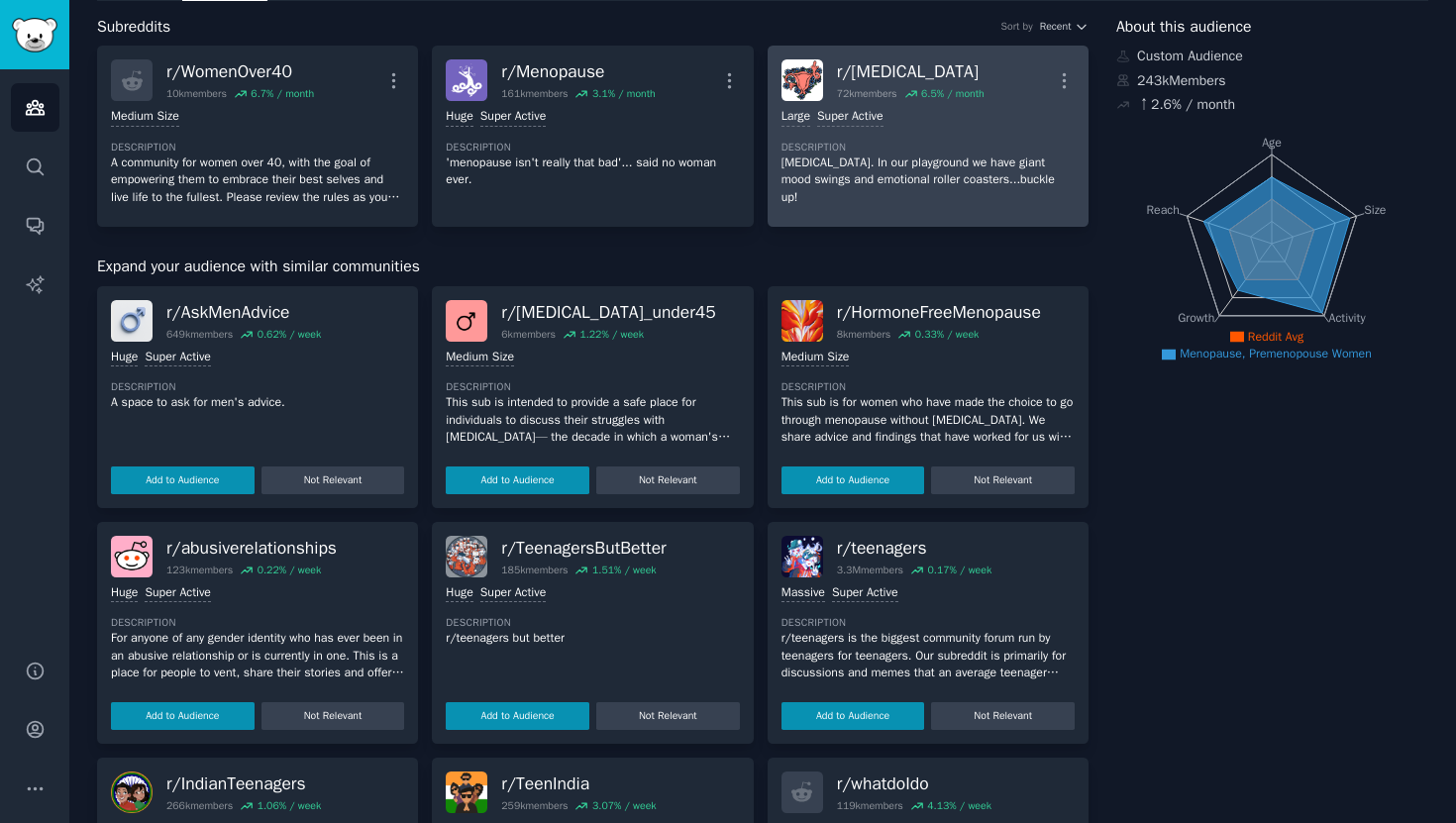 scroll, scrollTop: 0, scrollLeft: 0, axis: both 